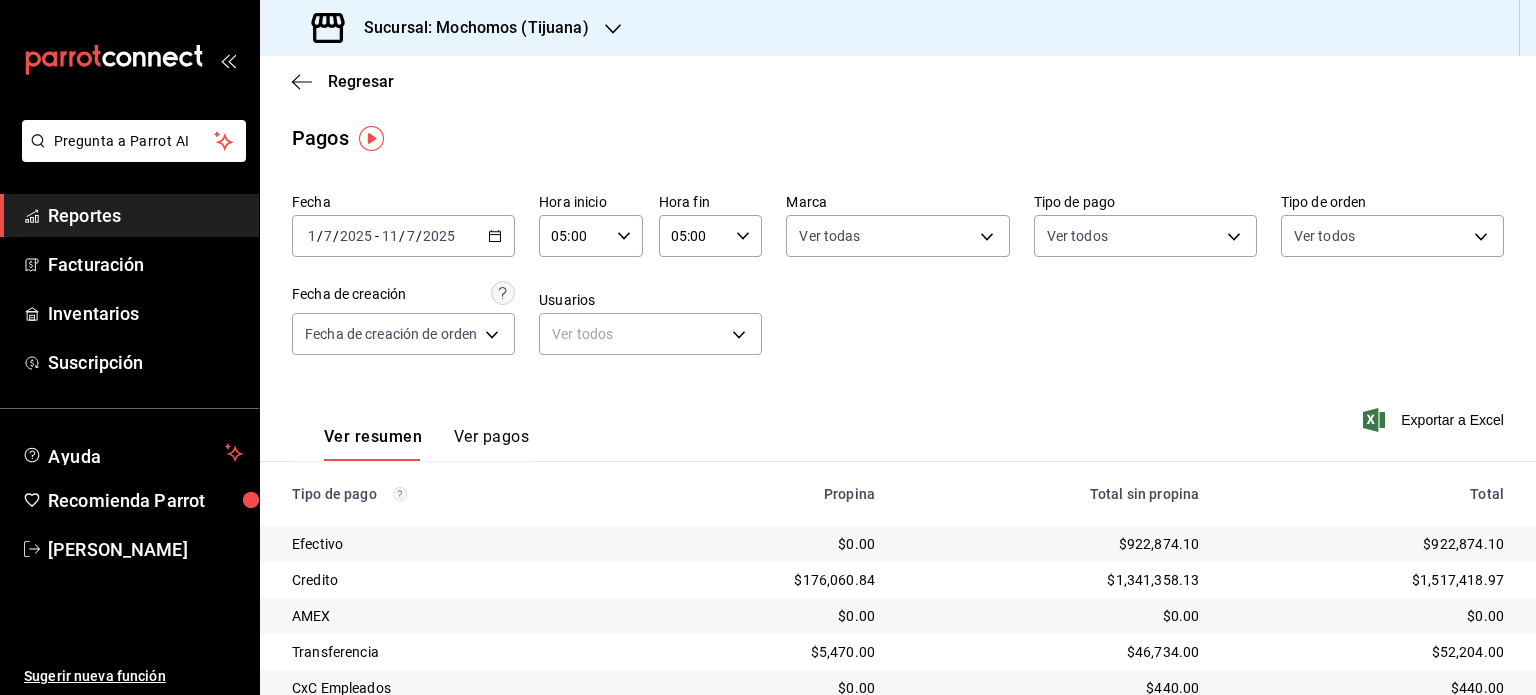 scroll, scrollTop: 0, scrollLeft: 0, axis: both 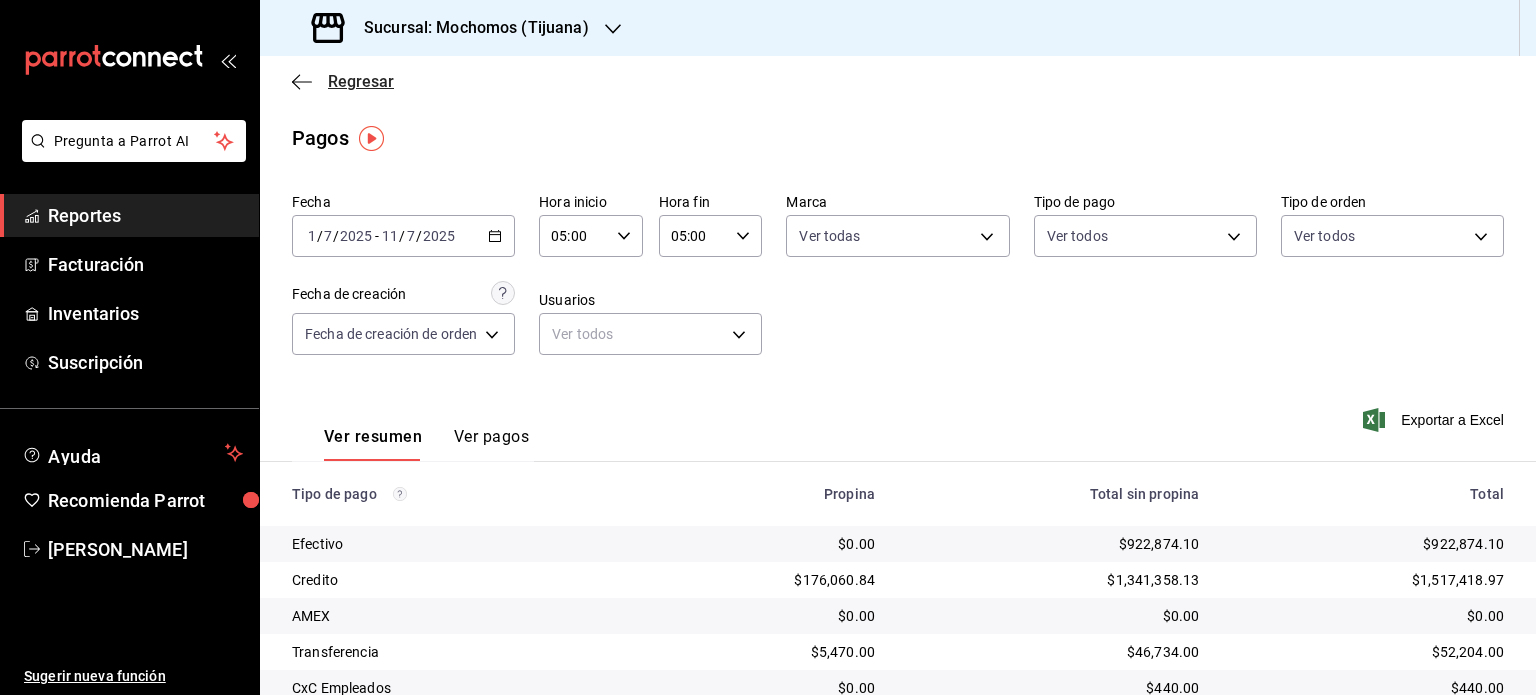 click 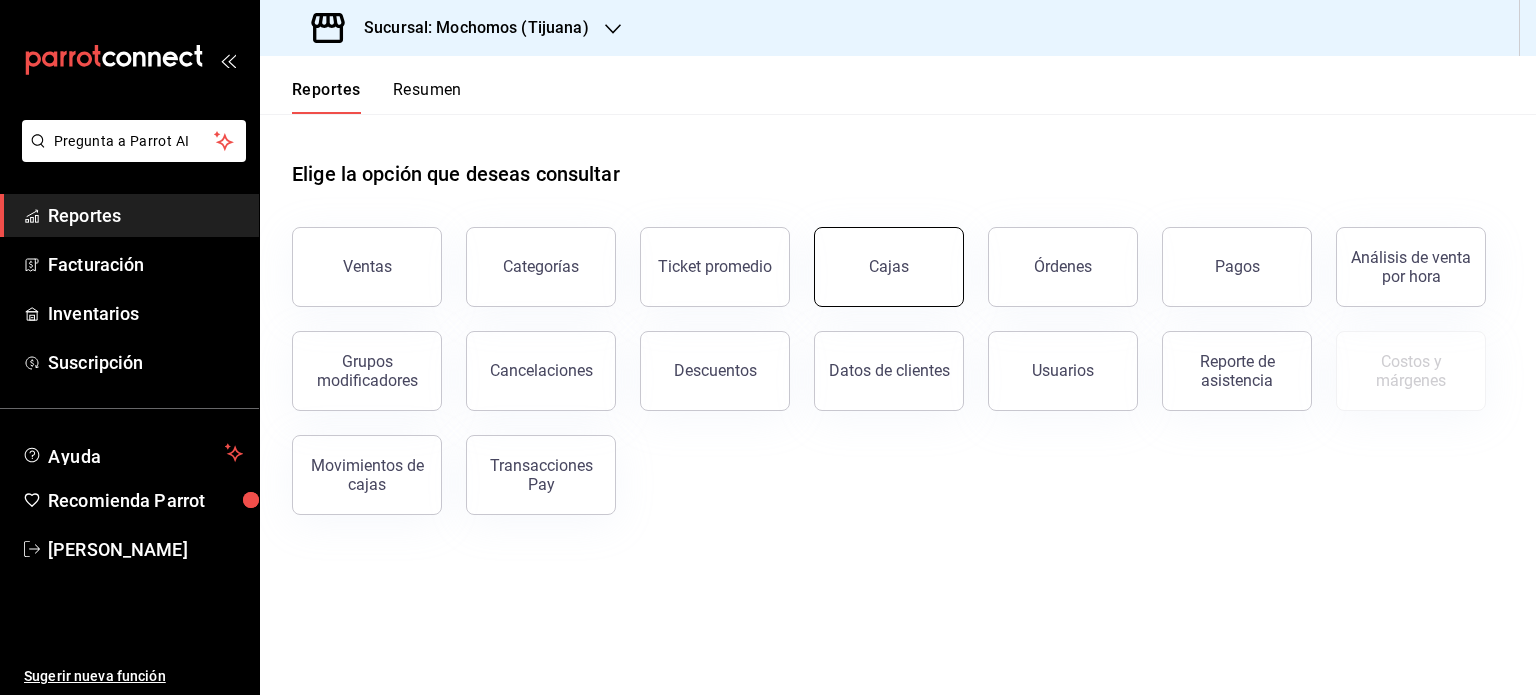 click on "Cajas" at bounding box center [889, 267] 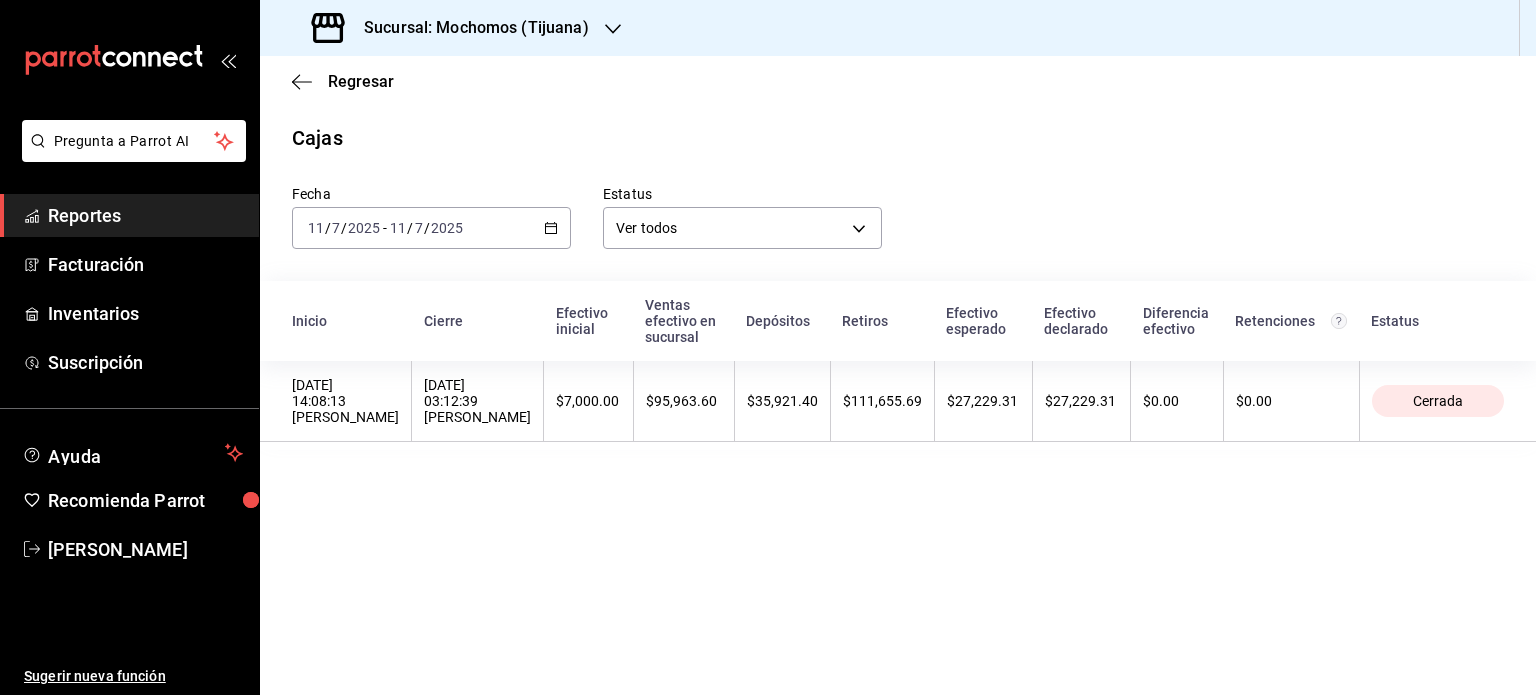 click 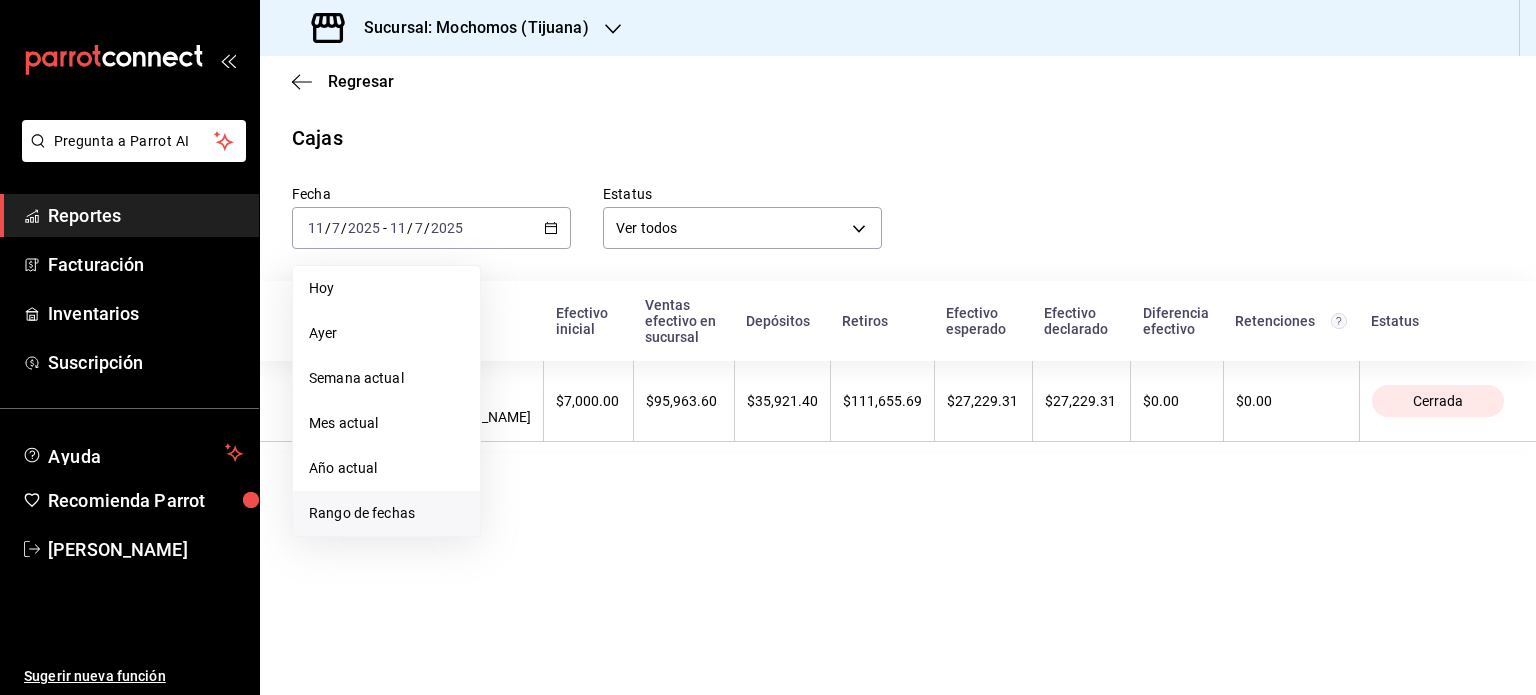 click on "Rango de fechas" at bounding box center [386, 513] 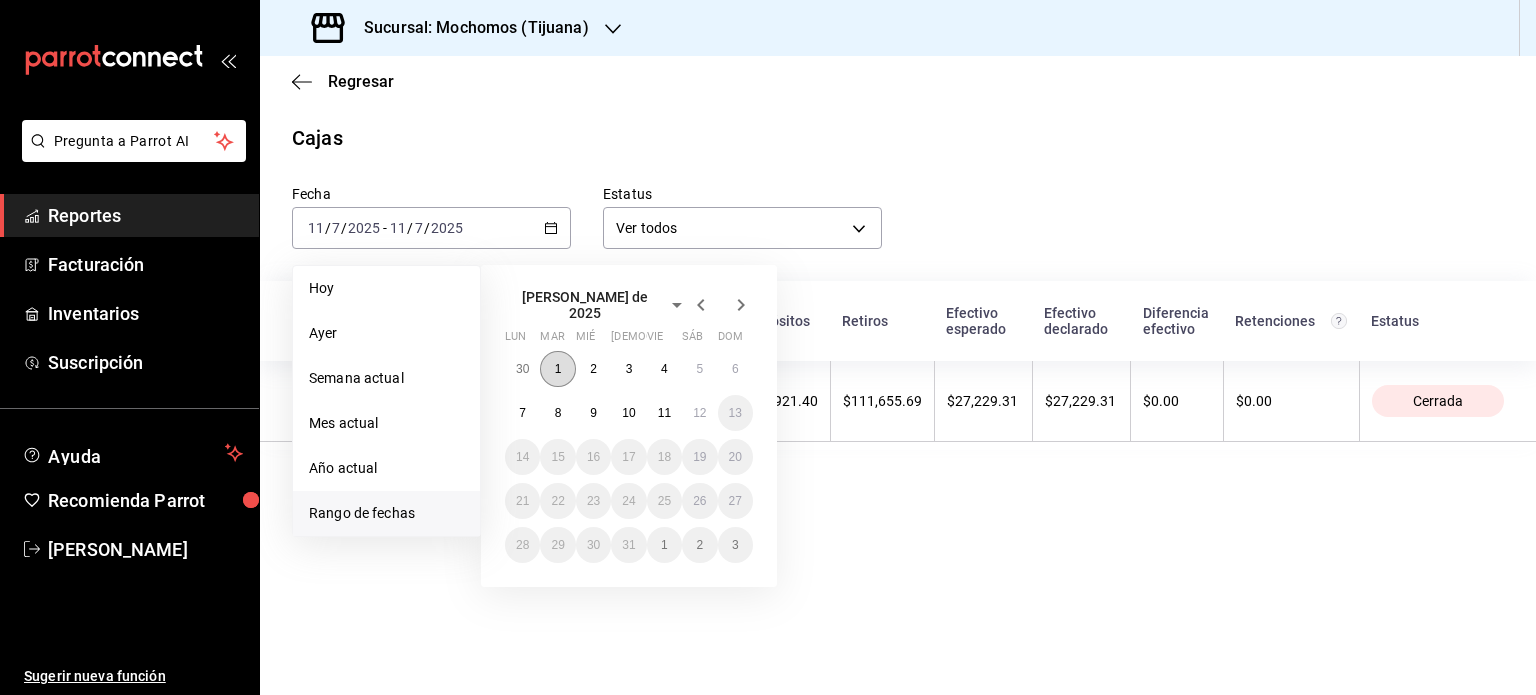 click on "1" at bounding box center [557, 369] 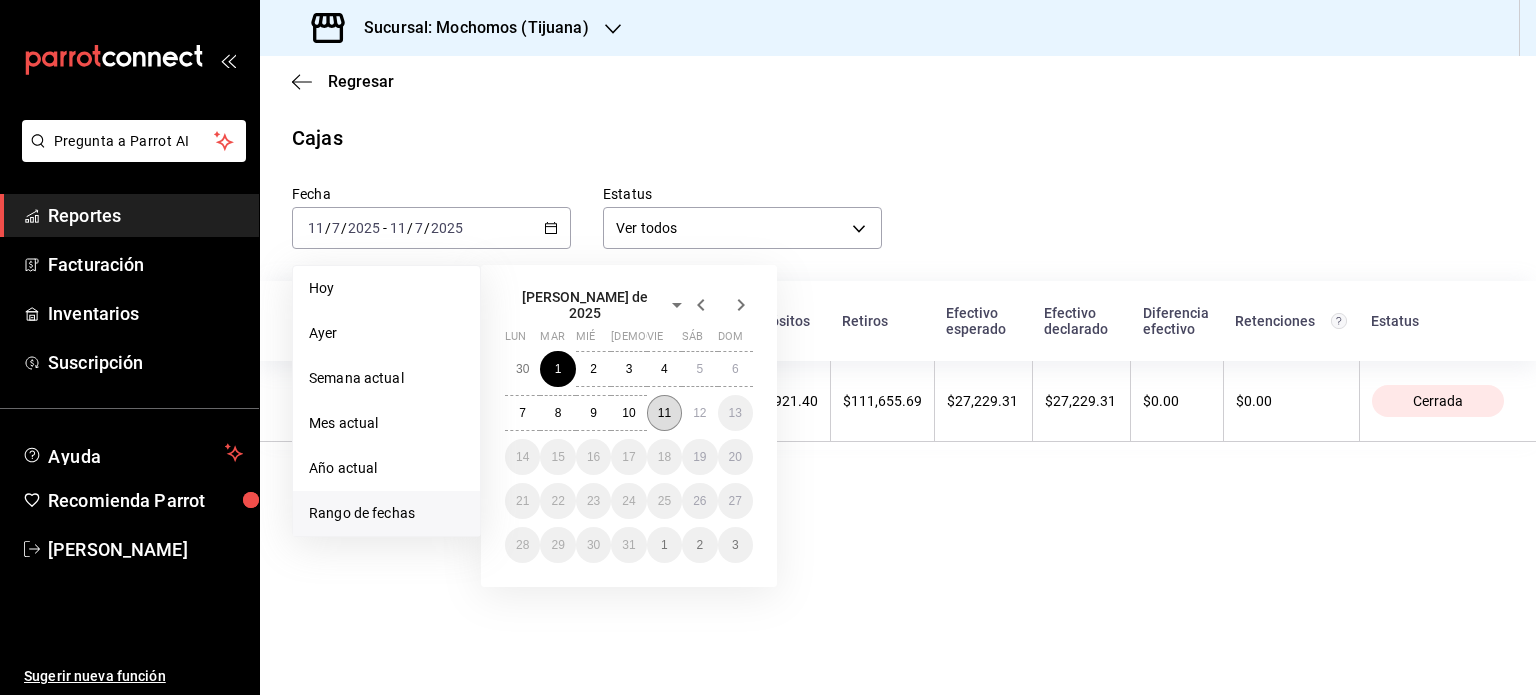 click on "11" at bounding box center [664, 413] 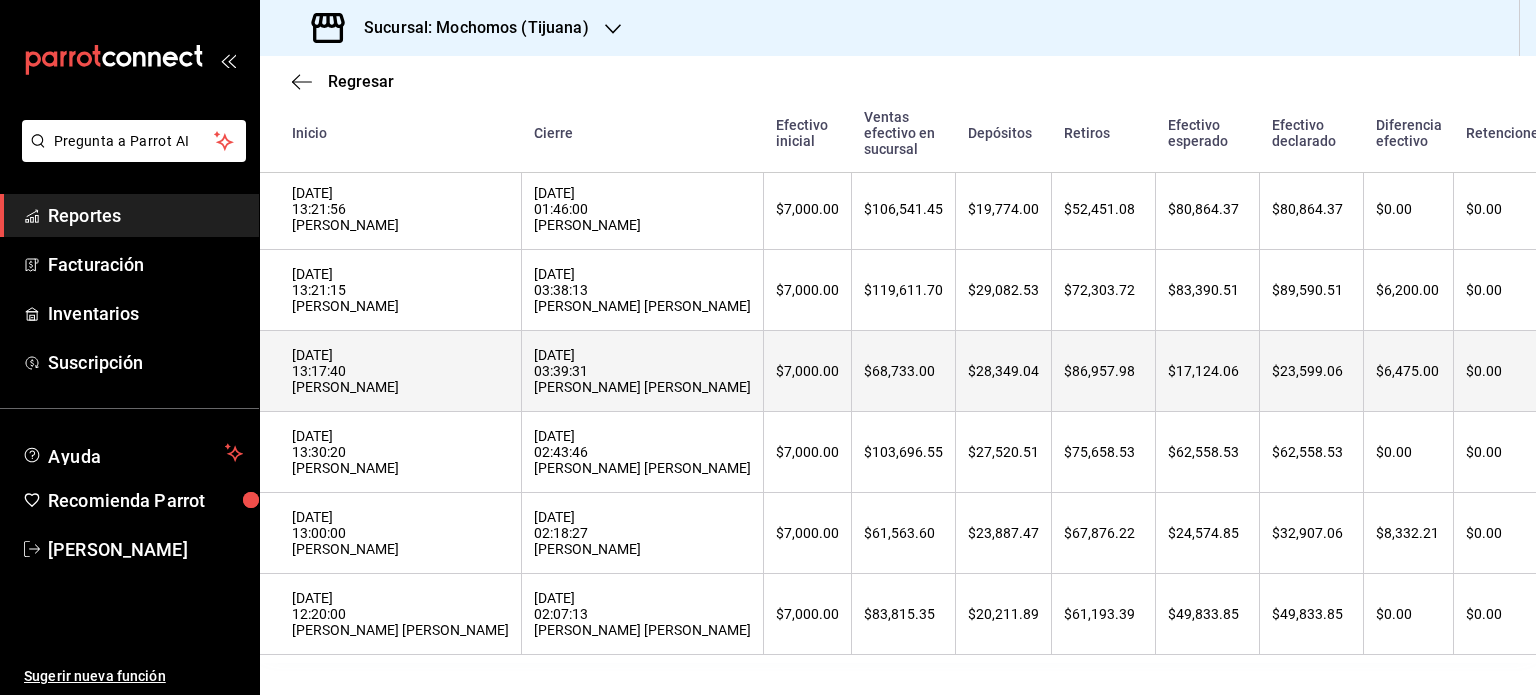 scroll, scrollTop: 676, scrollLeft: 0, axis: vertical 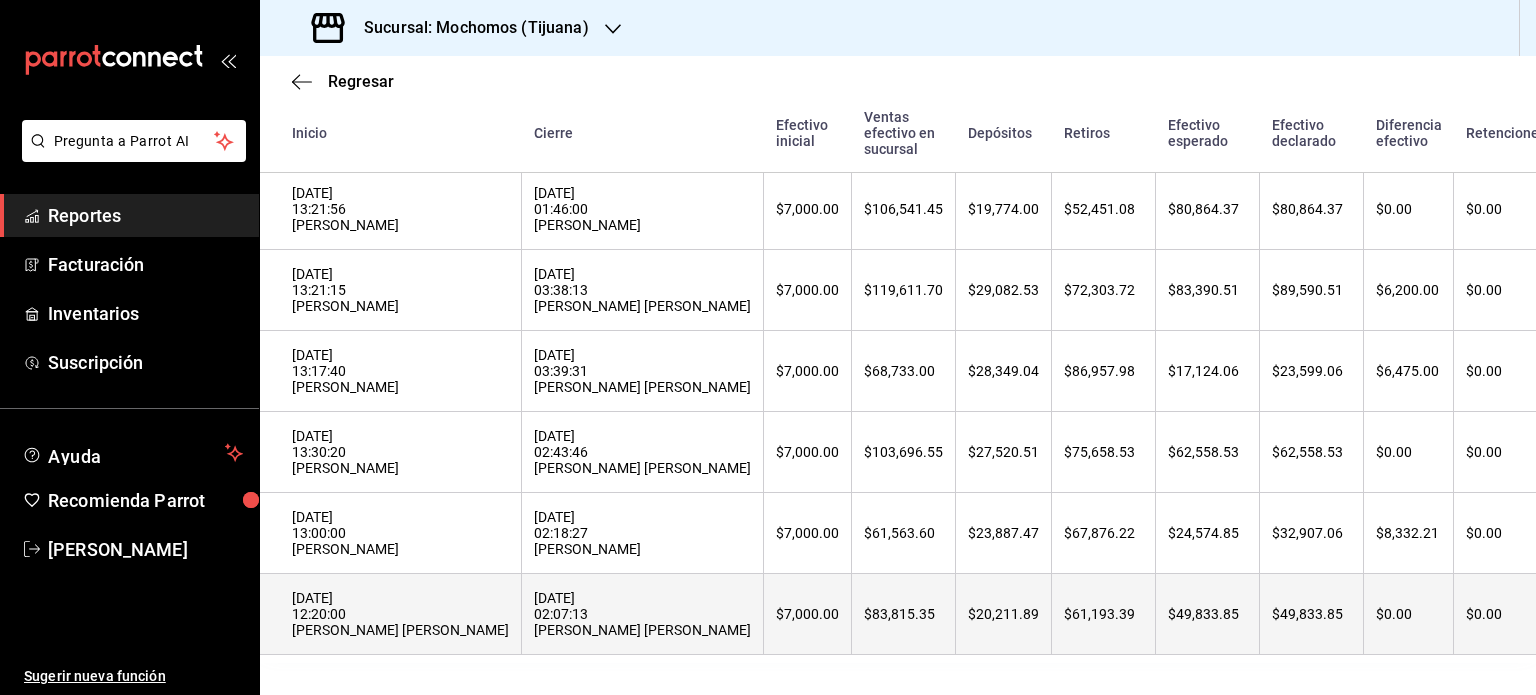 click on "$20,211.89" at bounding box center (1004, 614) 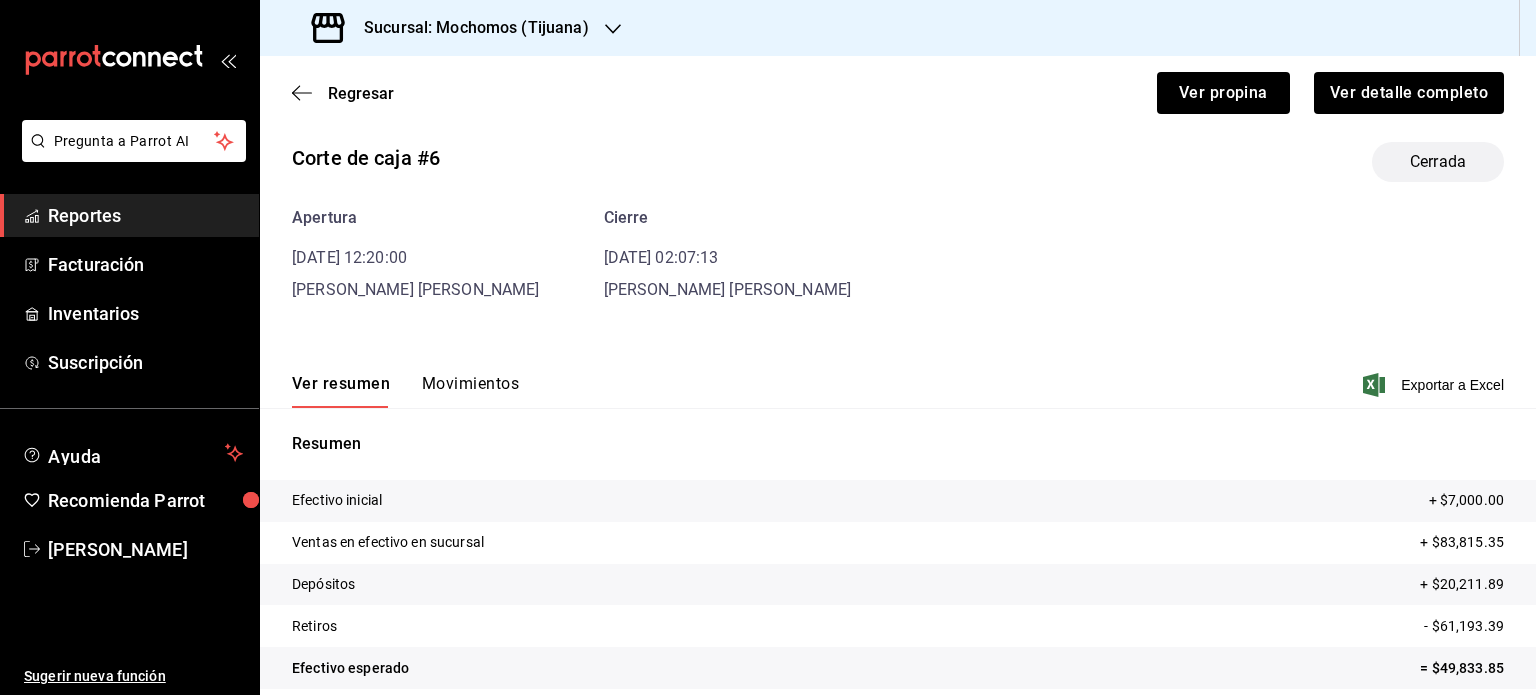 scroll, scrollTop: 43, scrollLeft: 0, axis: vertical 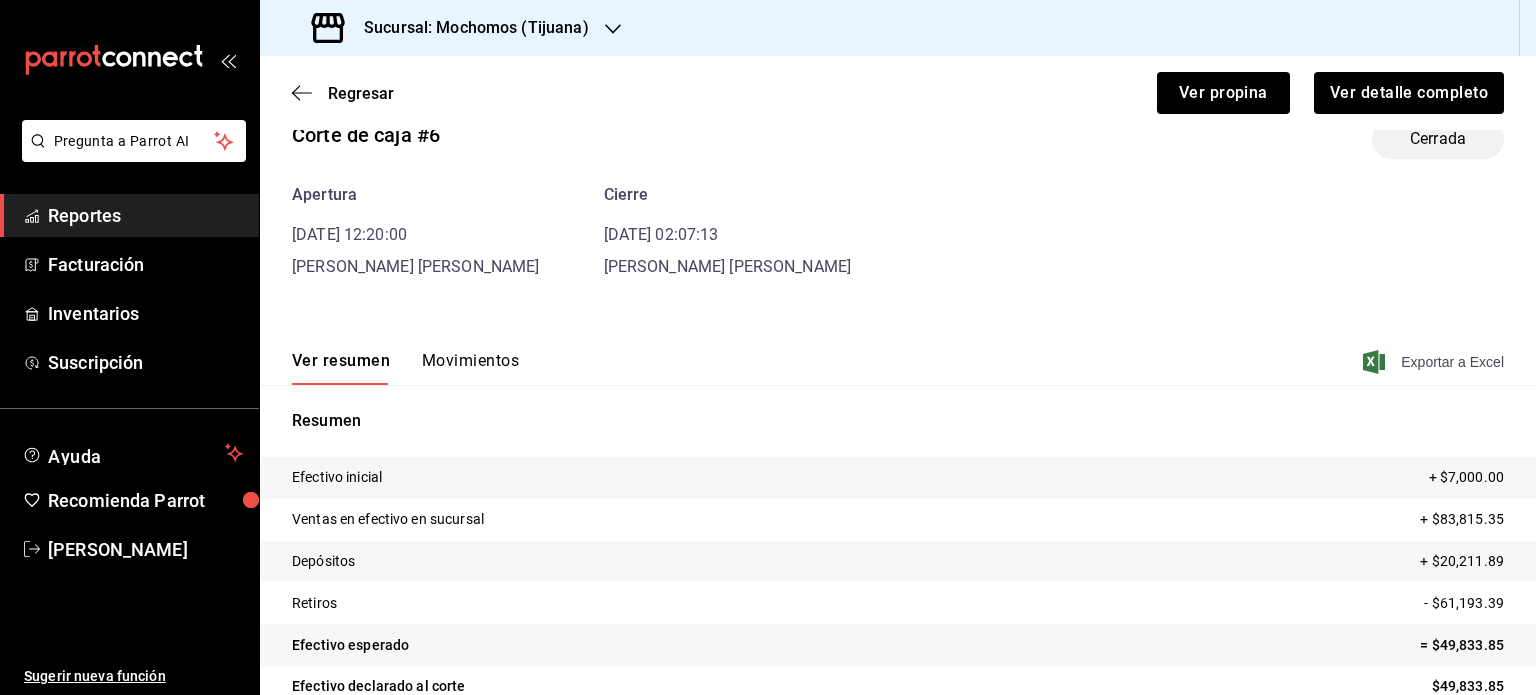 click on "Exportar a Excel" at bounding box center [1435, 362] 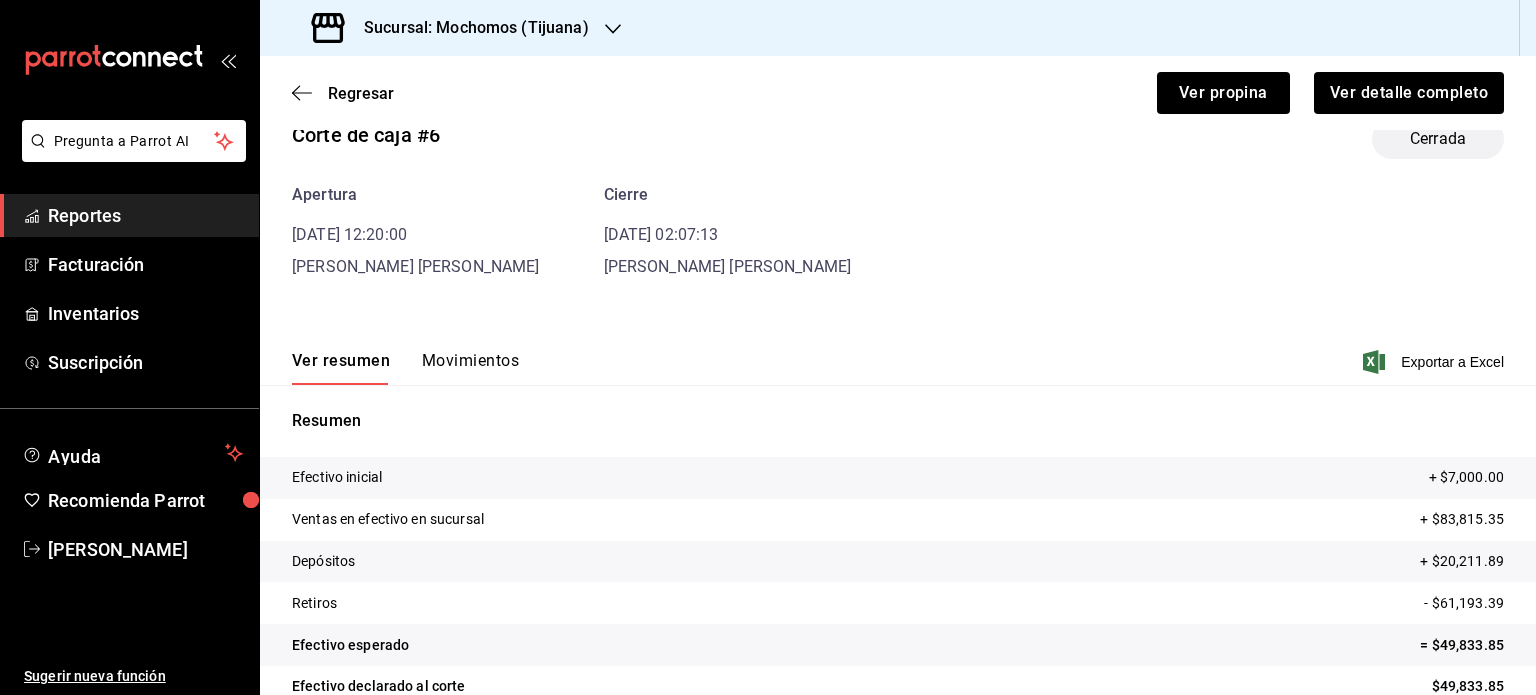 click on "Apertura [DATE] 12:20:00 [PERSON_NAME] [PERSON_NAME] Cierre [DATE] 02:07:13 [PERSON_NAME] [PERSON_NAME]" at bounding box center (898, 231) 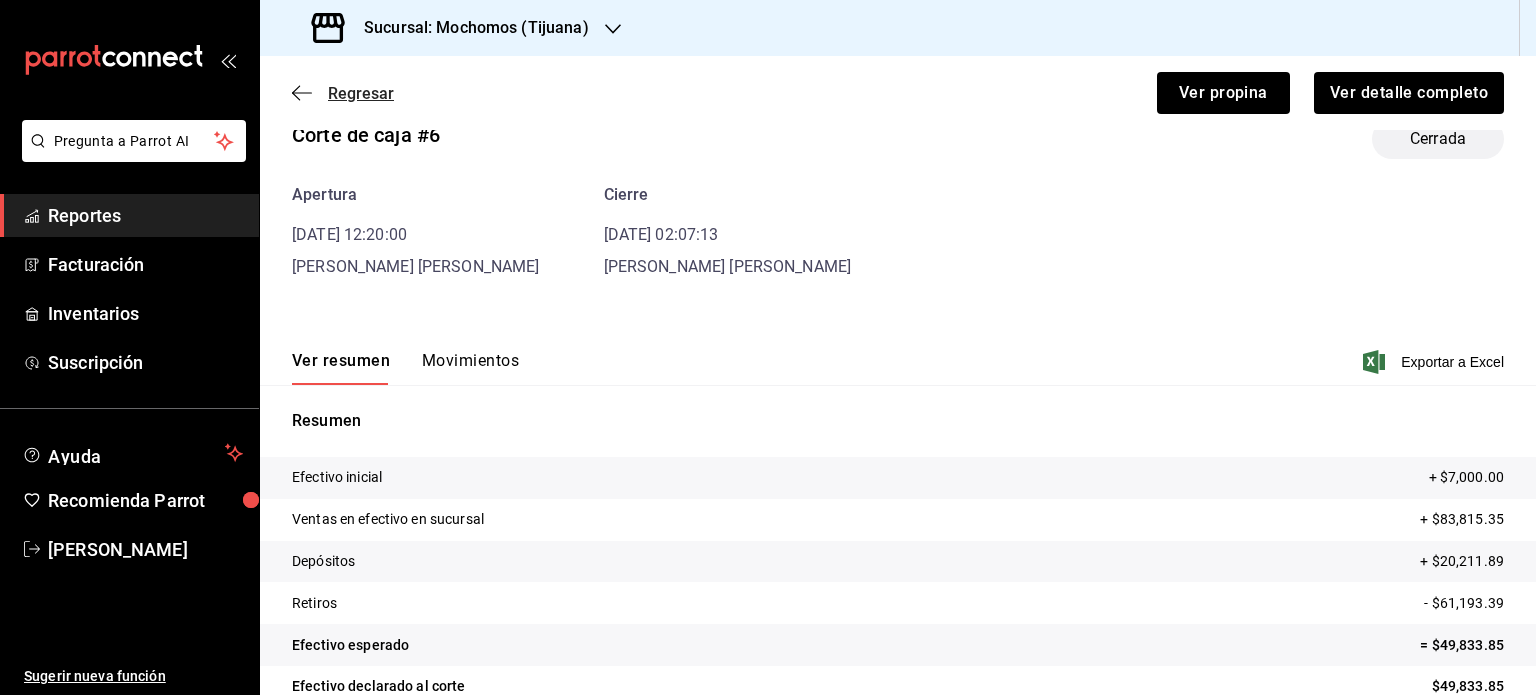 click 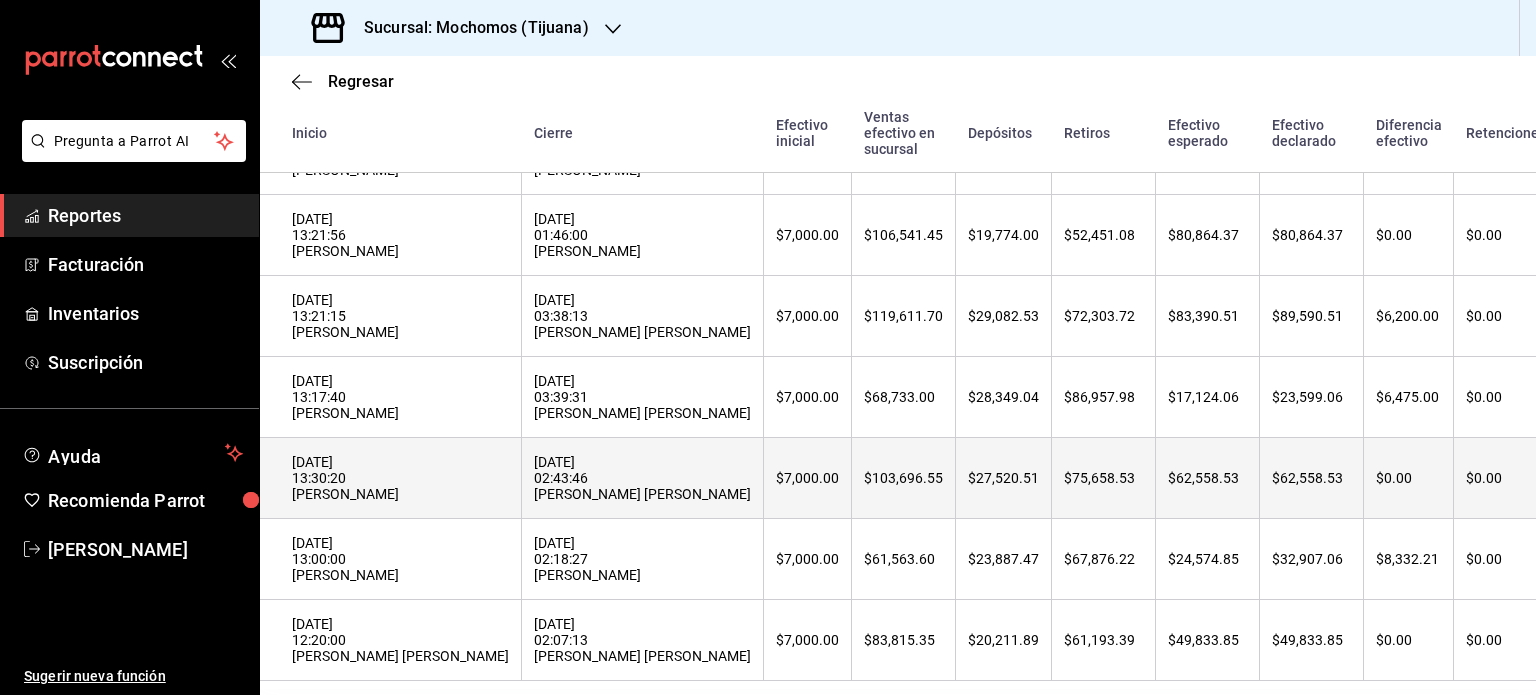 scroll, scrollTop: 676, scrollLeft: 0, axis: vertical 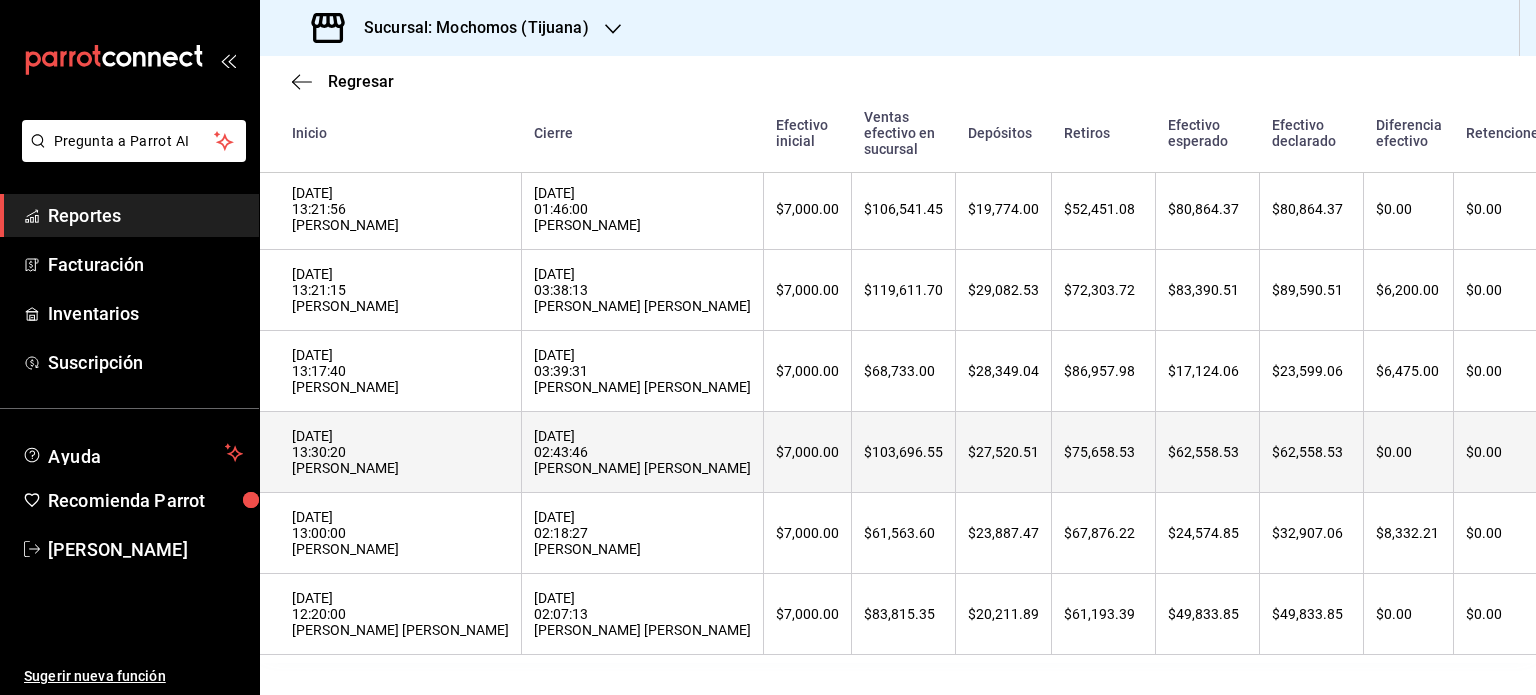 click on "[DATE]
13:30:20
[PERSON_NAME]" at bounding box center (391, 452) 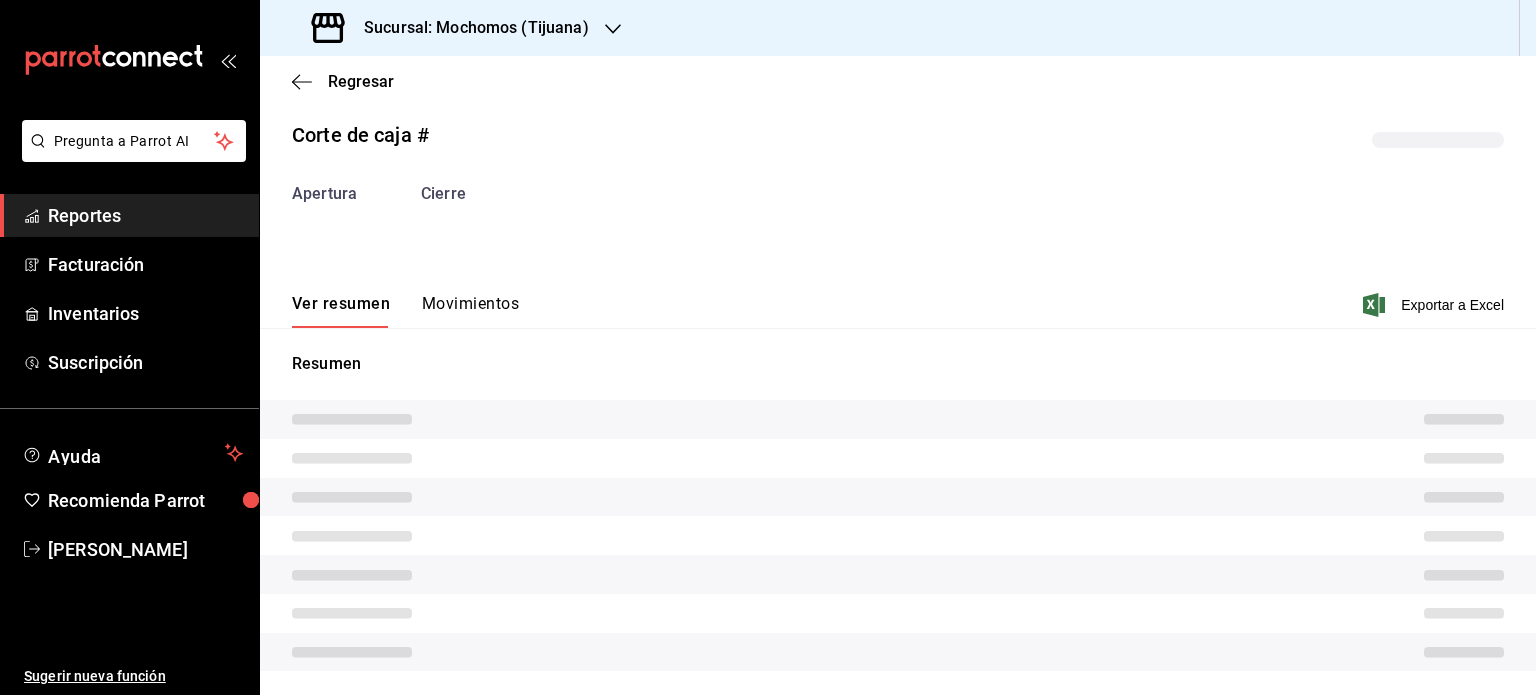 scroll, scrollTop: 20, scrollLeft: 0, axis: vertical 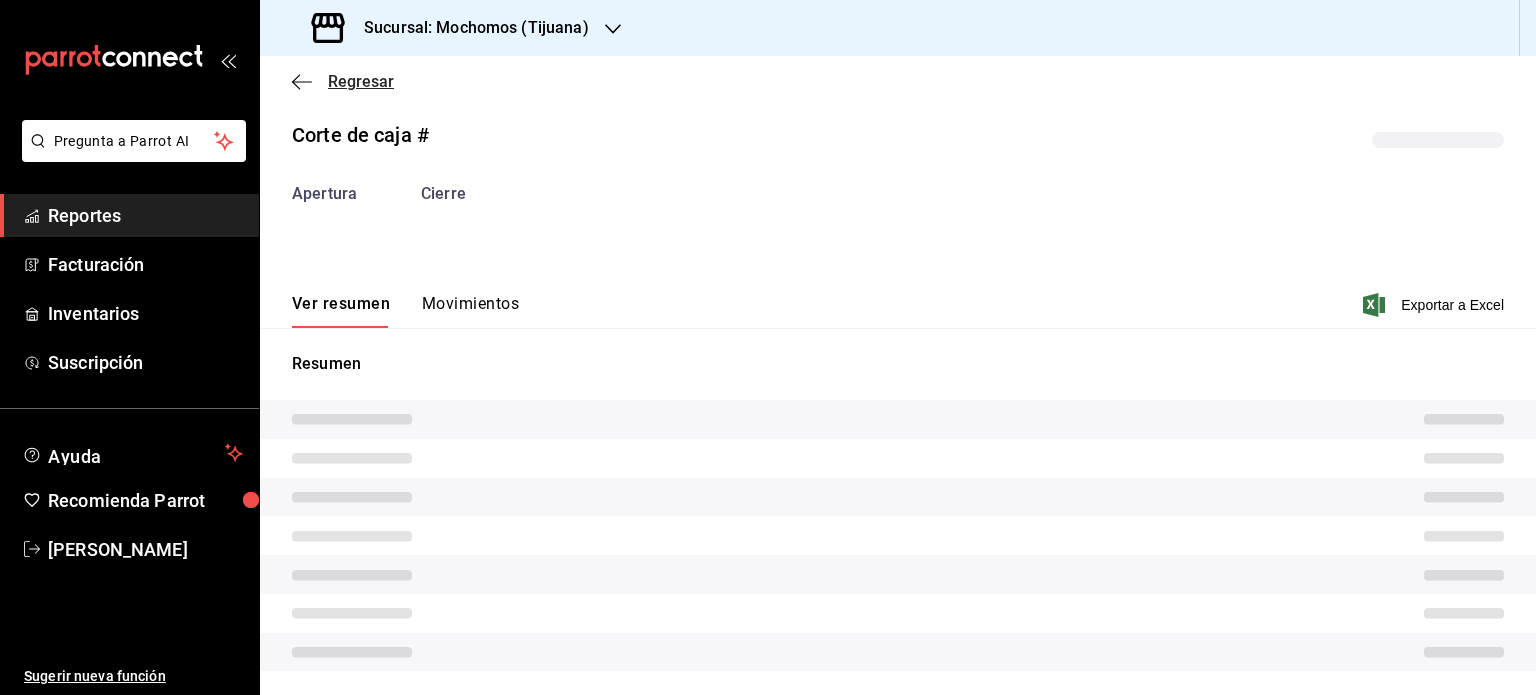 click 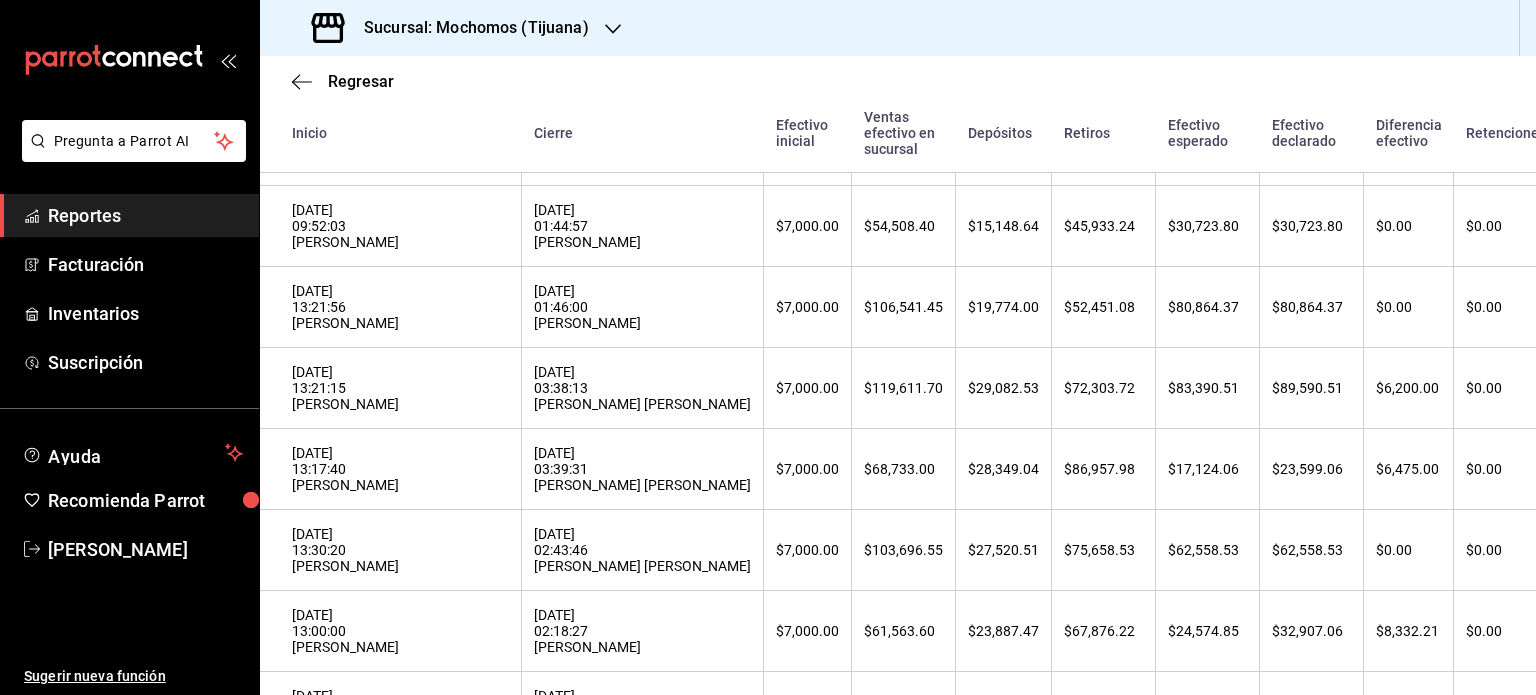 scroll, scrollTop: 676, scrollLeft: 0, axis: vertical 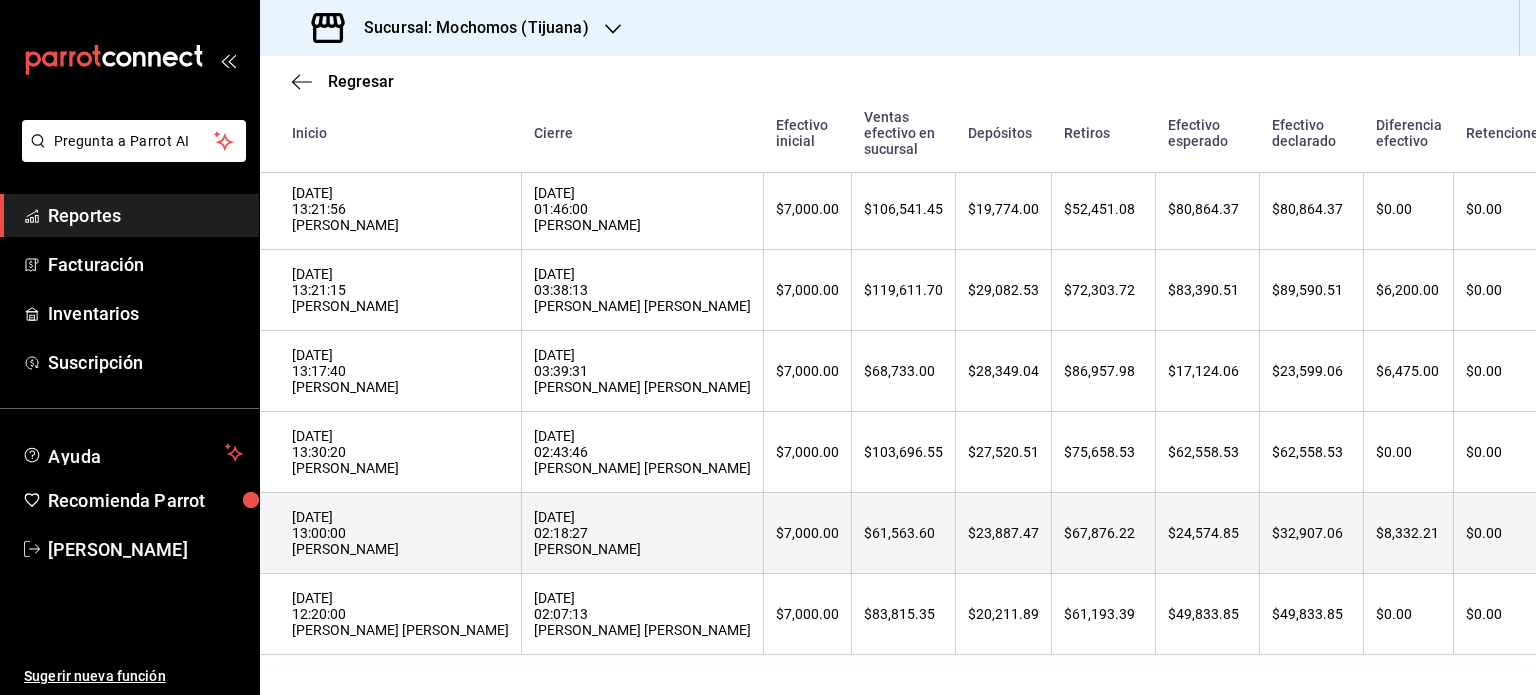 click on "[DATE]
13:00:00
[PERSON_NAME]" at bounding box center [400, 533] 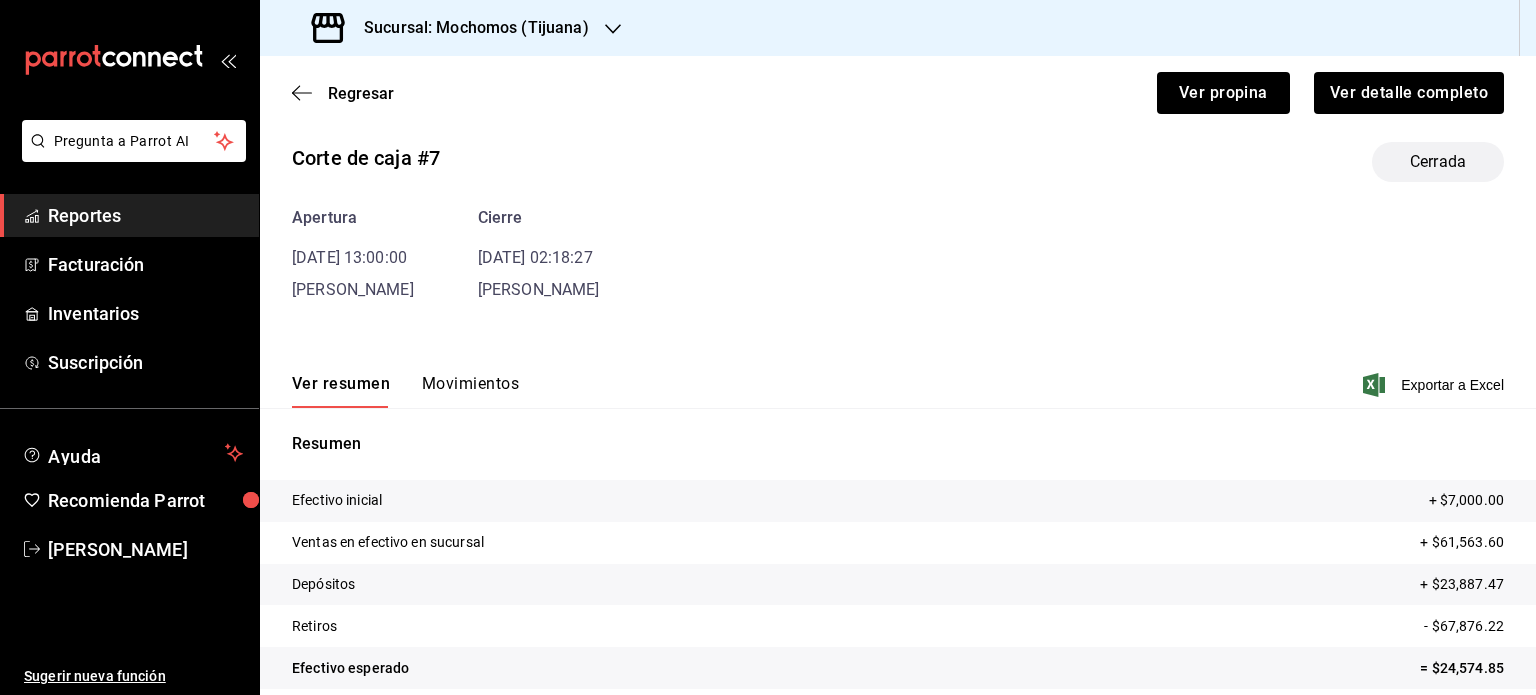 scroll, scrollTop: 43, scrollLeft: 0, axis: vertical 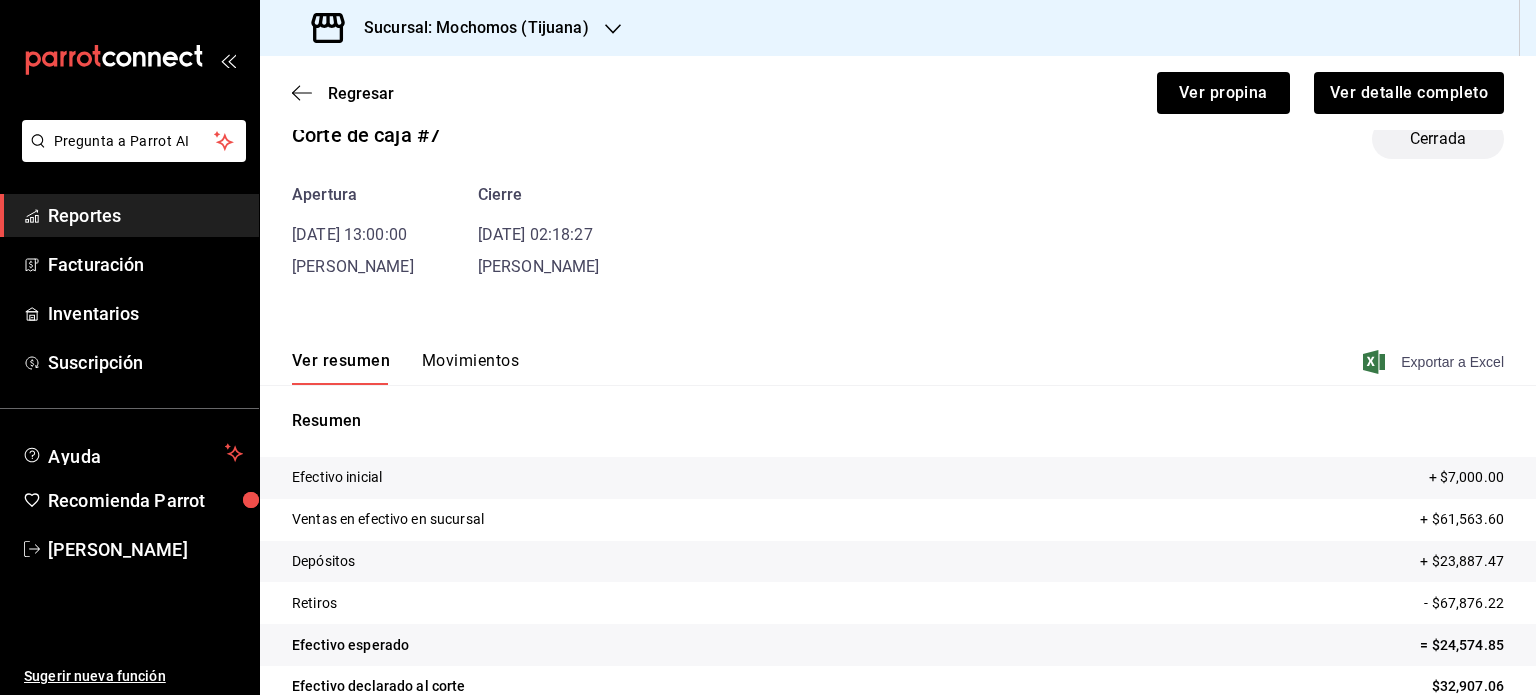 click on "Exportar a Excel" at bounding box center [1435, 362] 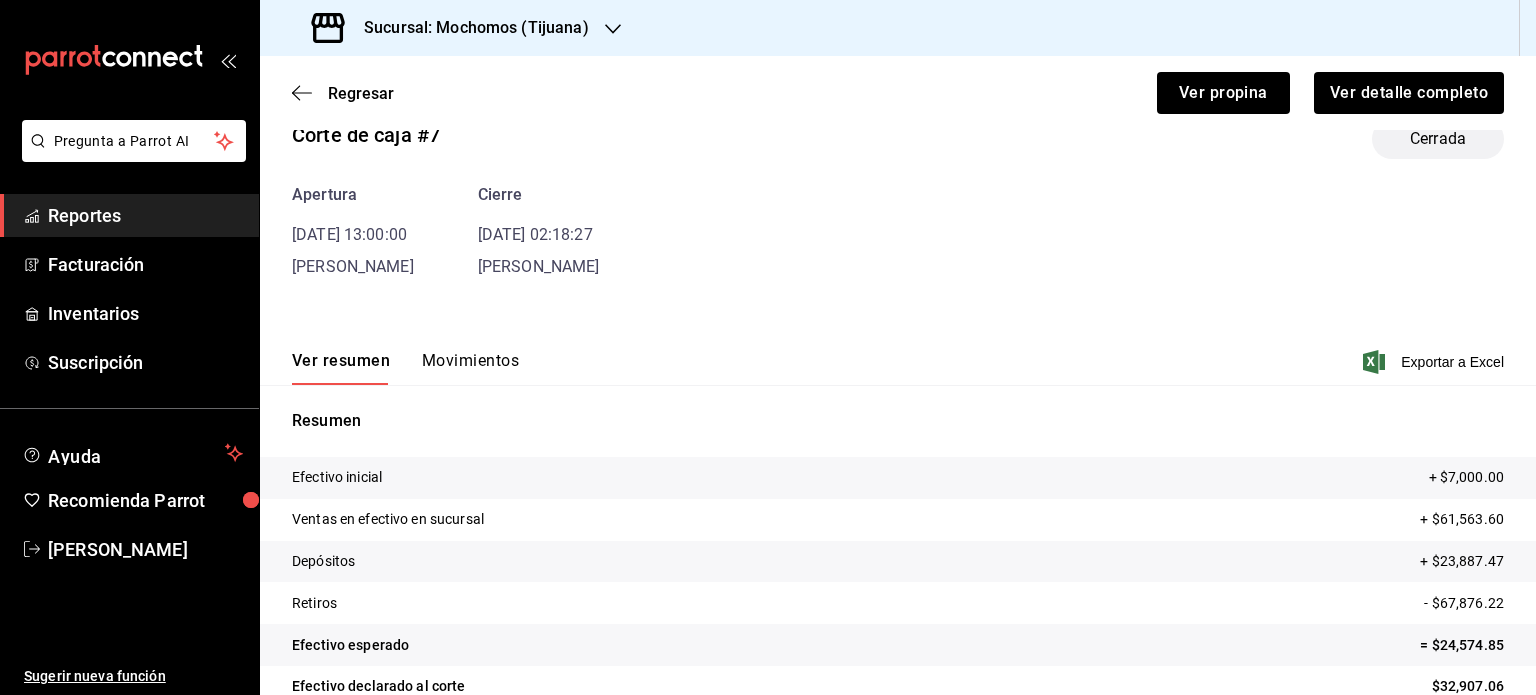 click on "Apertura [DATE] 13:00:00 [PERSON_NAME] Cierre [DATE] 02:18:27 [PERSON_NAME]" at bounding box center (898, 231) 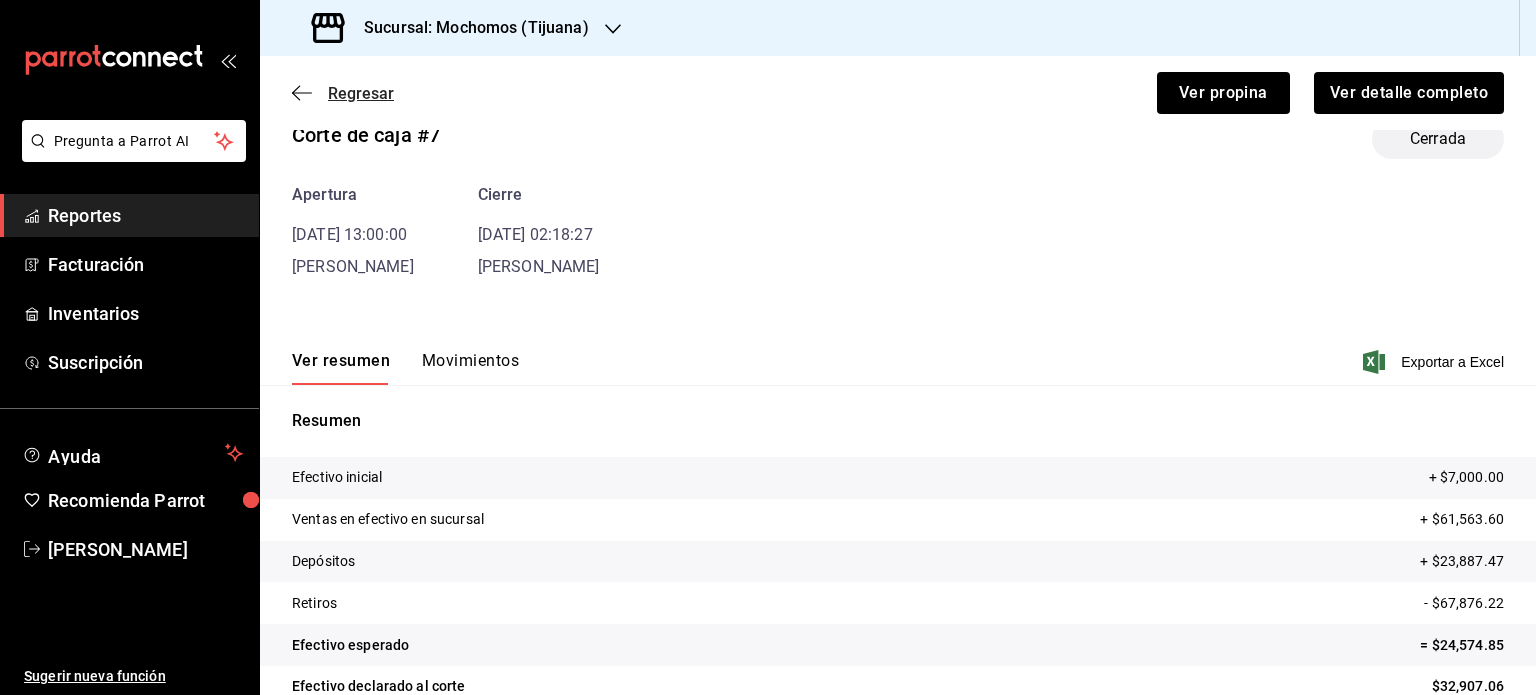 click 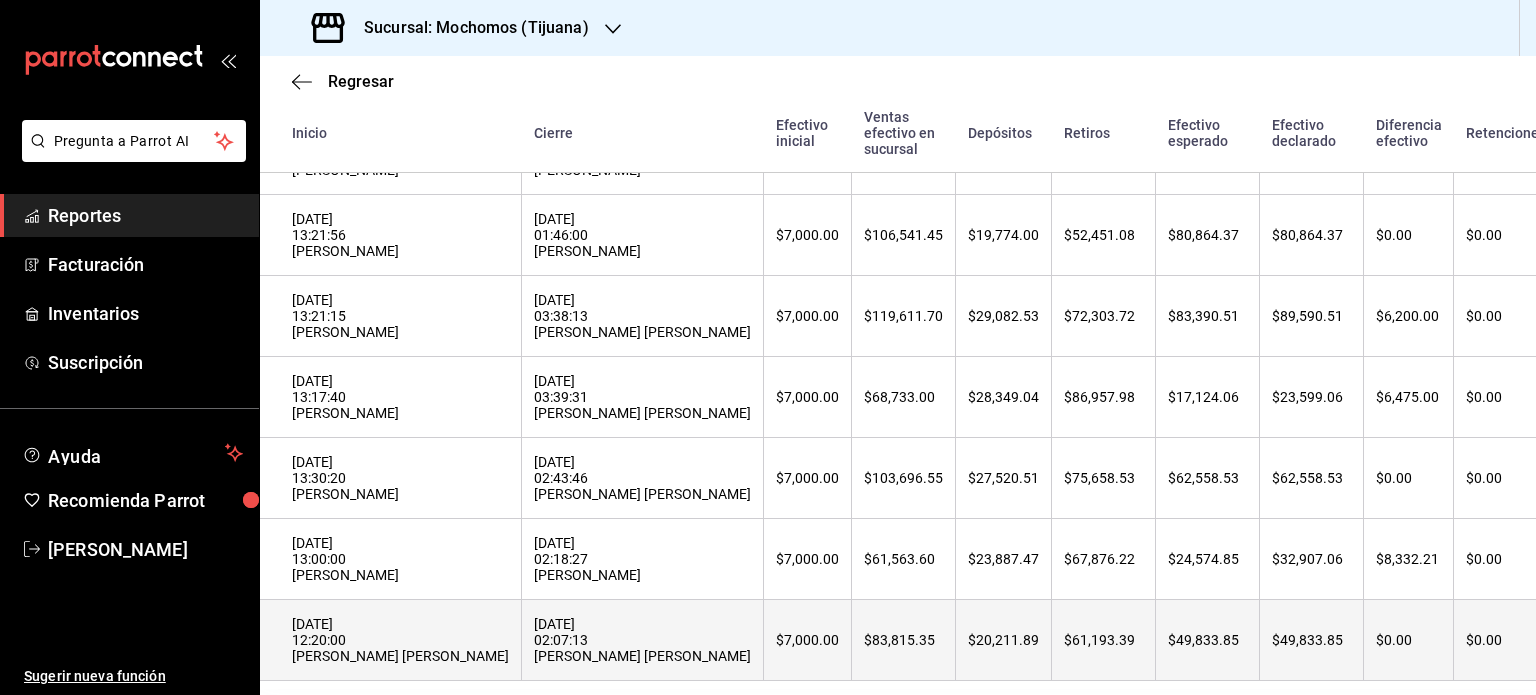 scroll, scrollTop: 676, scrollLeft: 0, axis: vertical 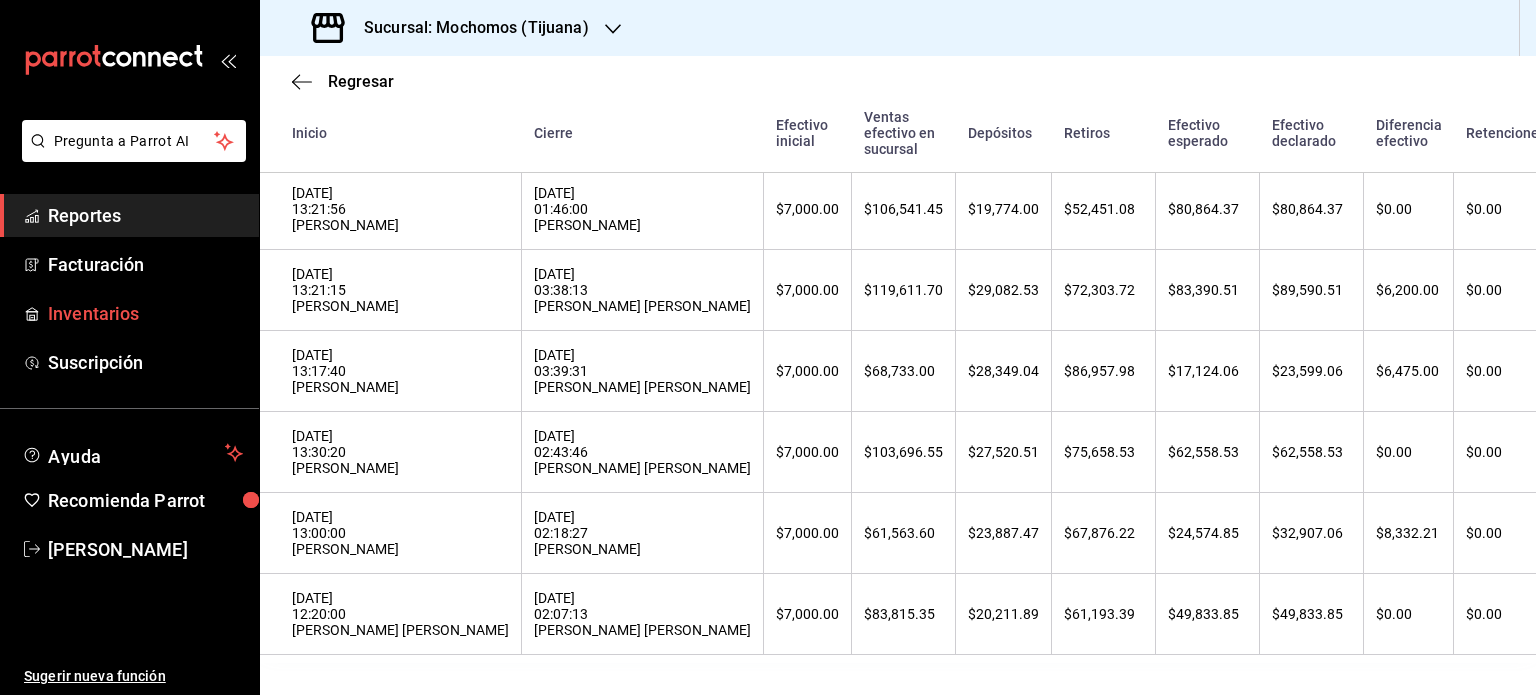 drag, startPoint x: 404, startPoint y: 439, endPoint x: 248, endPoint y: 331, distance: 189.73666 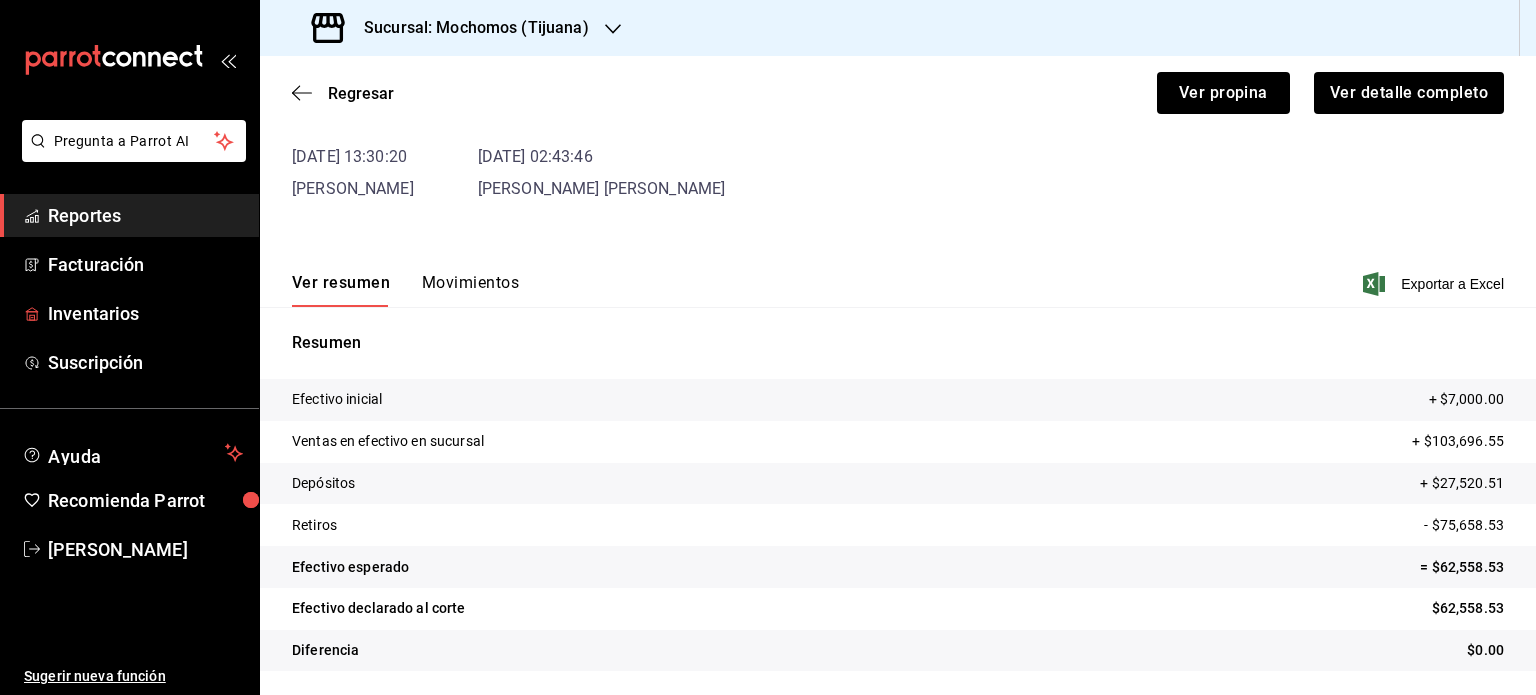 scroll, scrollTop: 43, scrollLeft: 0, axis: vertical 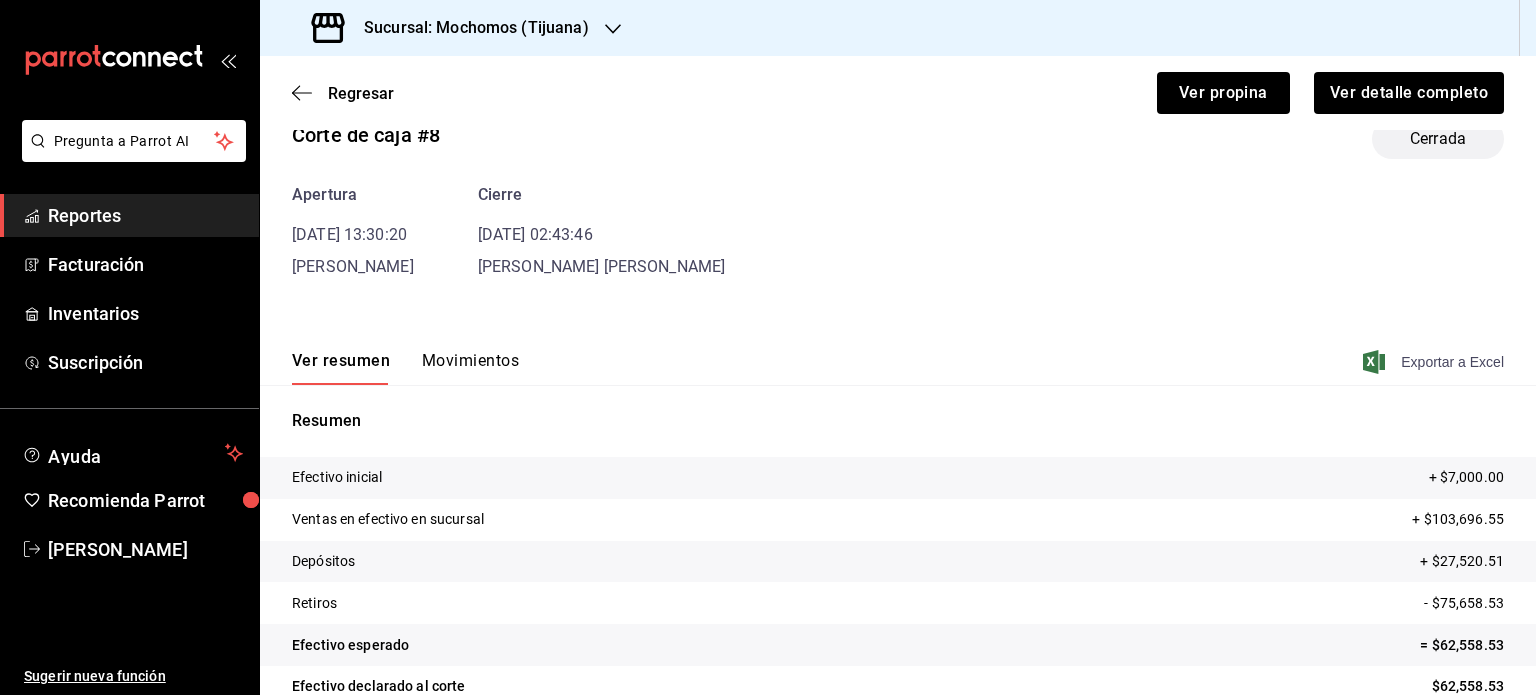 click on "Exportar a Excel" at bounding box center [1435, 362] 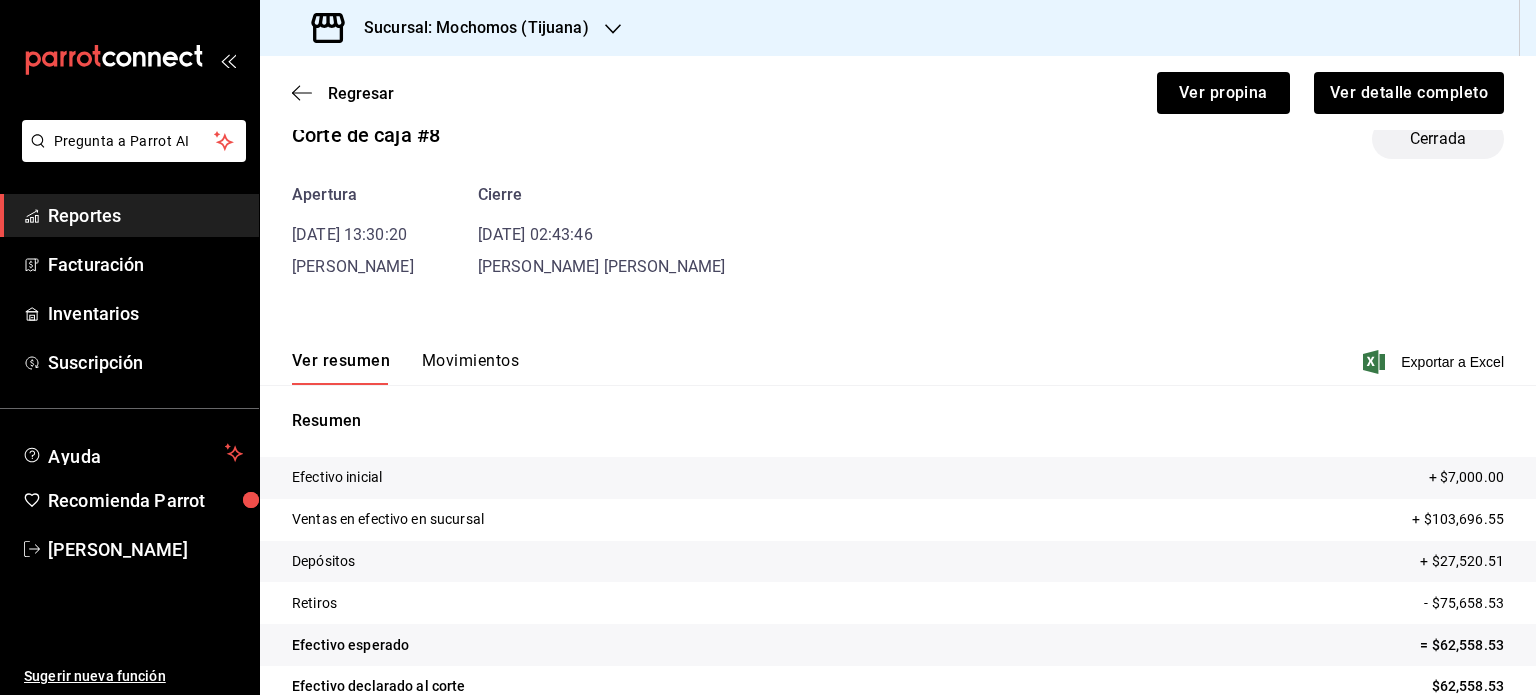 click on "Apertura [DATE] 13:30:20 [PERSON_NAME] [DATE] 02:43:46 [PERSON_NAME] [PERSON_NAME]" at bounding box center [898, 231] 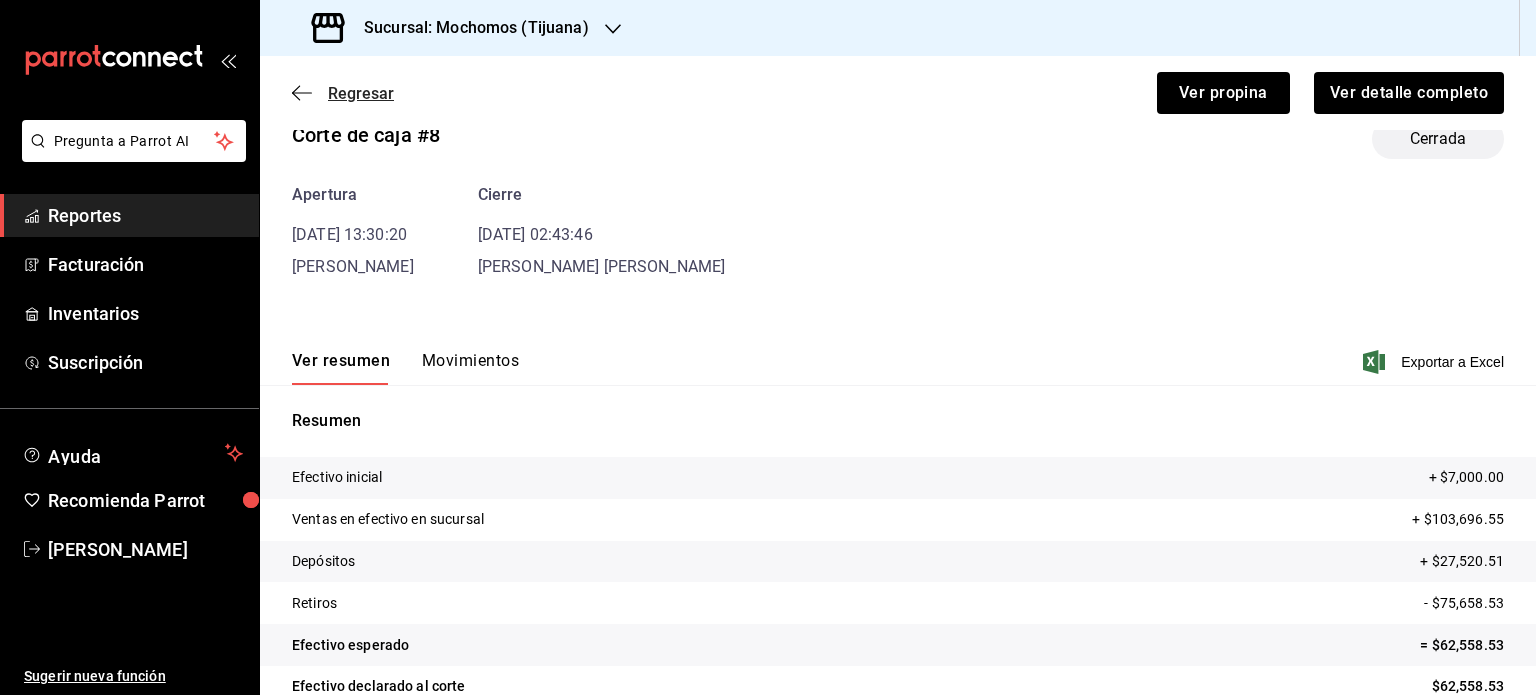 click 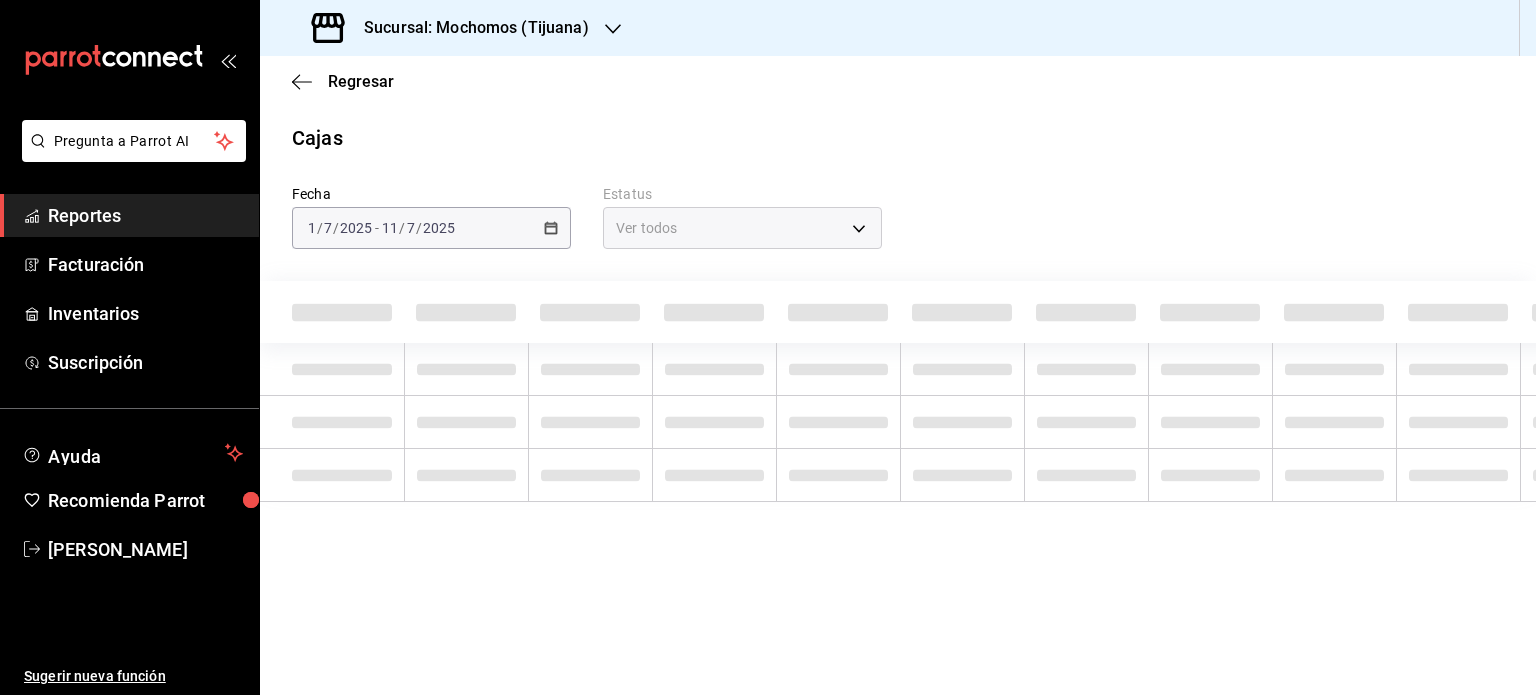 scroll, scrollTop: 0, scrollLeft: 0, axis: both 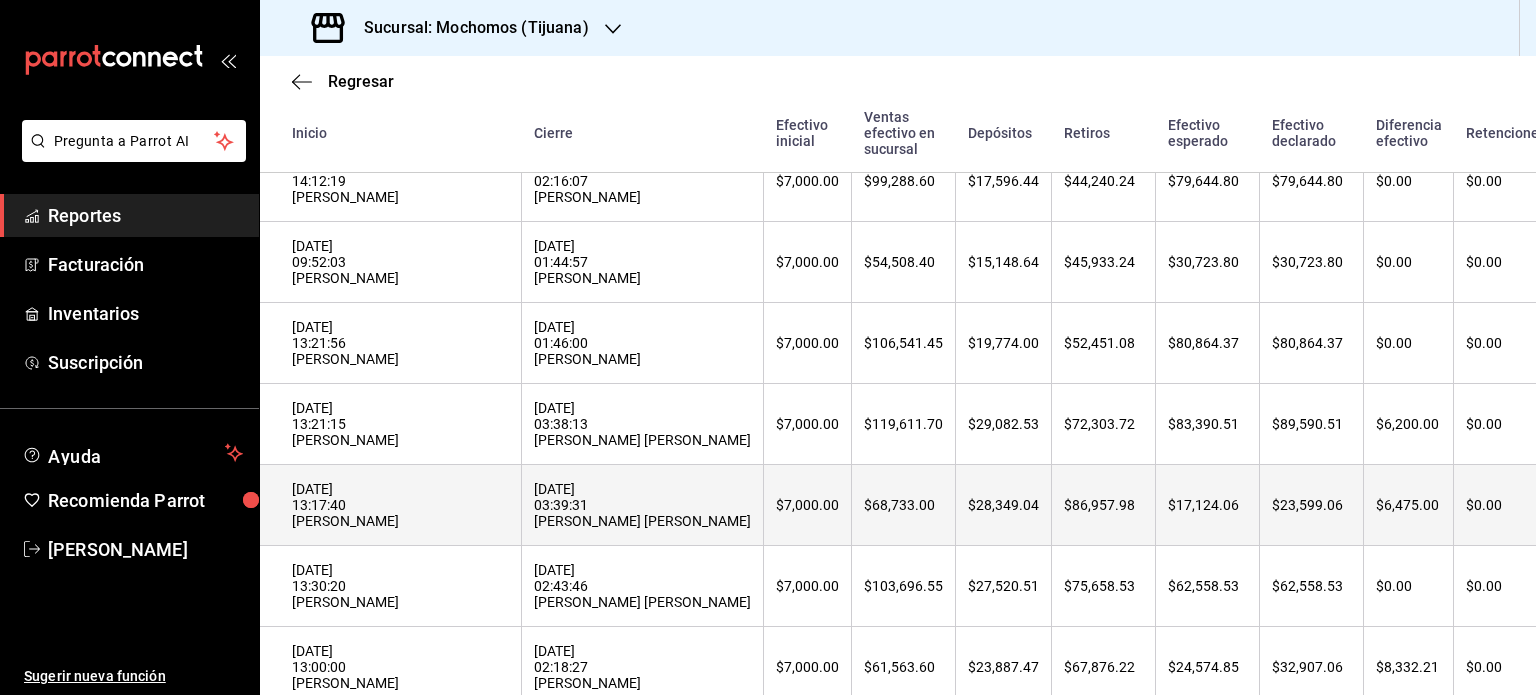 click on "[DATE]
13:17:40
[PERSON_NAME]" at bounding box center [400, 505] 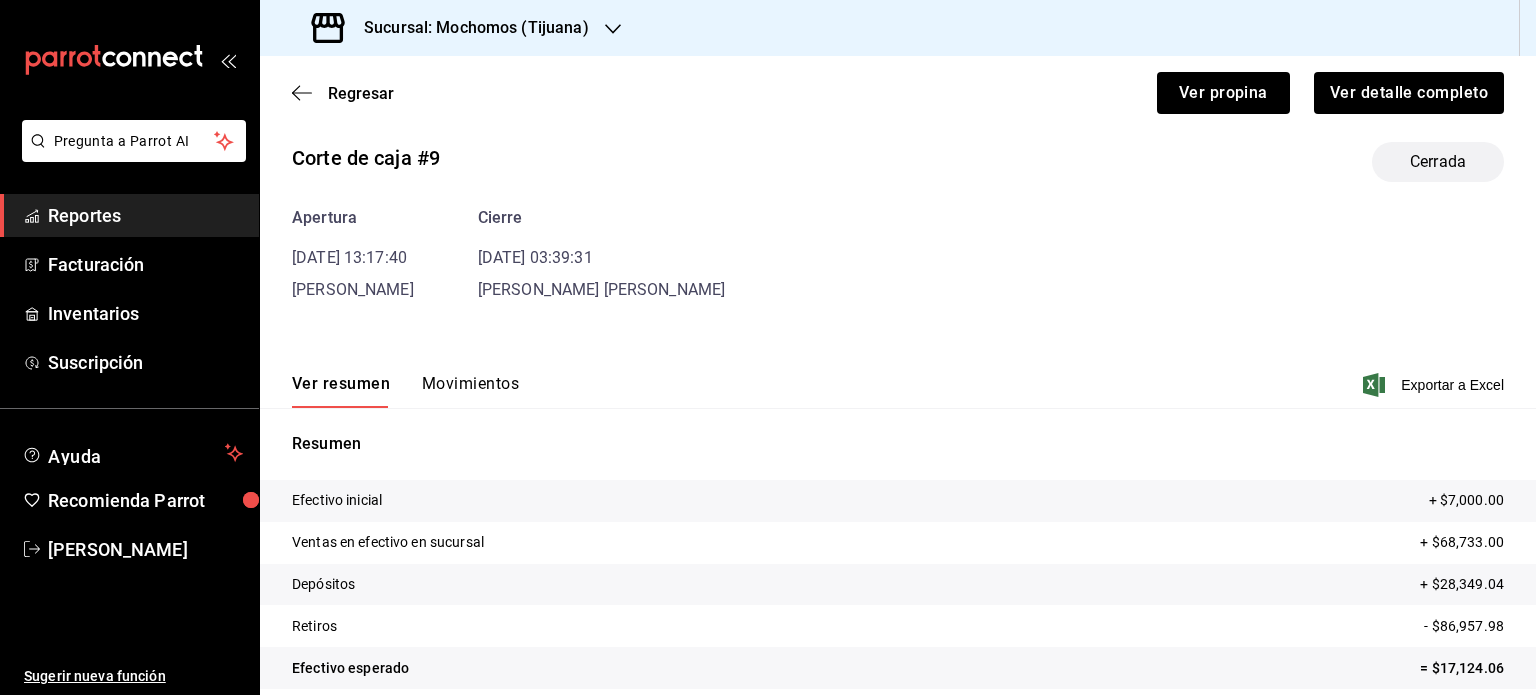 scroll, scrollTop: 43, scrollLeft: 0, axis: vertical 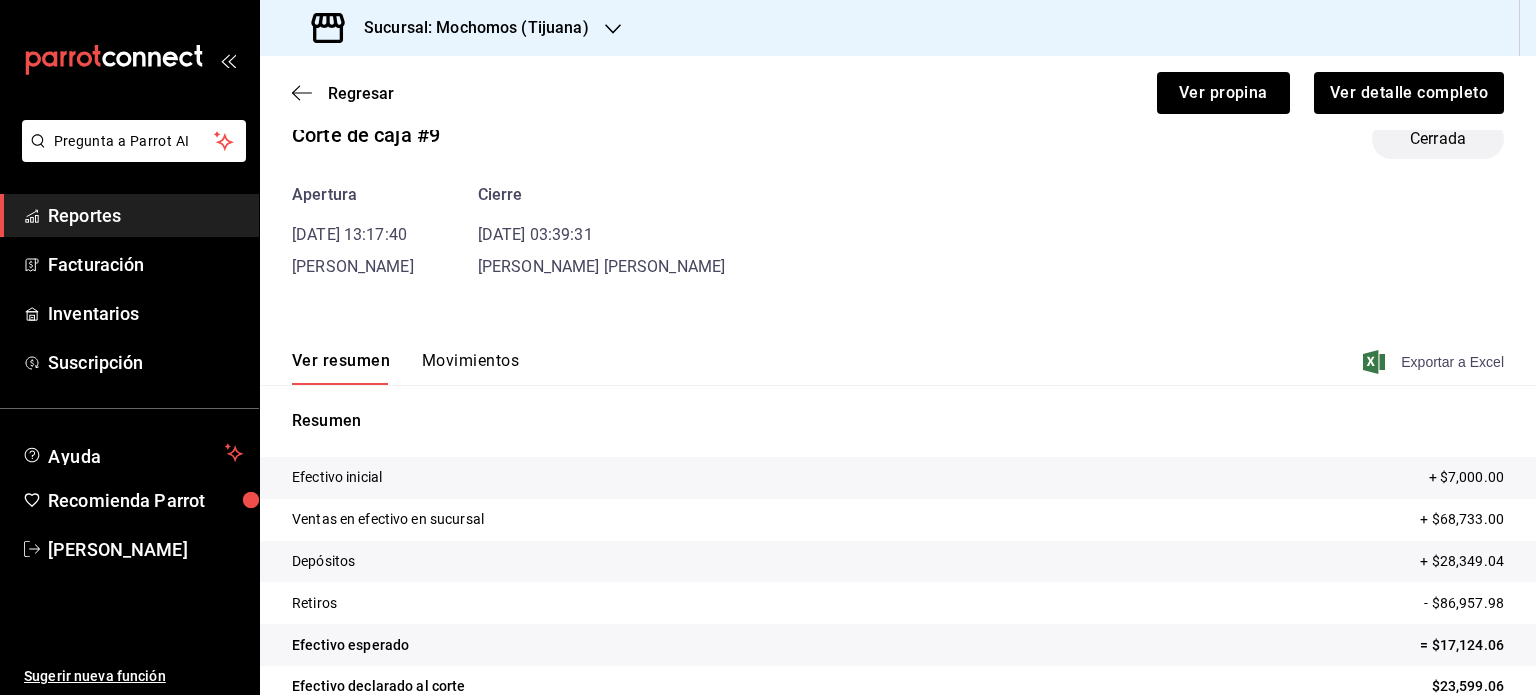 click on "Exportar a Excel" at bounding box center [1435, 362] 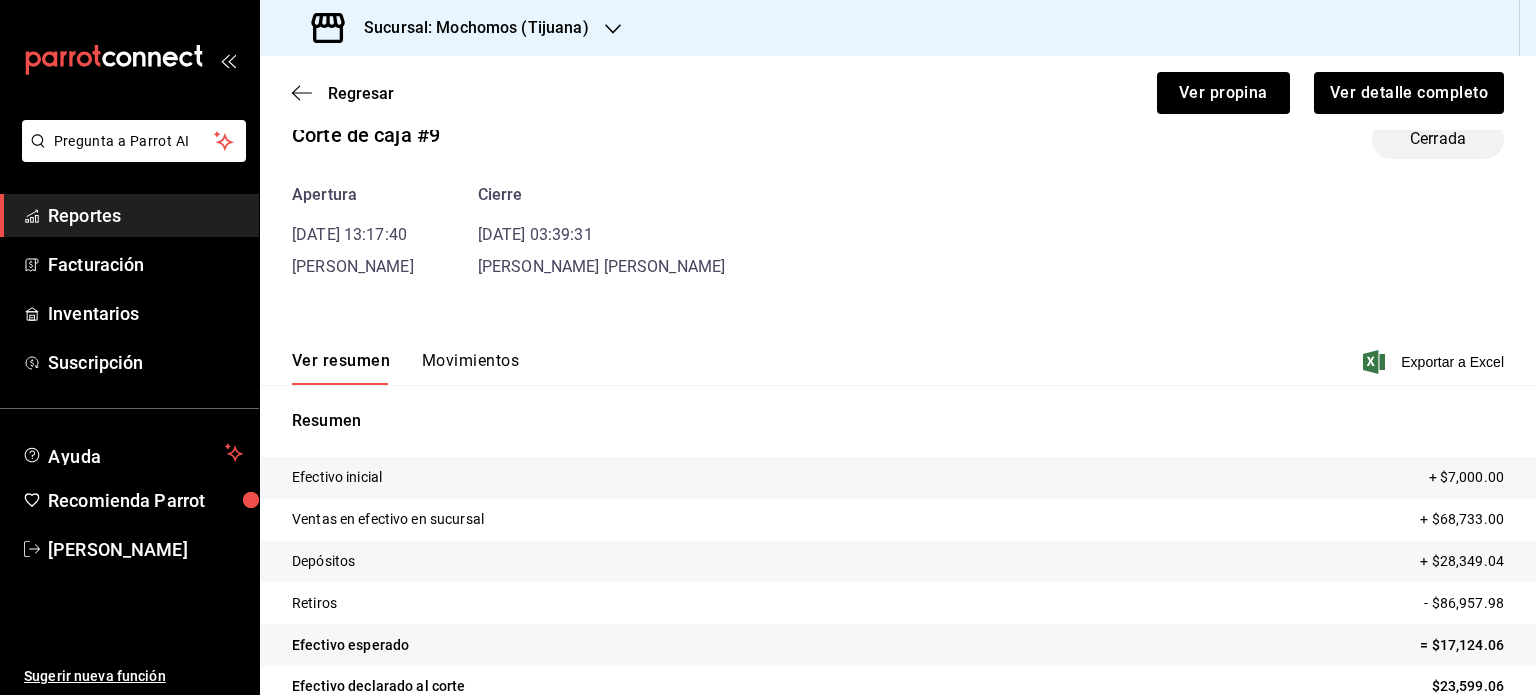 click on "Corte de caja  #9 Cerrada Apertura [DATE] 13:17:40 [PERSON_NAME] [DATE] 03:39:31 [PERSON_NAME] [PERSON_NAME] Ver resumen Movimientos Exportar a Excel Resumen Efectivo inicial + $7,000.00 Ventas en efectivo en sucursal + $68,733.00 Depósitos + $28,349.04 Retiros - $86,957.98 Efectivo esperado = $17,124.06 Efectivo declarado al corte  $23,599.06 Diferencia  $6,475.00" at bounding box center [898, 438] 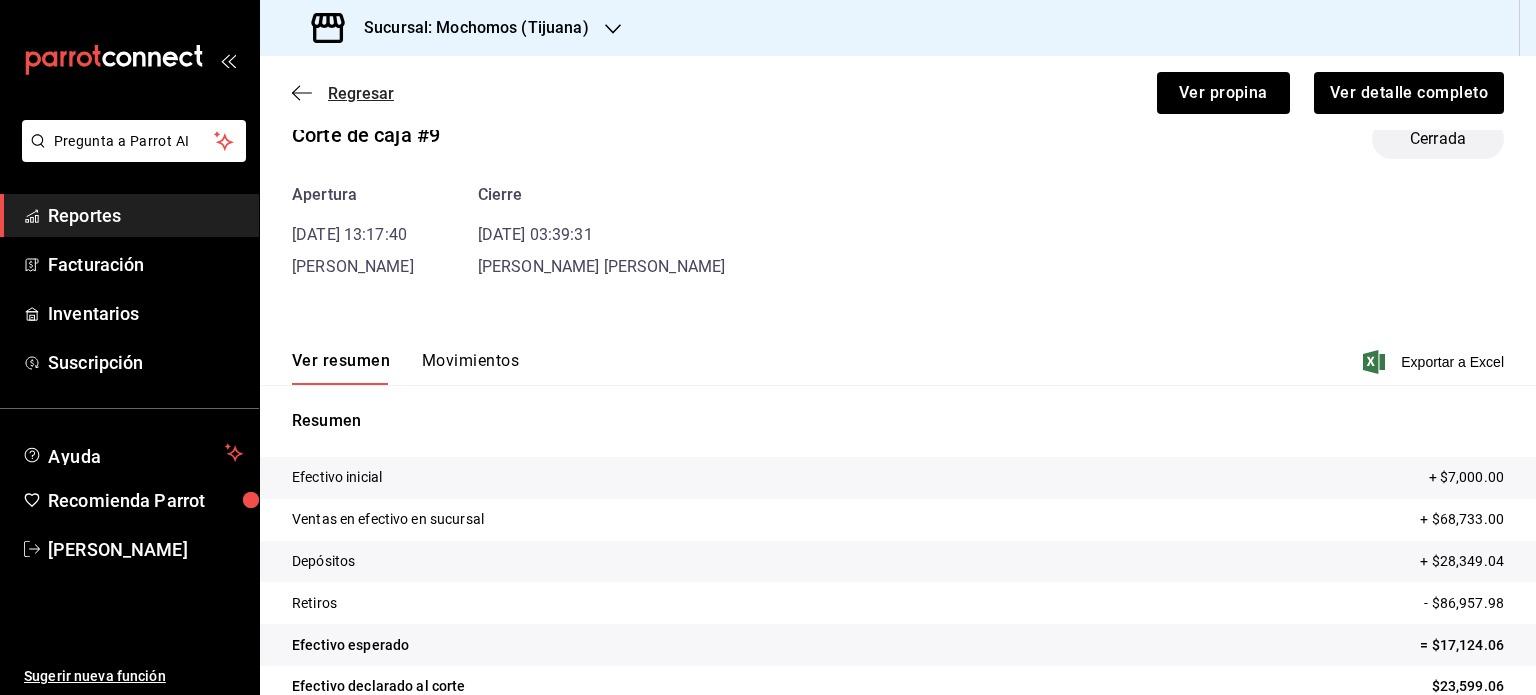 click 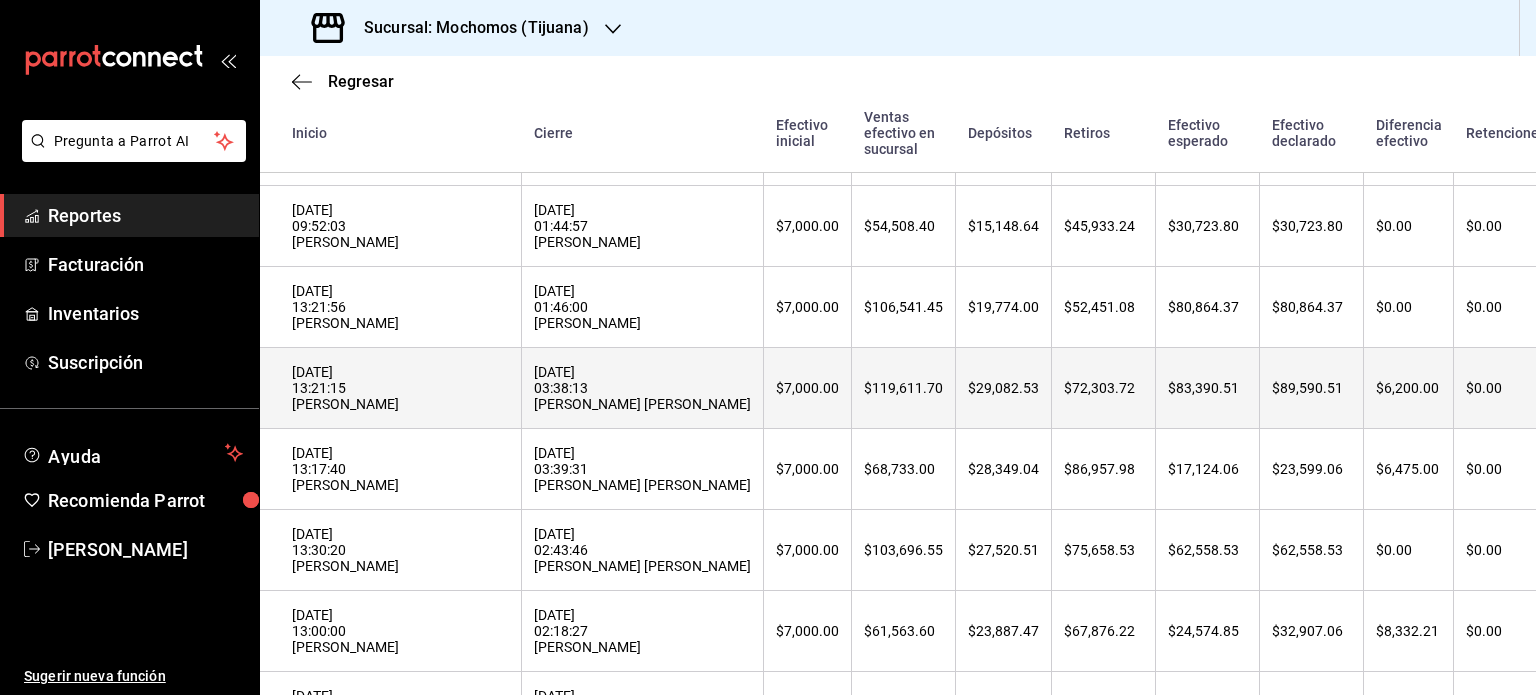 scroll, scrollTop: 636, scrollLeft: 0, axis: vertical 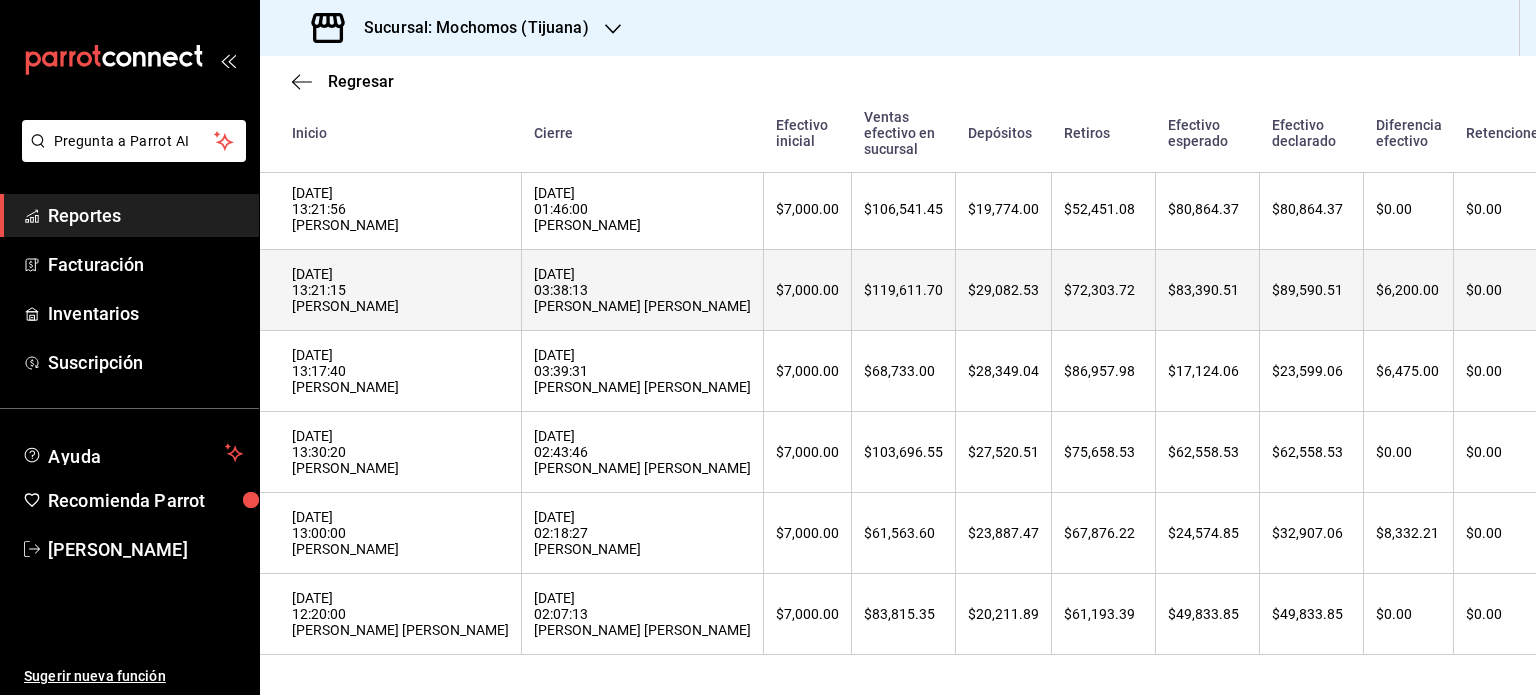 click on "[DATE]
13:21:15
[PERSON_NAME]" at bounding box center [400, 290] 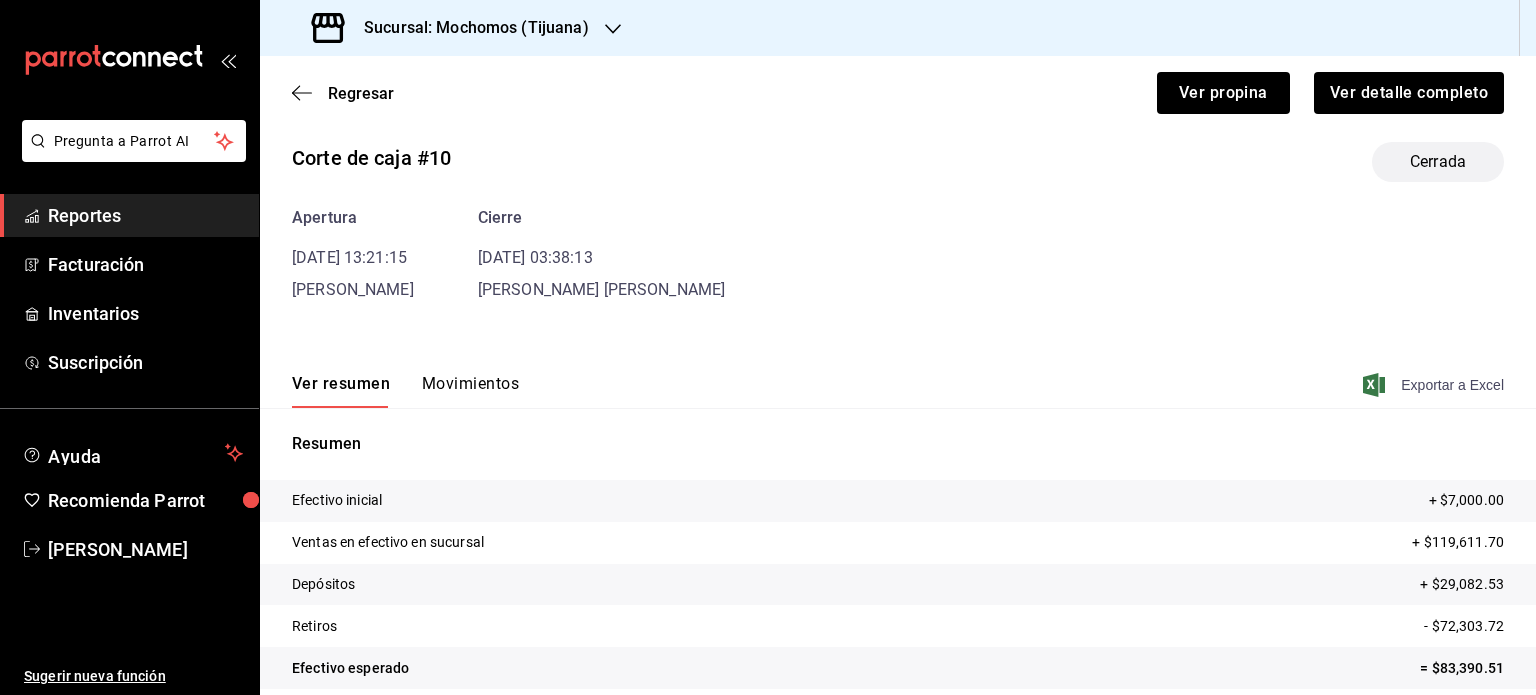 scroll, scrollTop: 43, scrollLeft: 0, axis: vertical 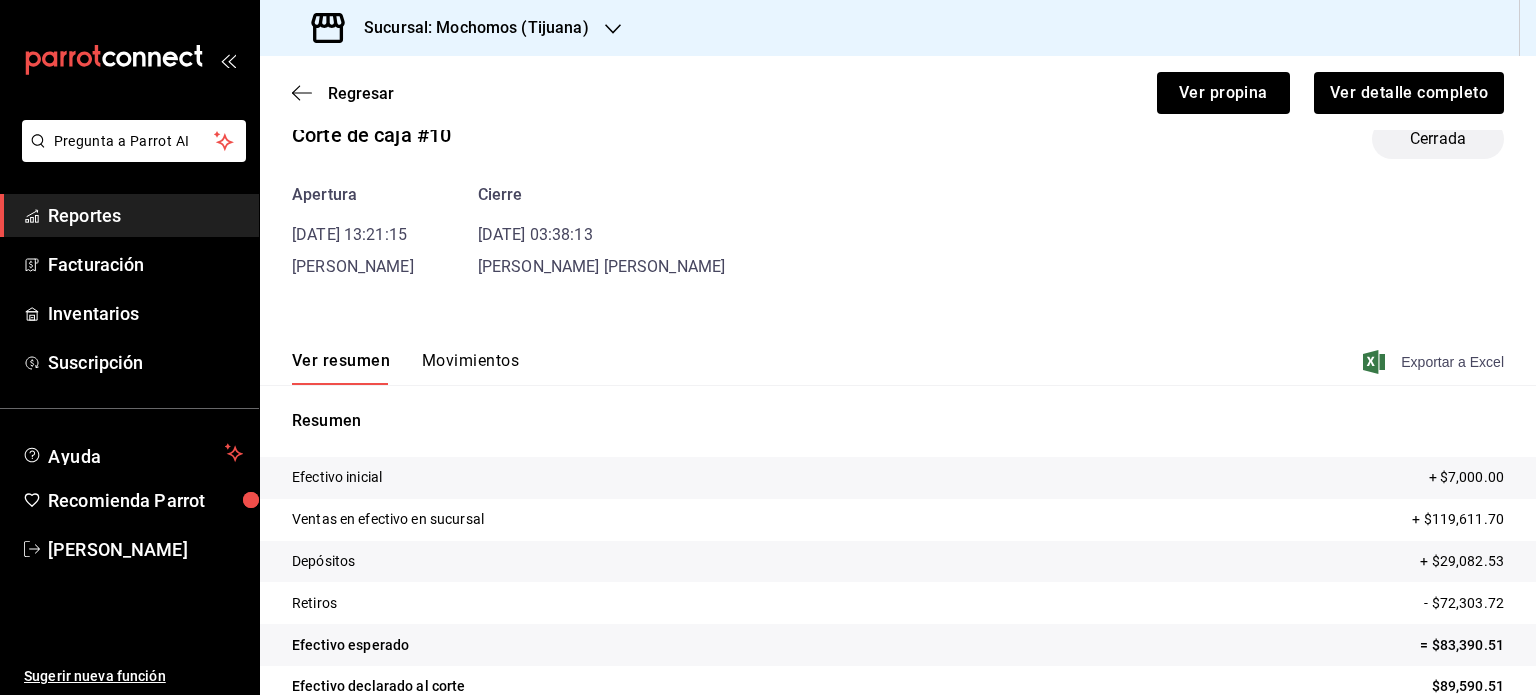 click on "Exportar a Excel" at bounding box center (1435, 362) 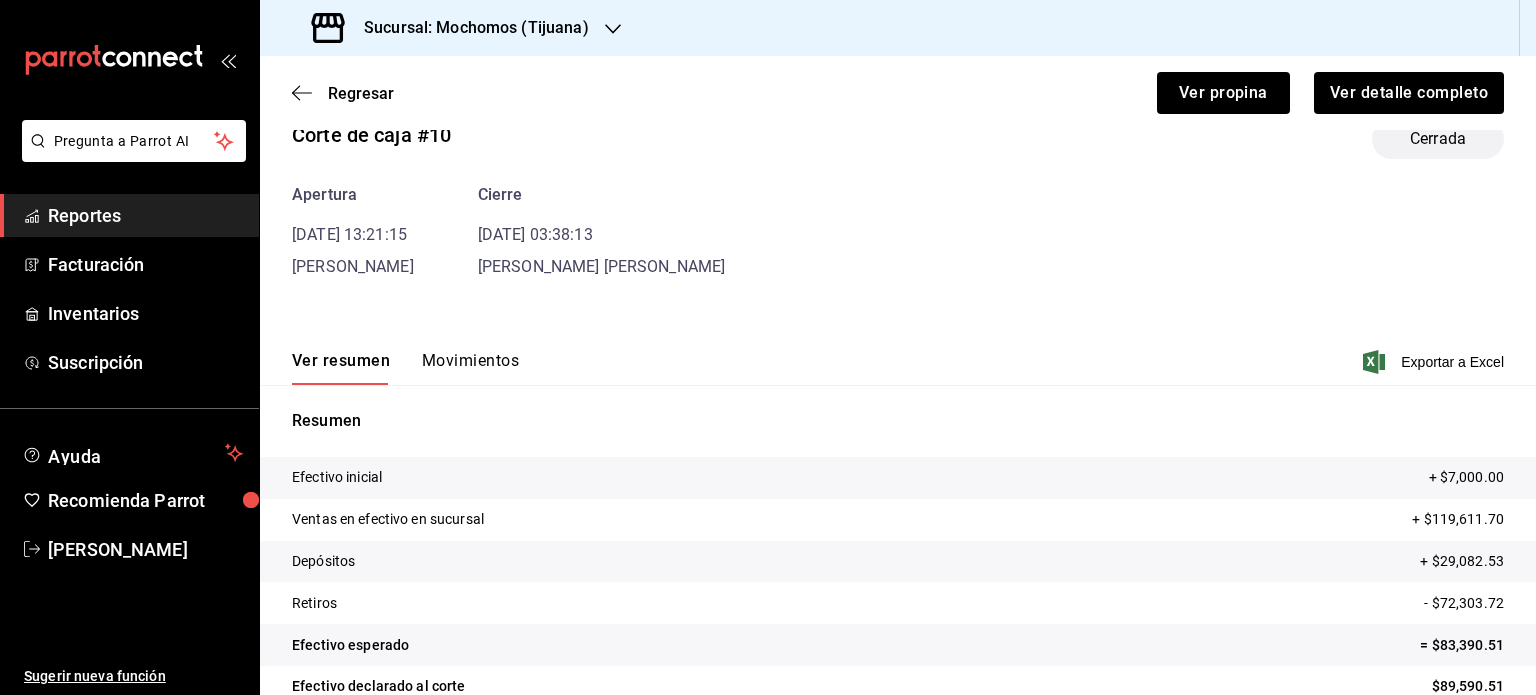 click on "Apertura [DATE] 13:21:15 [PERSON_NAME] [DATE] 03:38:13 [PERSON_NAME] [PERSON_NAME]" at bounding box center [898, 231] 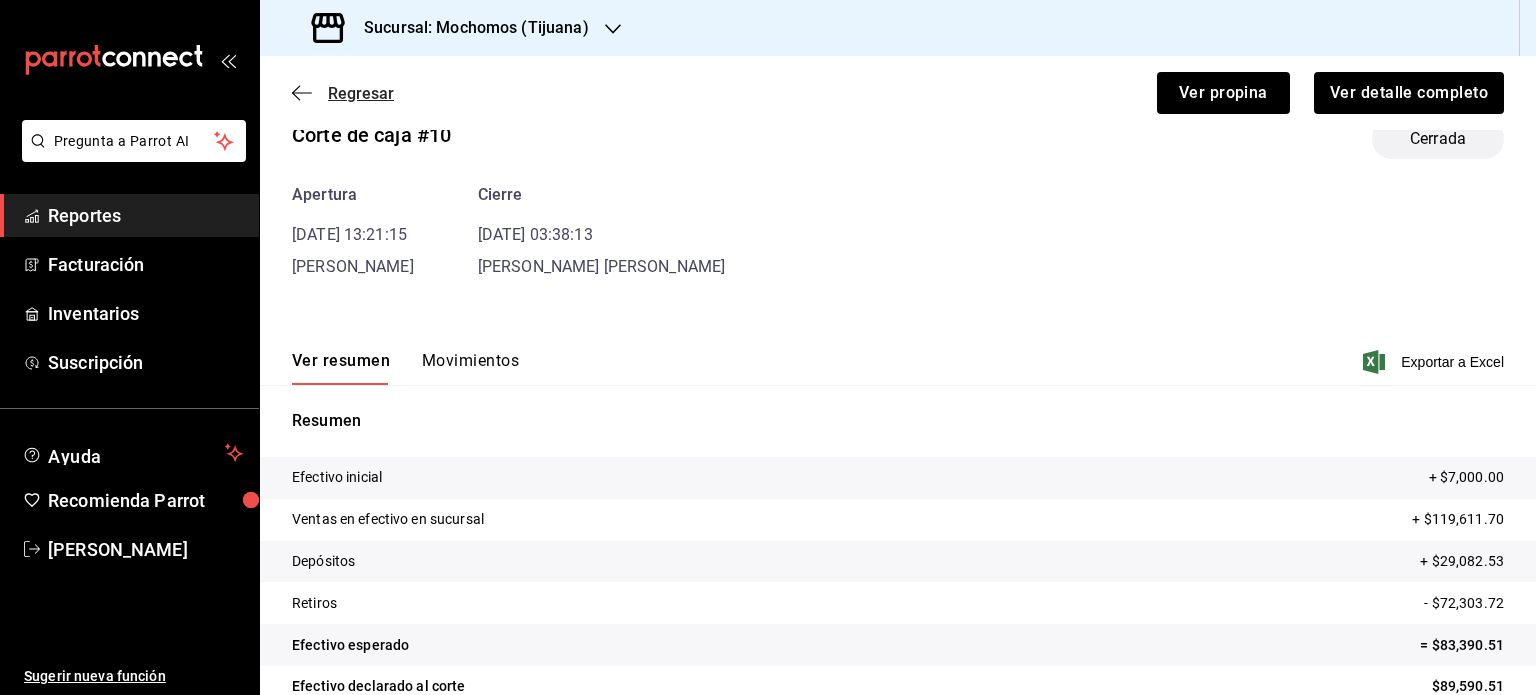 click 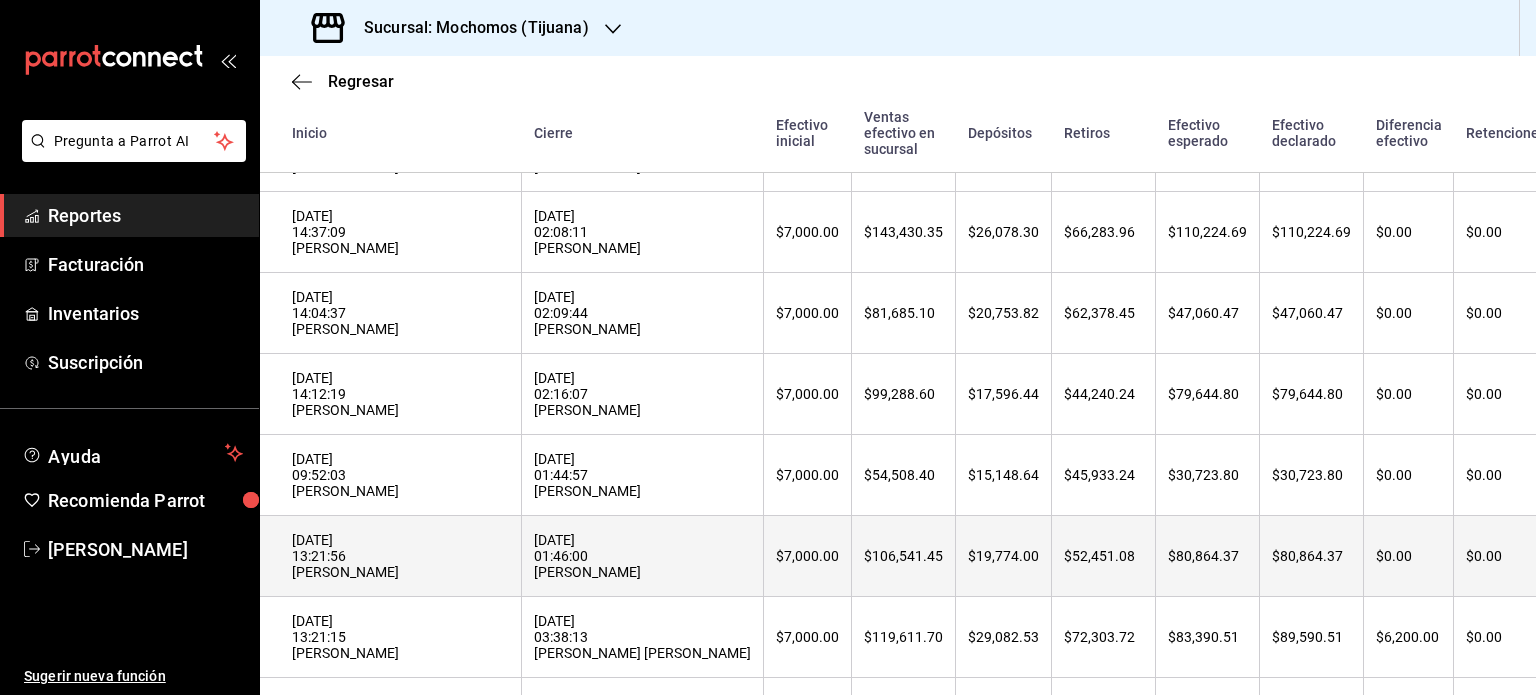 scroll, scrollTop: 300, scrollLeft: 0, axis: vertical 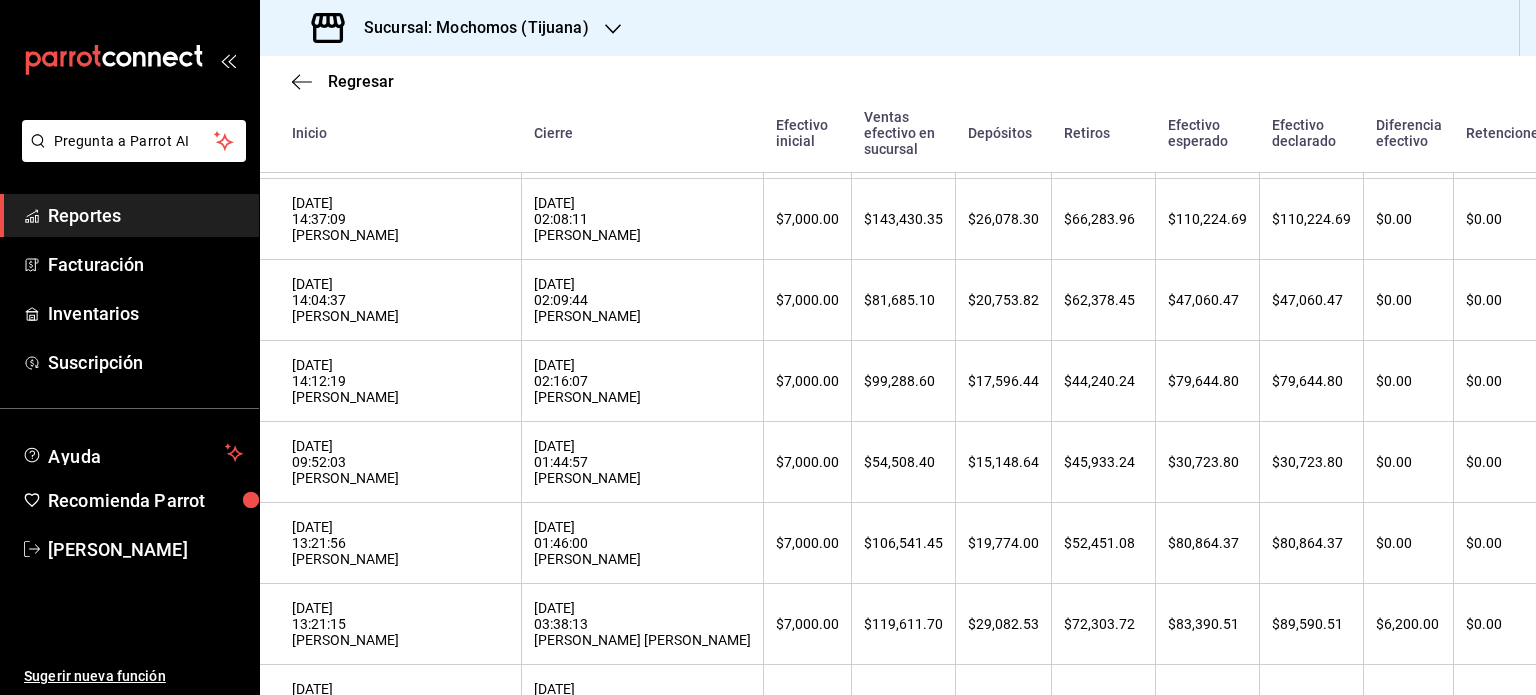 click on "[DATE]
13:21:56
[PERSON_NAME]" at bounding box center (400, 543) 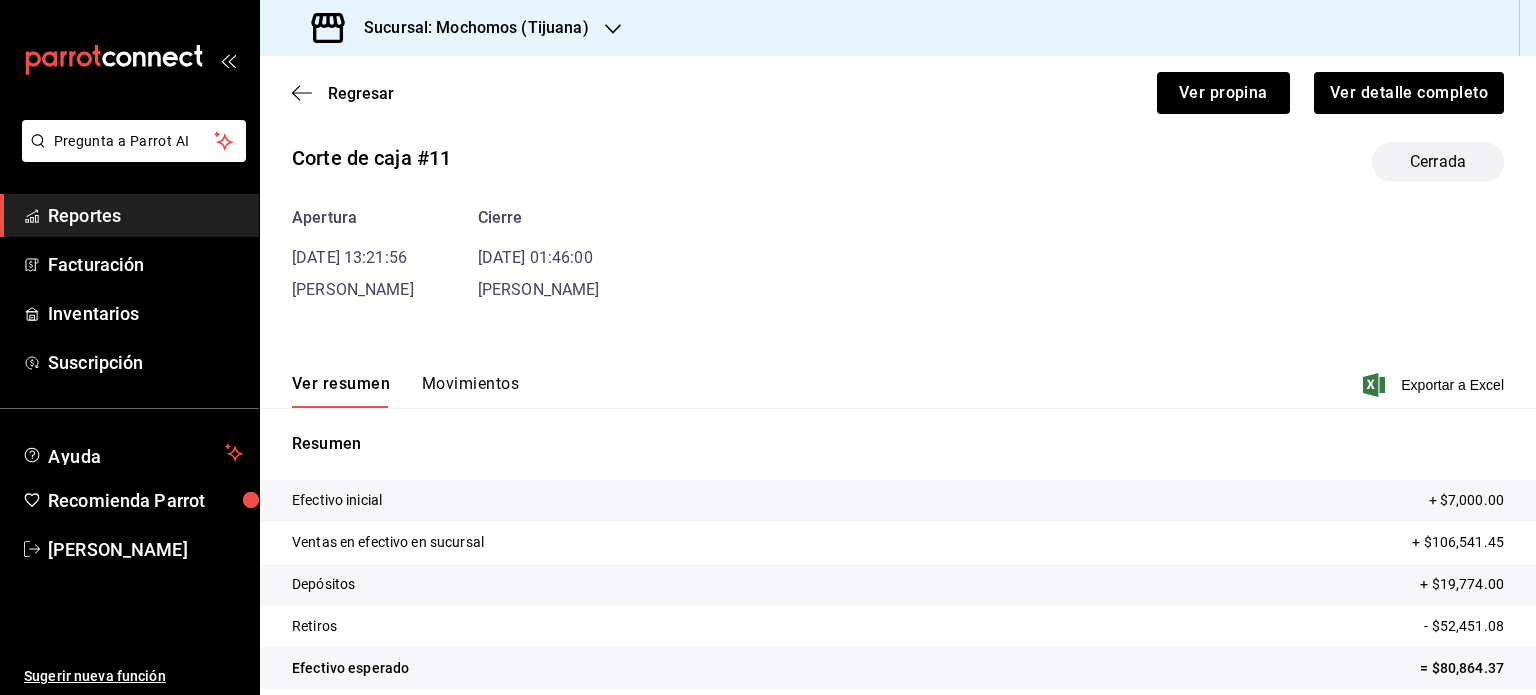 scroll, scrollTop: 43, scrollLeft: 0, axis: vertical 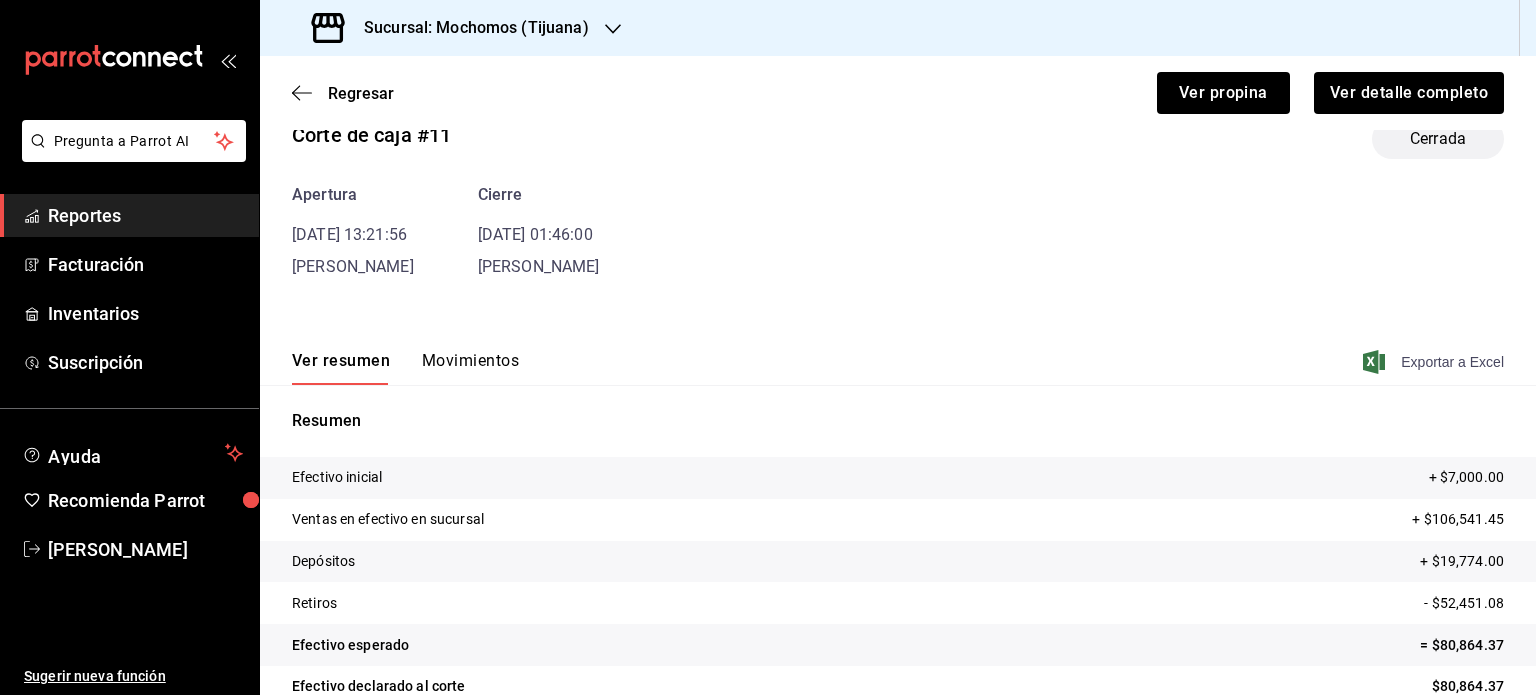 click on "Exportar a Excel" at bounding box center [1435, 362] 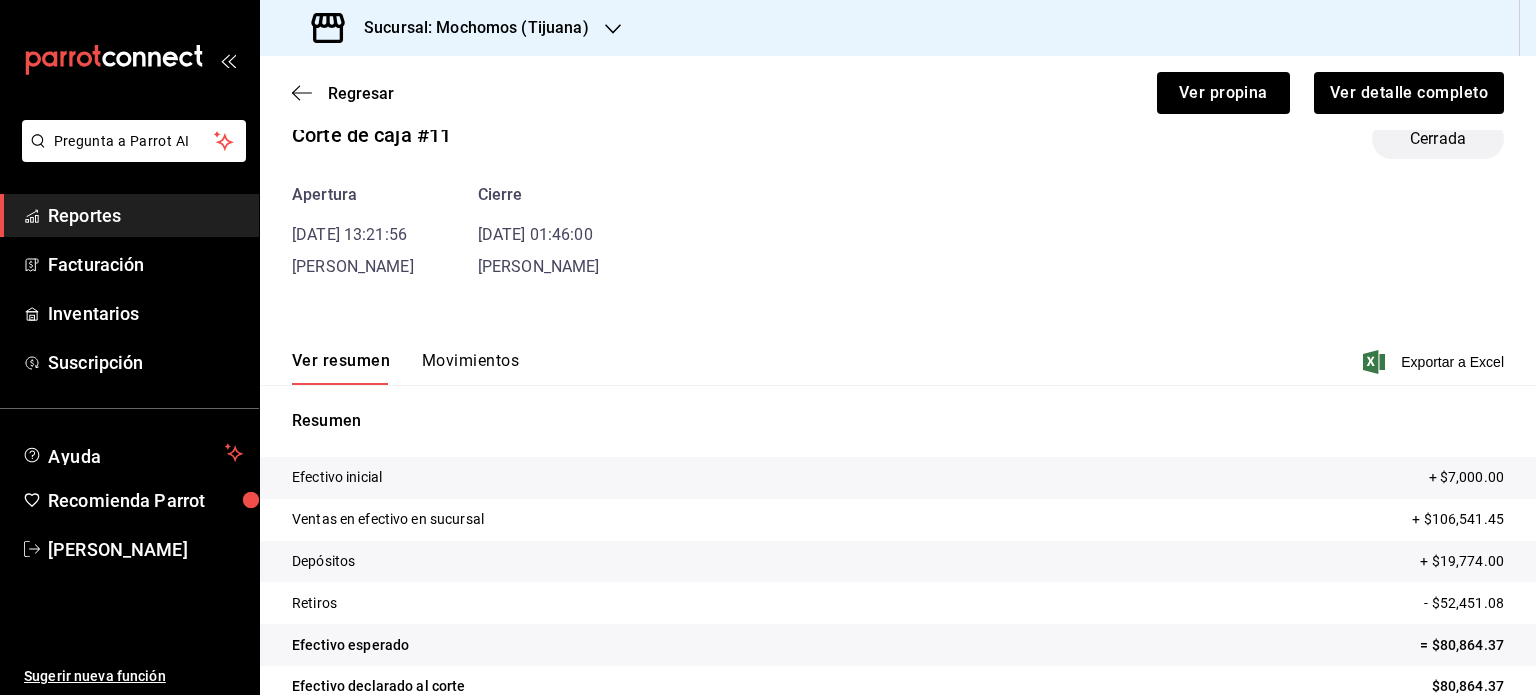 click on "Apertura [DATE] 13:21:56 [PERSON_NAME] [DATE] 01:46:00 [PERSON_NAME]" at bounding box center [898, 231] 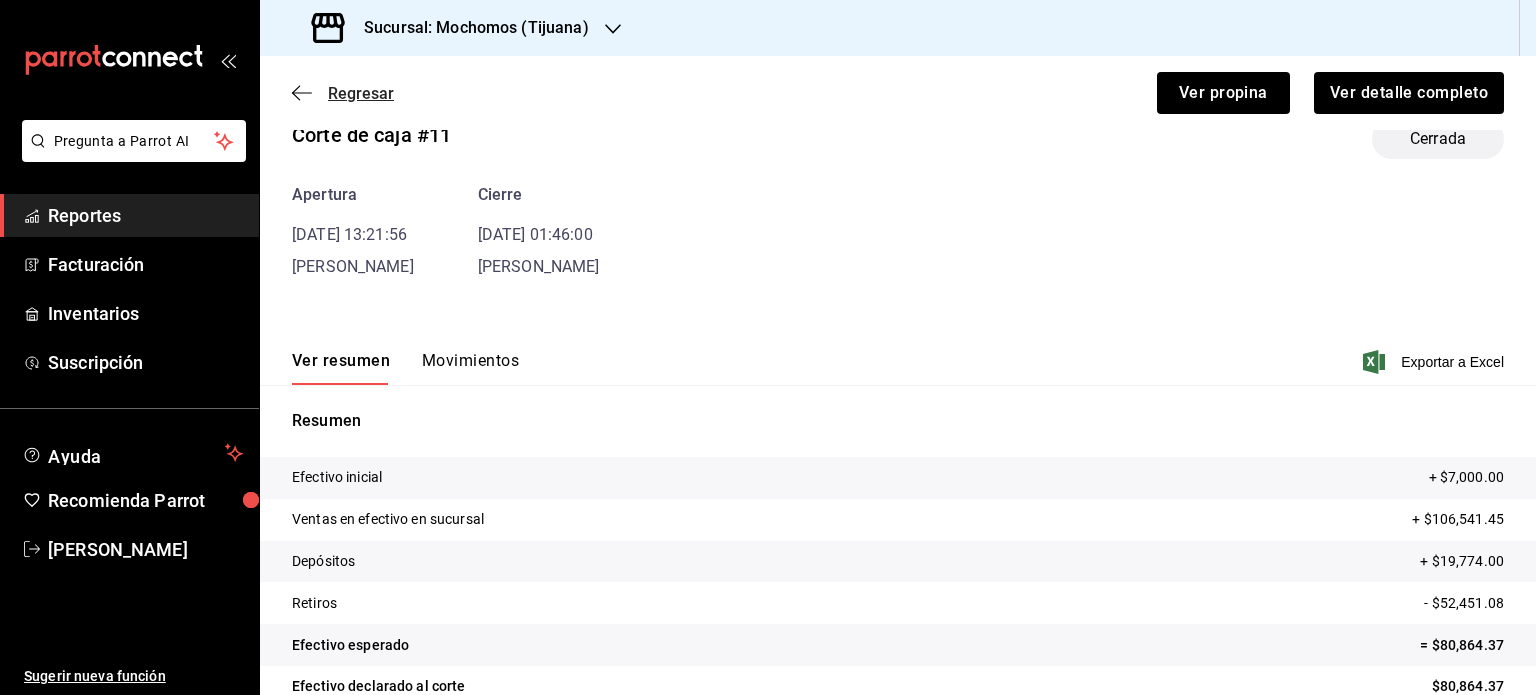 click 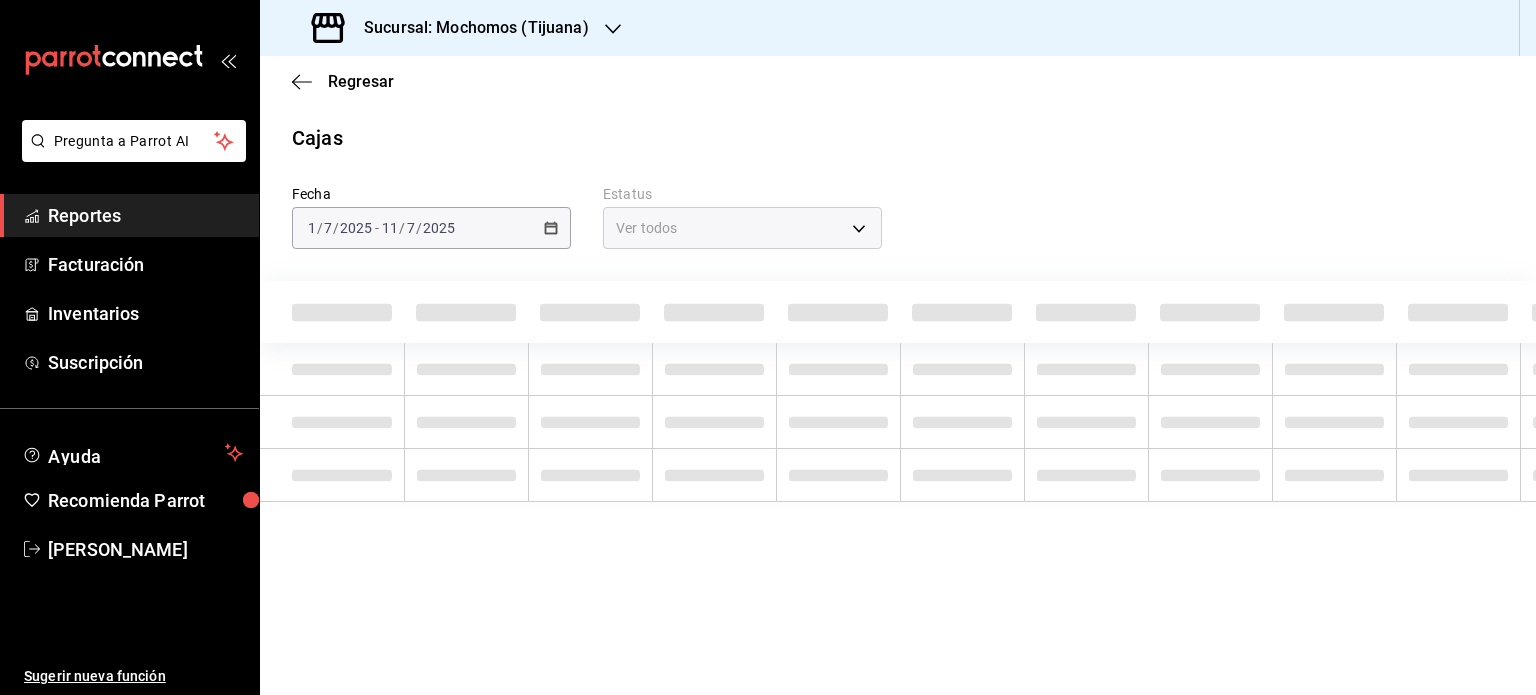 scroll, scrollTop: 0, scrollLeft: 0, axis: both 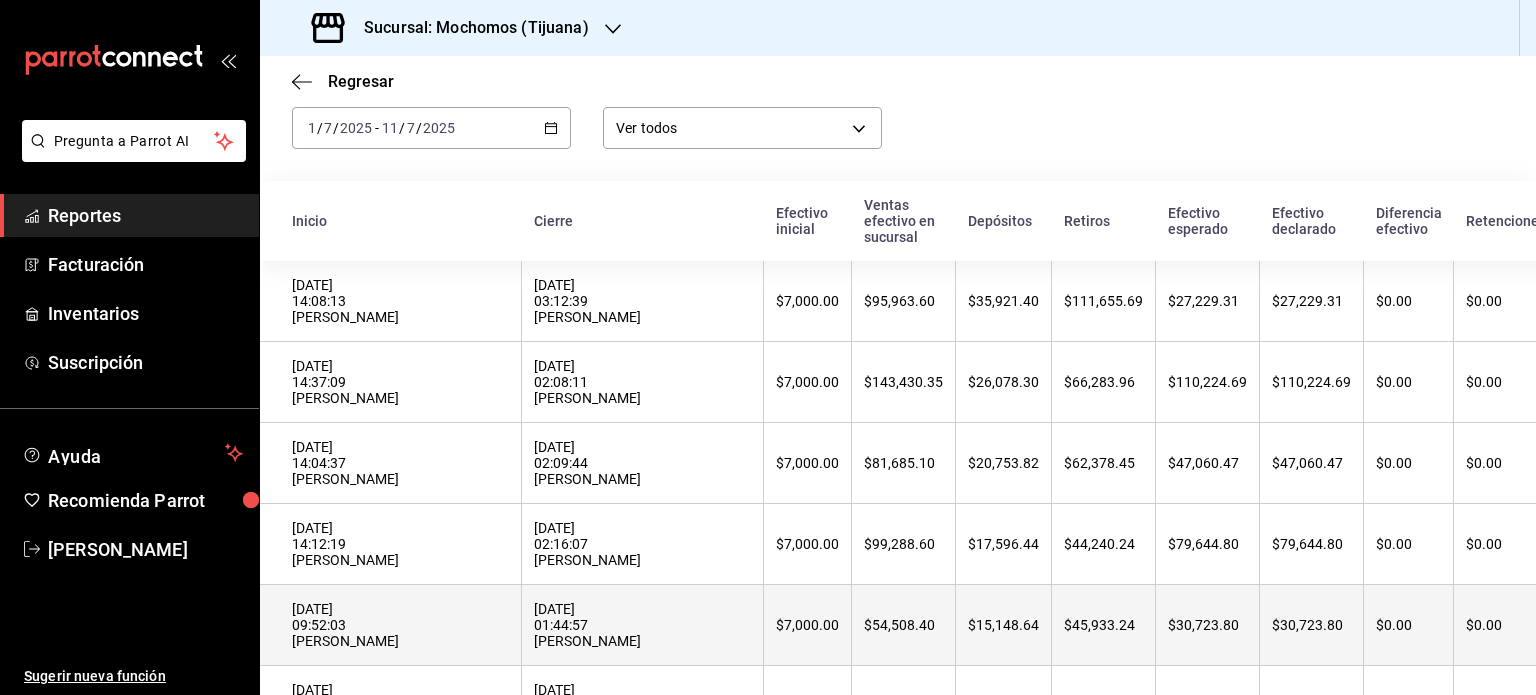 click on "[DATE]
09:52:03
[PERSON_NAME]" at bounding box center [400, 625] 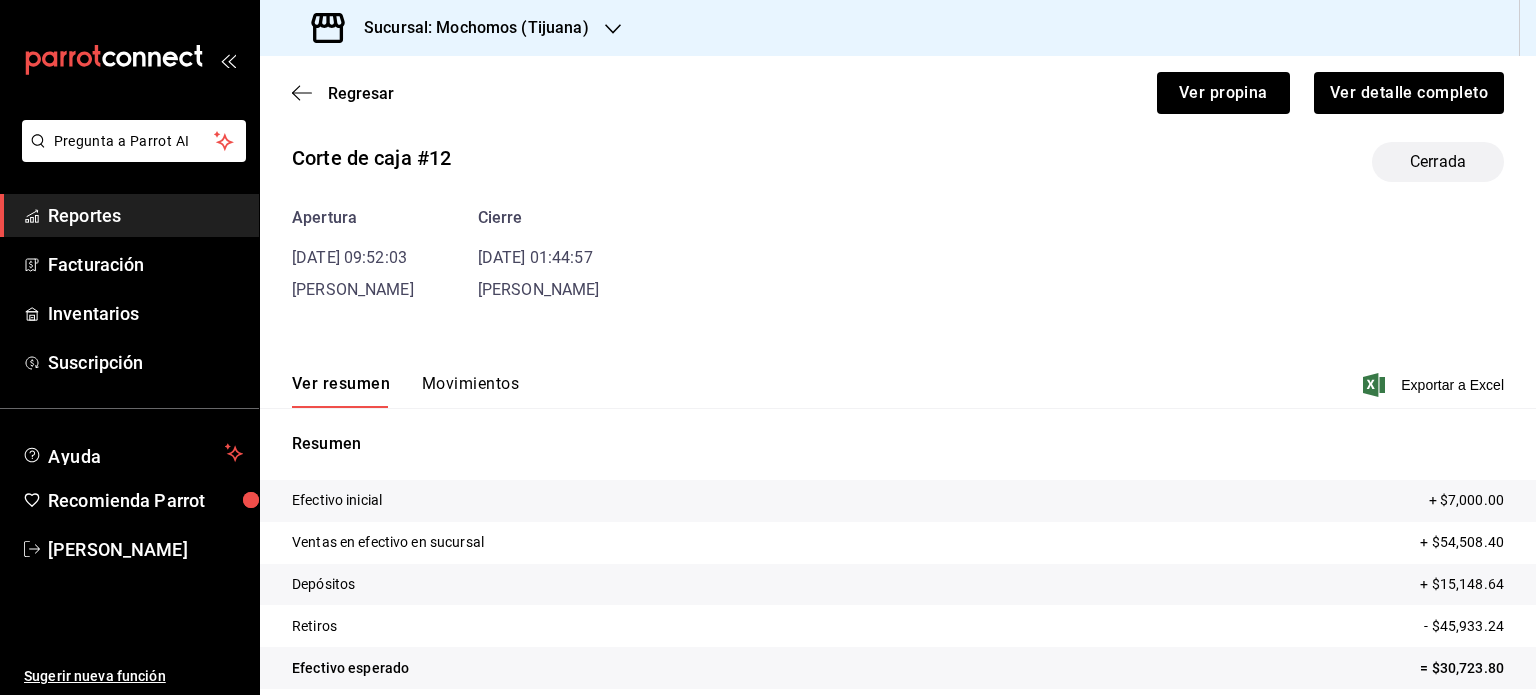 scroll, scrollTop: 43, scrollLeft: 0, axis: vertical 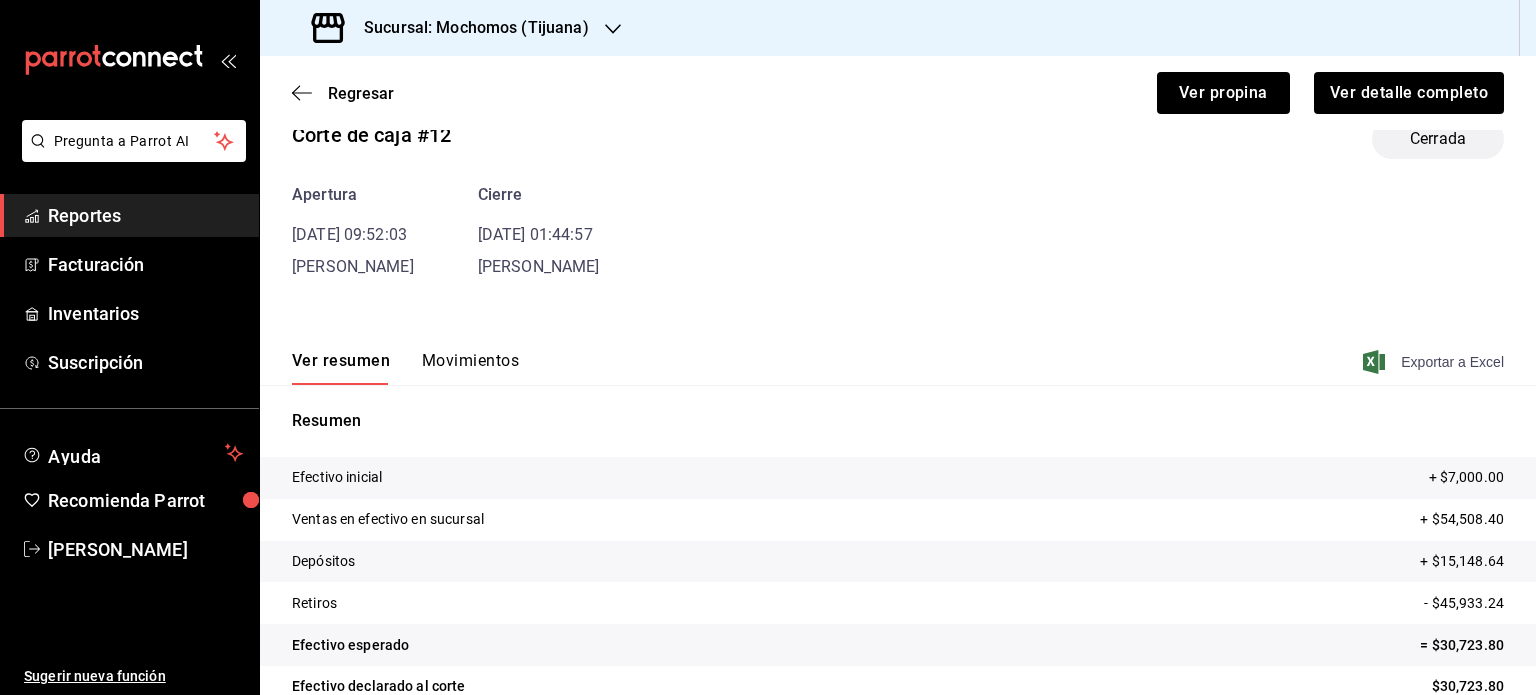 click on "Exportar a Excel" at bounding box center [1435, 362] 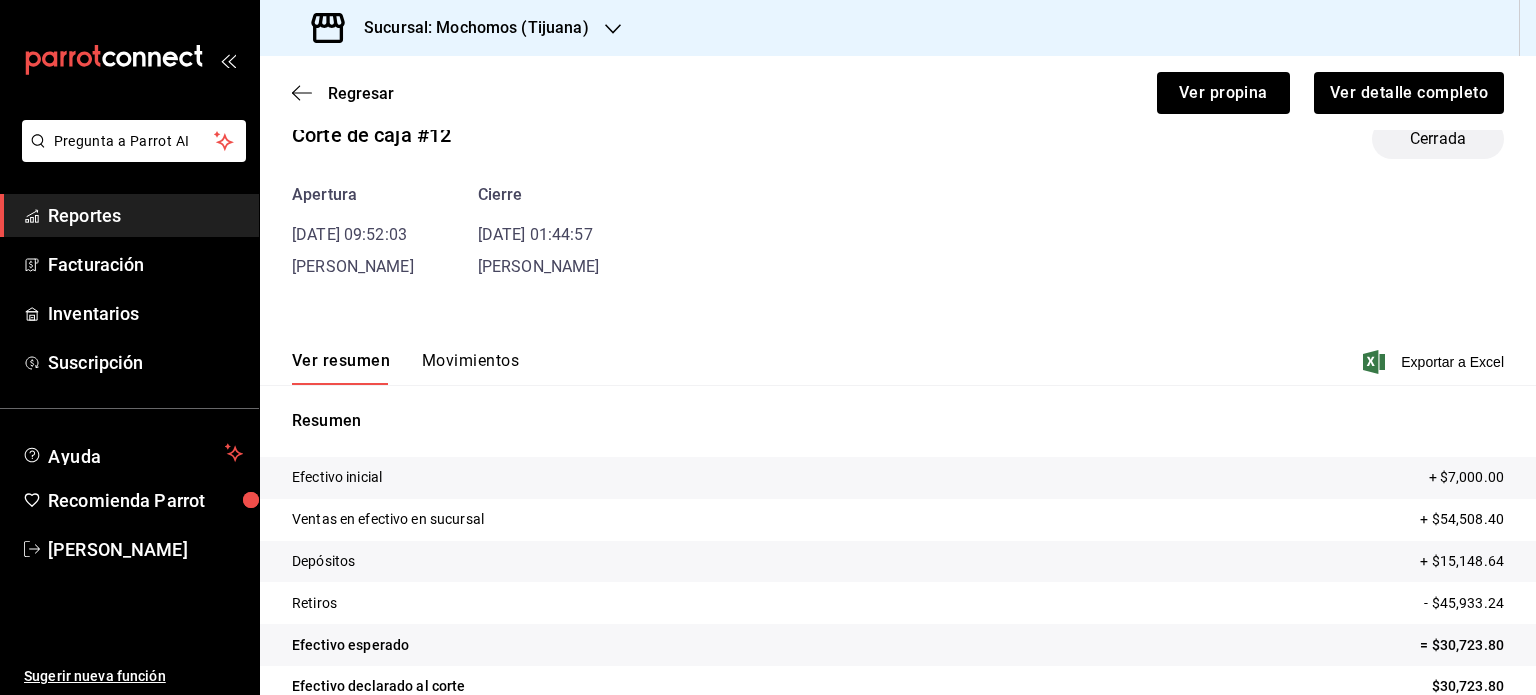 click on "Corte de caja  #12 Cerrada Apertura [DATE] 09:52:03 [PERSON_NAME] Cierre [DATE] 01:44:57 [PERSON_NAME] Ver resumen Movimientos Exportar a Excel Resumen Efectivo inicial + $7,000.00 Ventas en efectivo en sucursal + $54,508.40 Depósitos + $15,148.64 Retiros - $45,933.24 Efectivo esperado = $30,723.80 Efectivo declarado al corte  $30,723.80 Diferencia  $0.00" at bounding box center [898, 438] 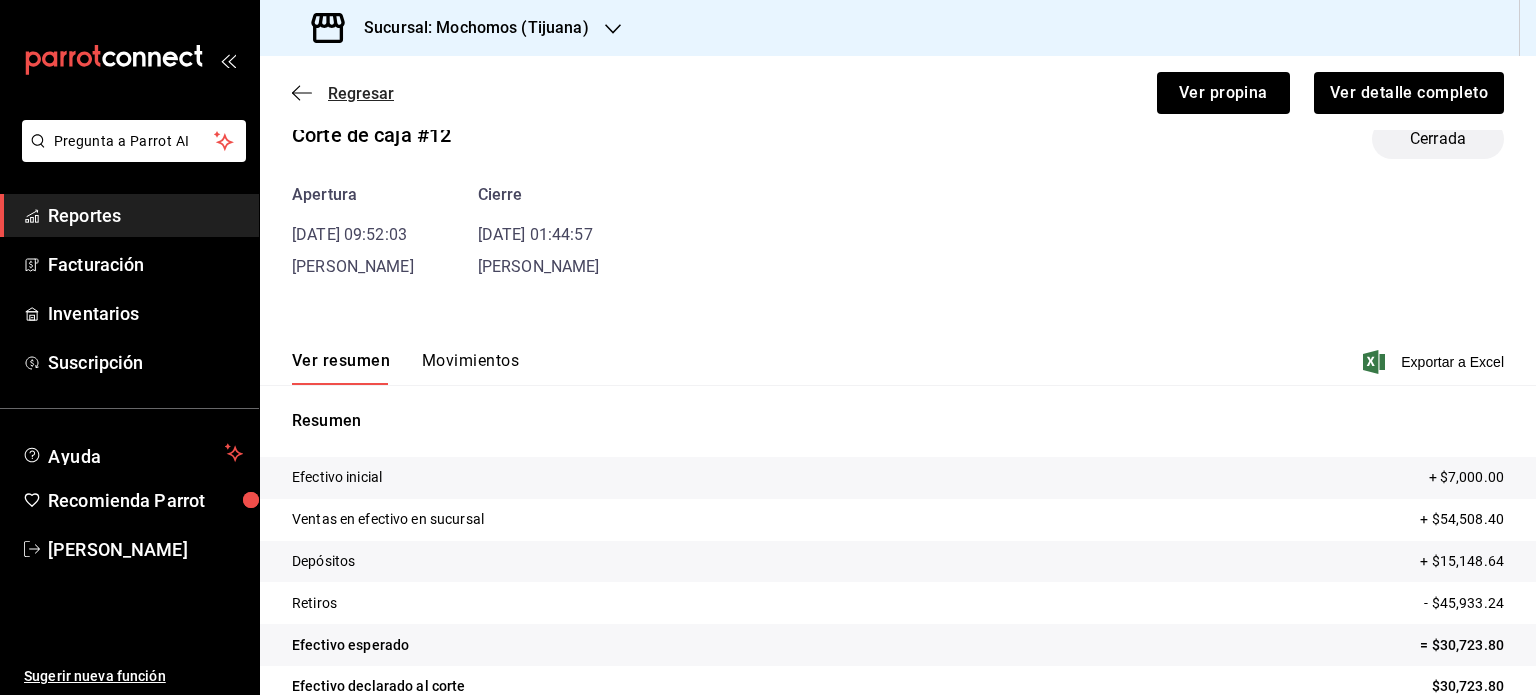 click 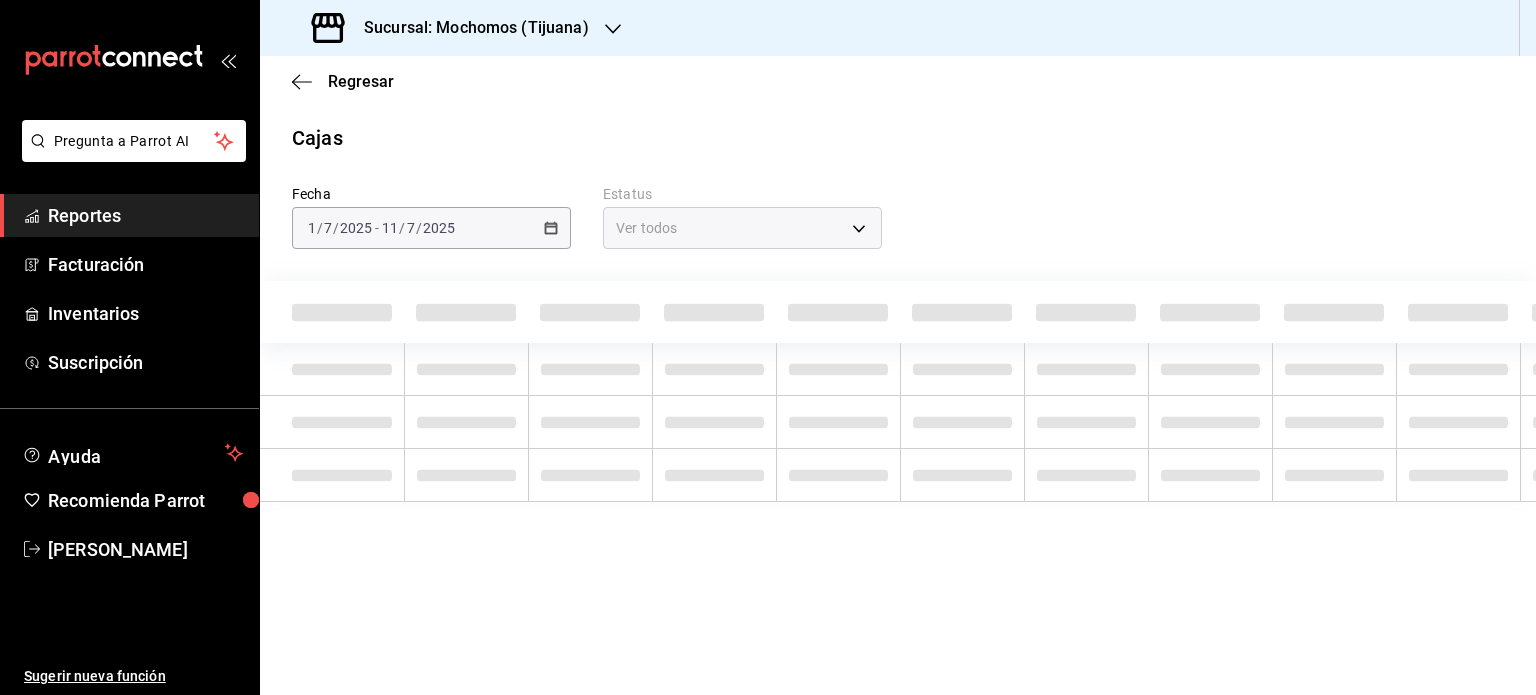 scroll, scrollTop: 0, scrollLeft: 0, axis: both 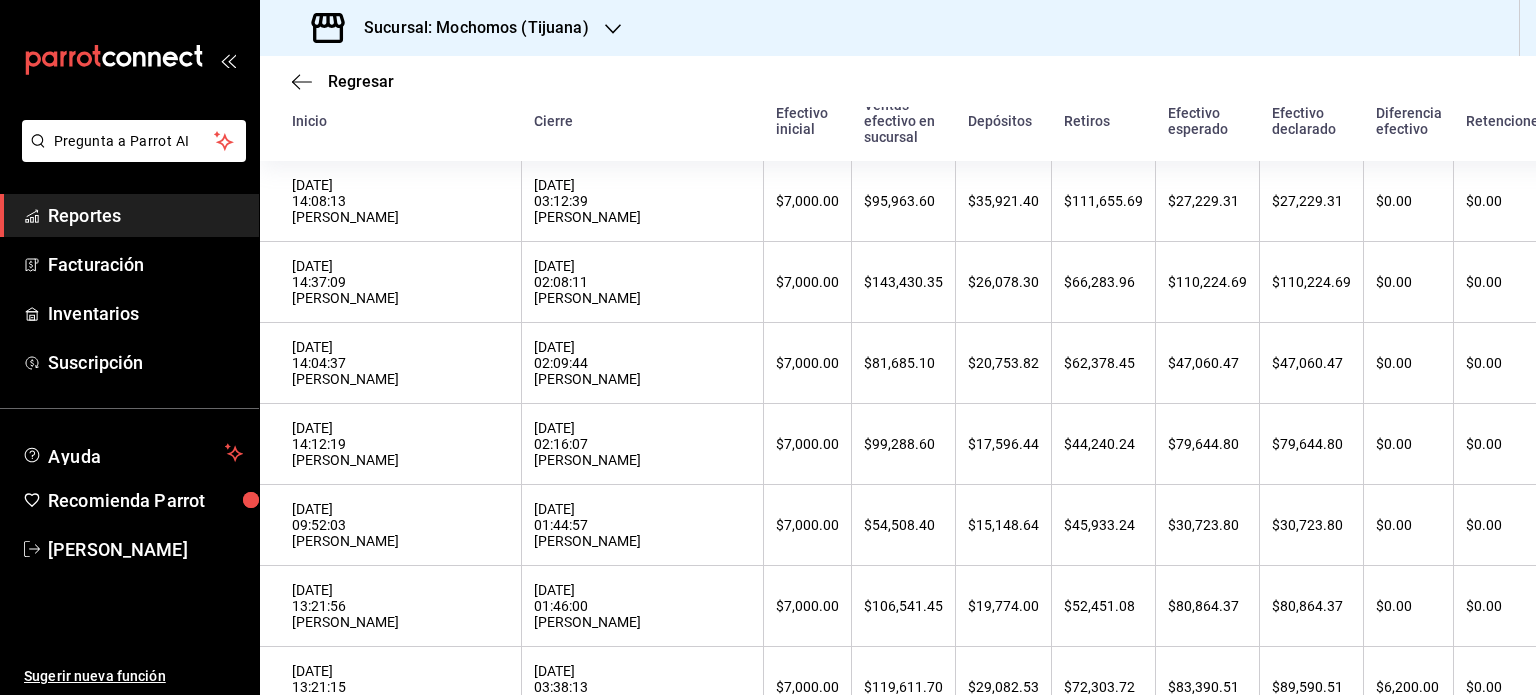 click on "[DATE]
14:12:19
[PERSON_NAME]" at bounding box center [391, 444] 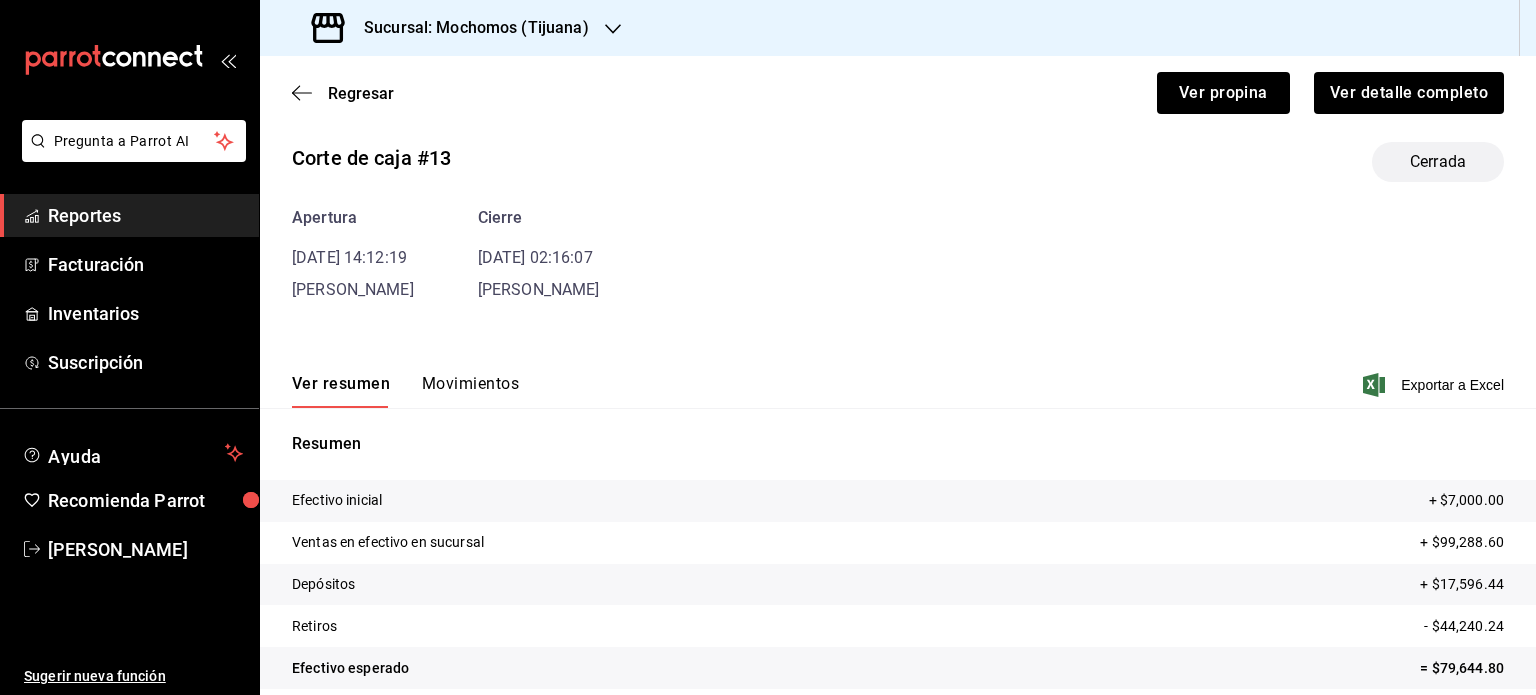 scroll, scrollTop: 43, scrollLeft: 0, axis: vertical 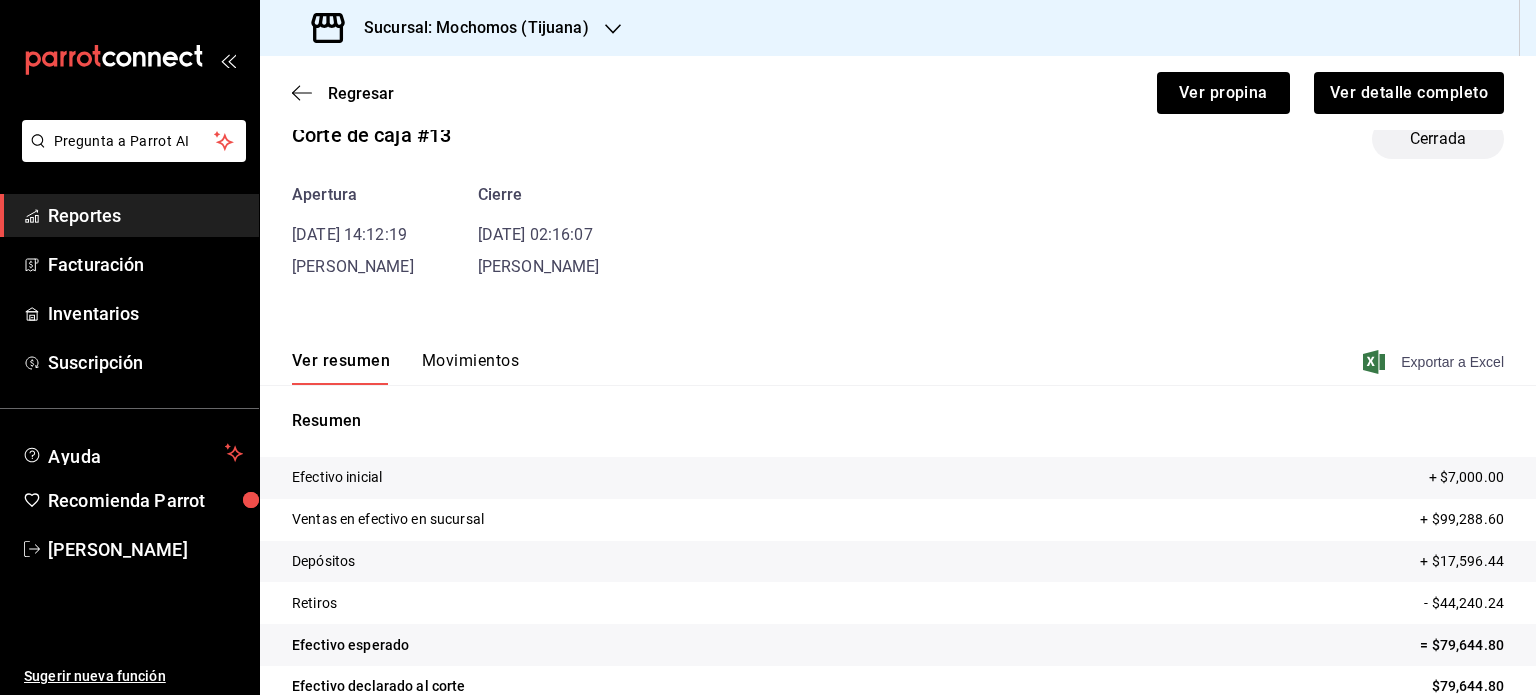 click on "Exportar a Excel" at bounding box center (1435, 362) 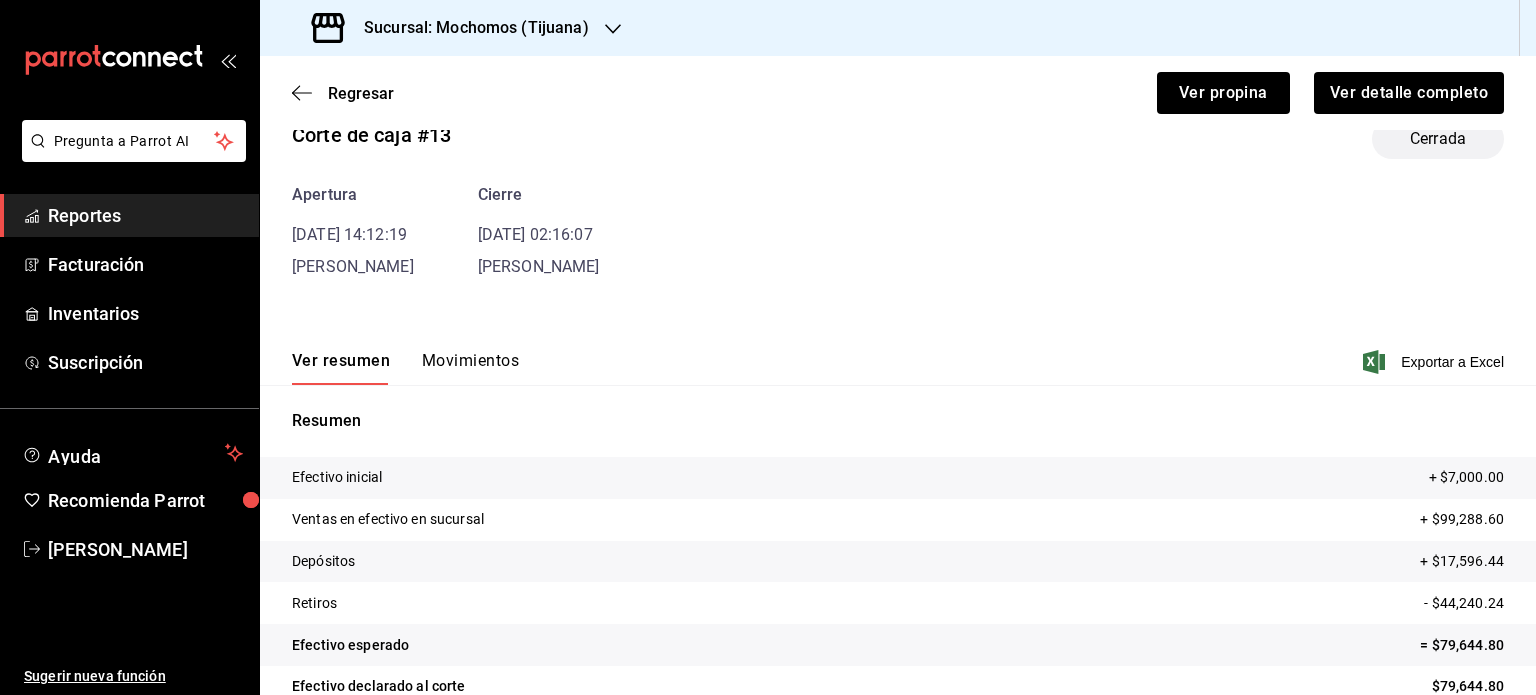 click on "Apertura [DATE] 14:12:19 [PERSON_NAME] [DATE] 02:16:07 [PERSON_NAME]" at bounding box center (898, 231) 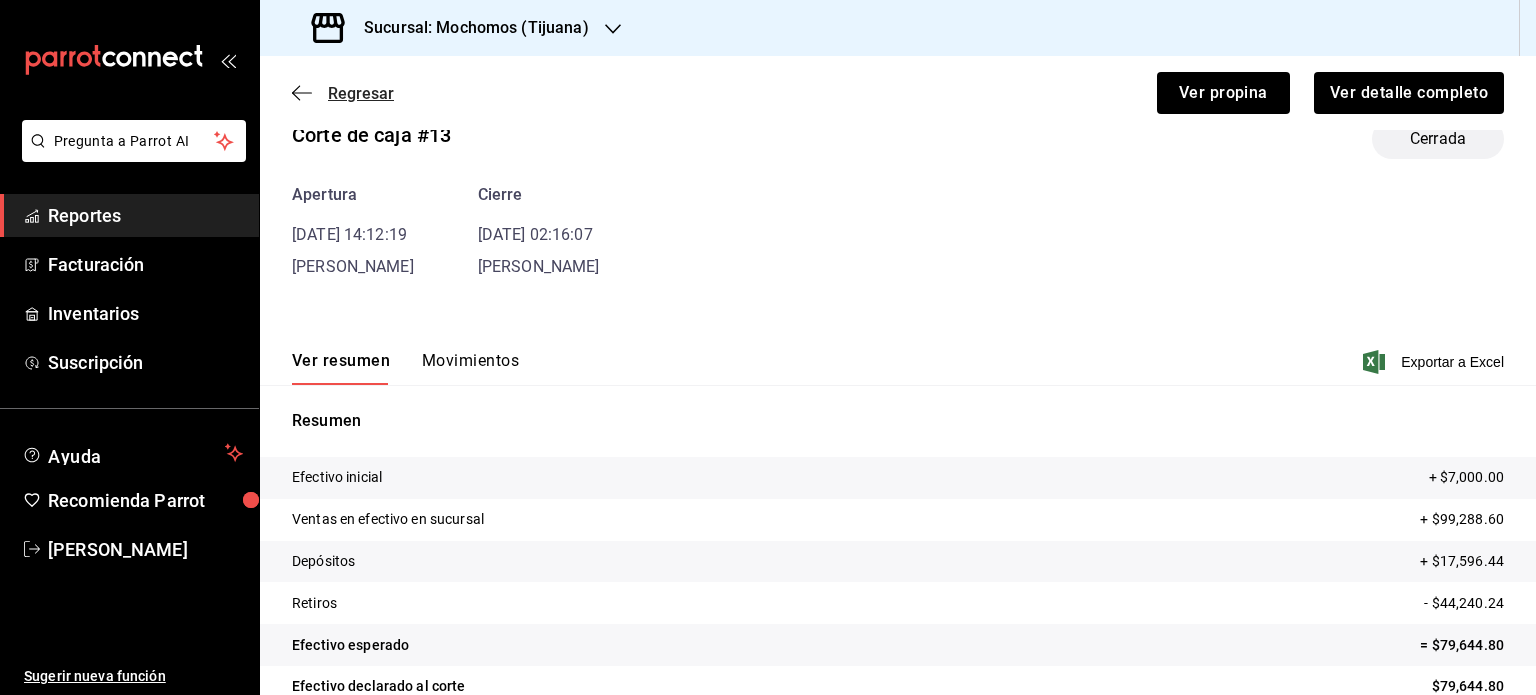 click 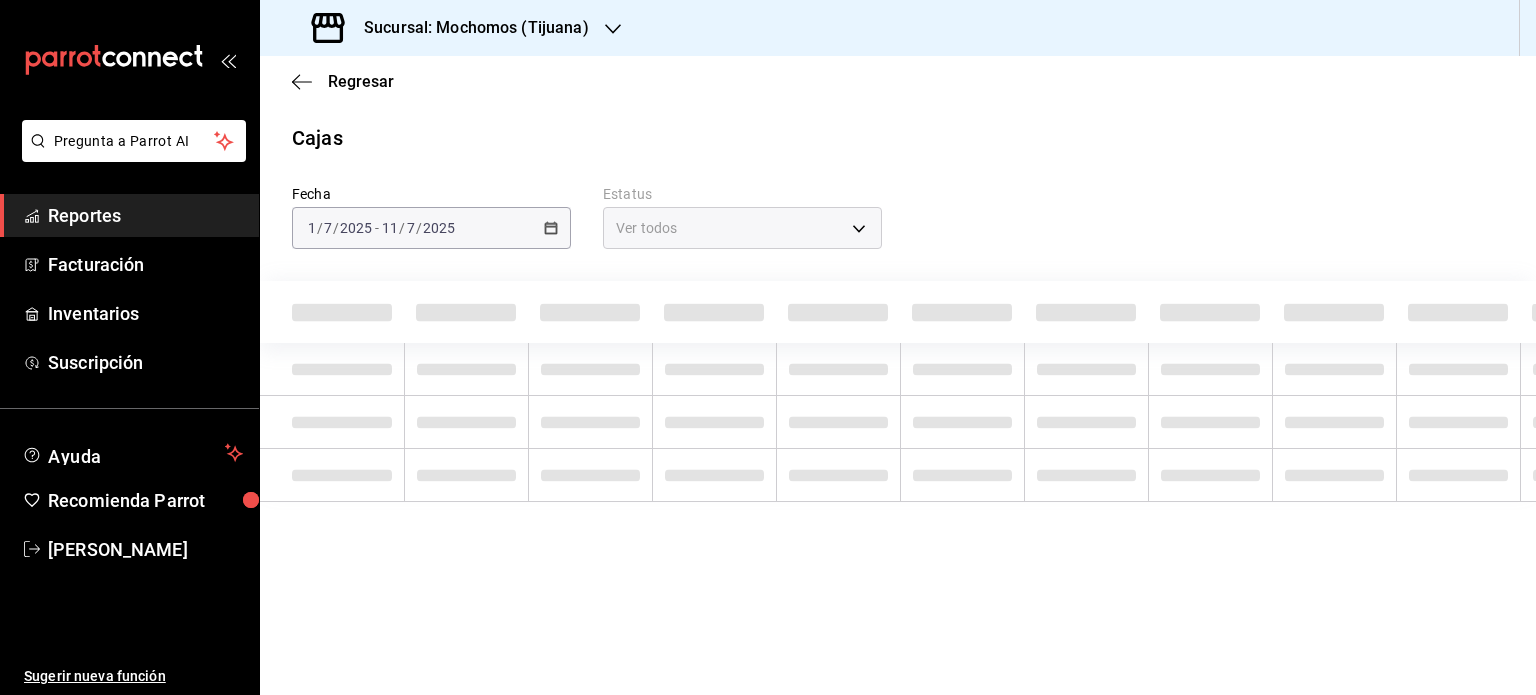 scroll, scrollTop: 0, scrollLeft: 0, axis: both 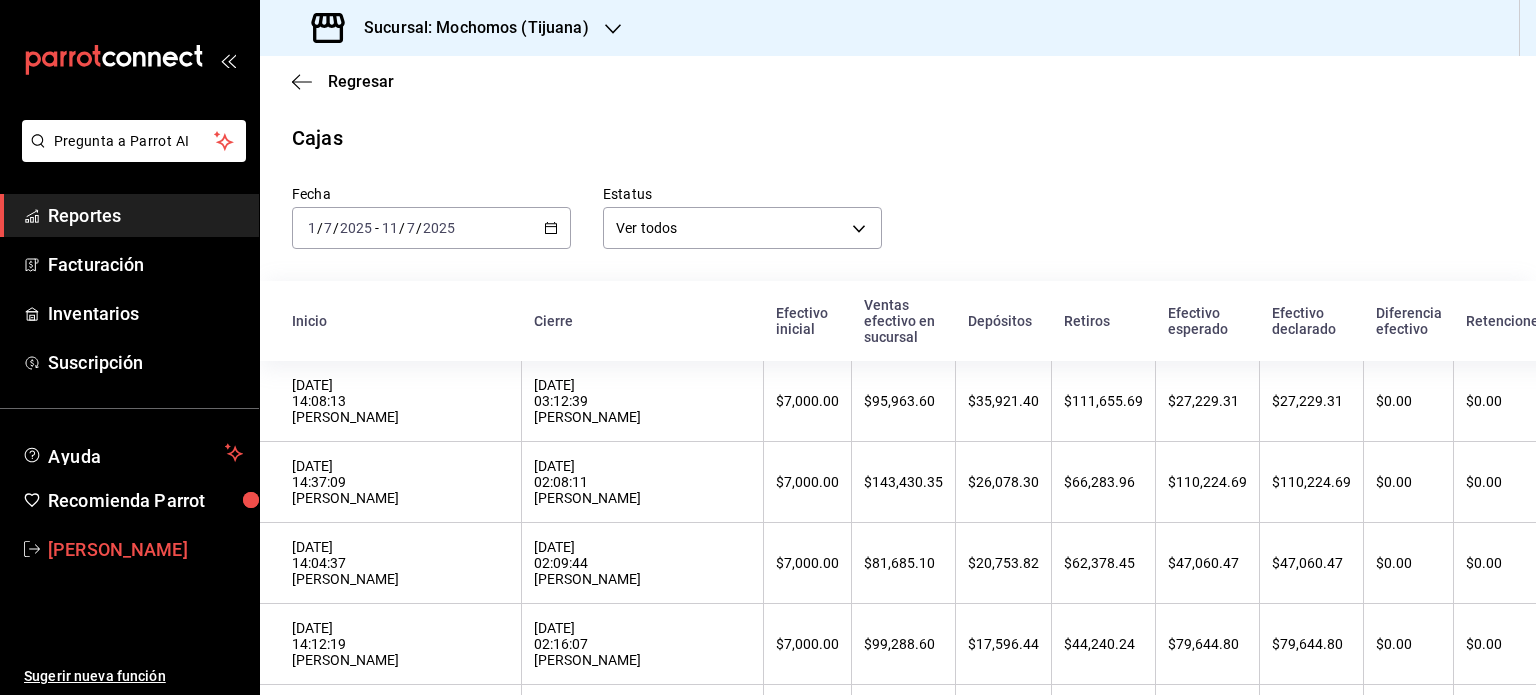 drag, startPoint x: 372, startPoint y: 569, endPoint x: 189, endPoint y: 550, distance: 183.98369 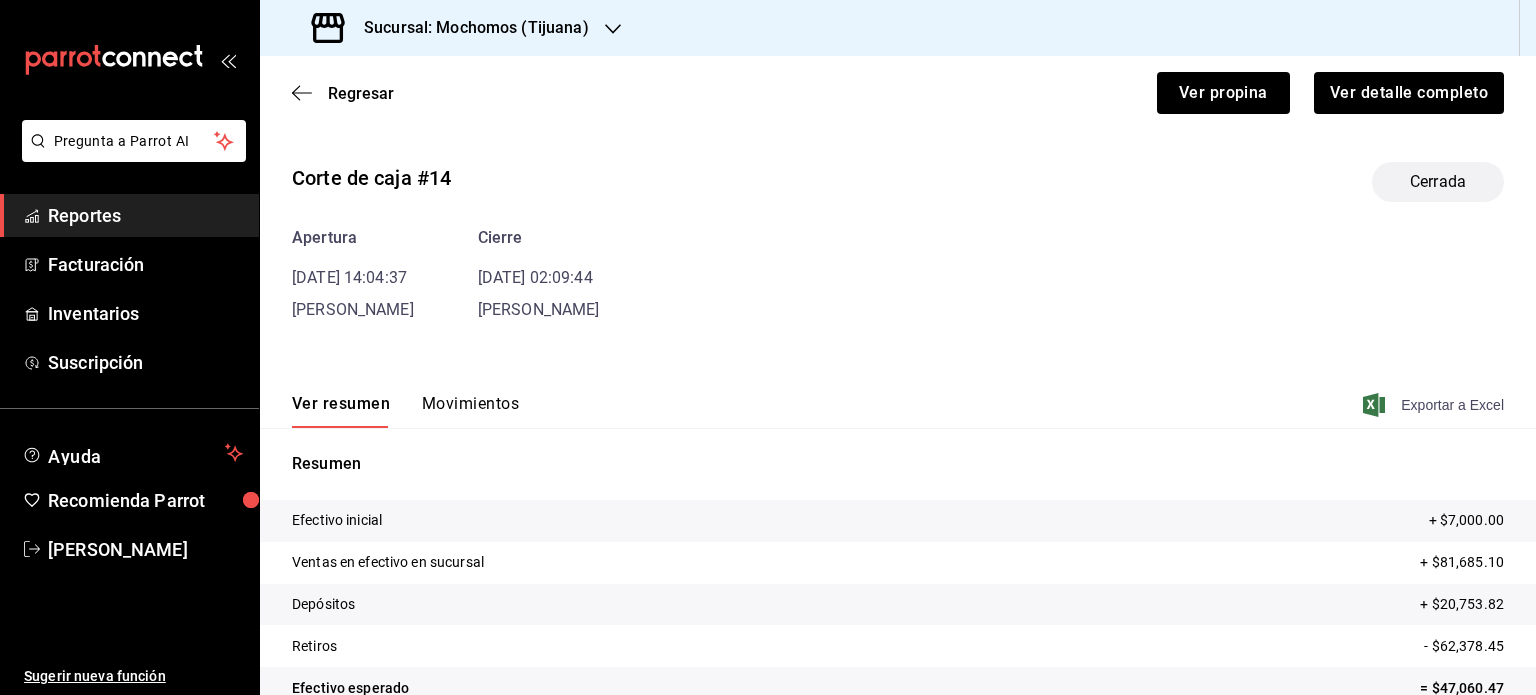 click on "Exportar a Excel" at bounding box center [1435, 405] 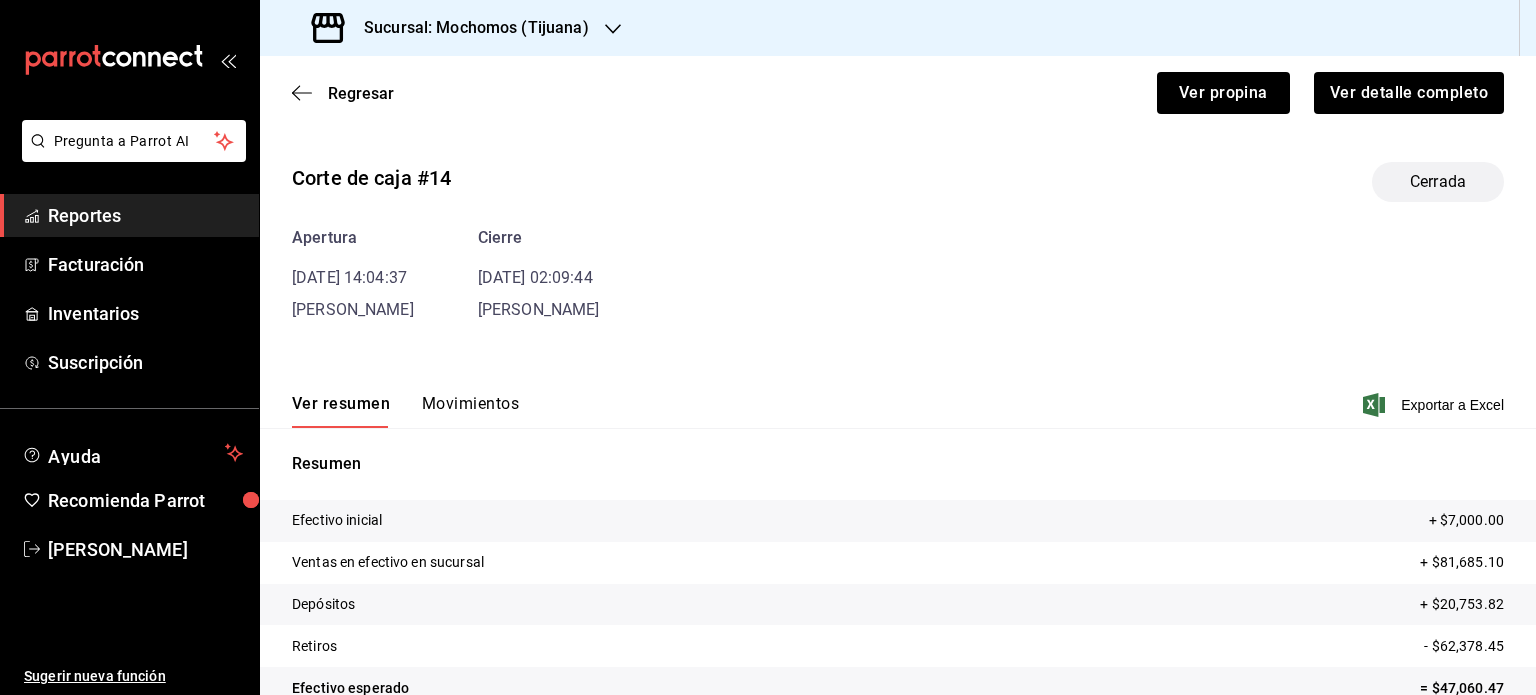 drag, startPoint x: 1128, startPoint y: 474, endPoint x: 1098, endPoint y: 453, distance: 36.619667 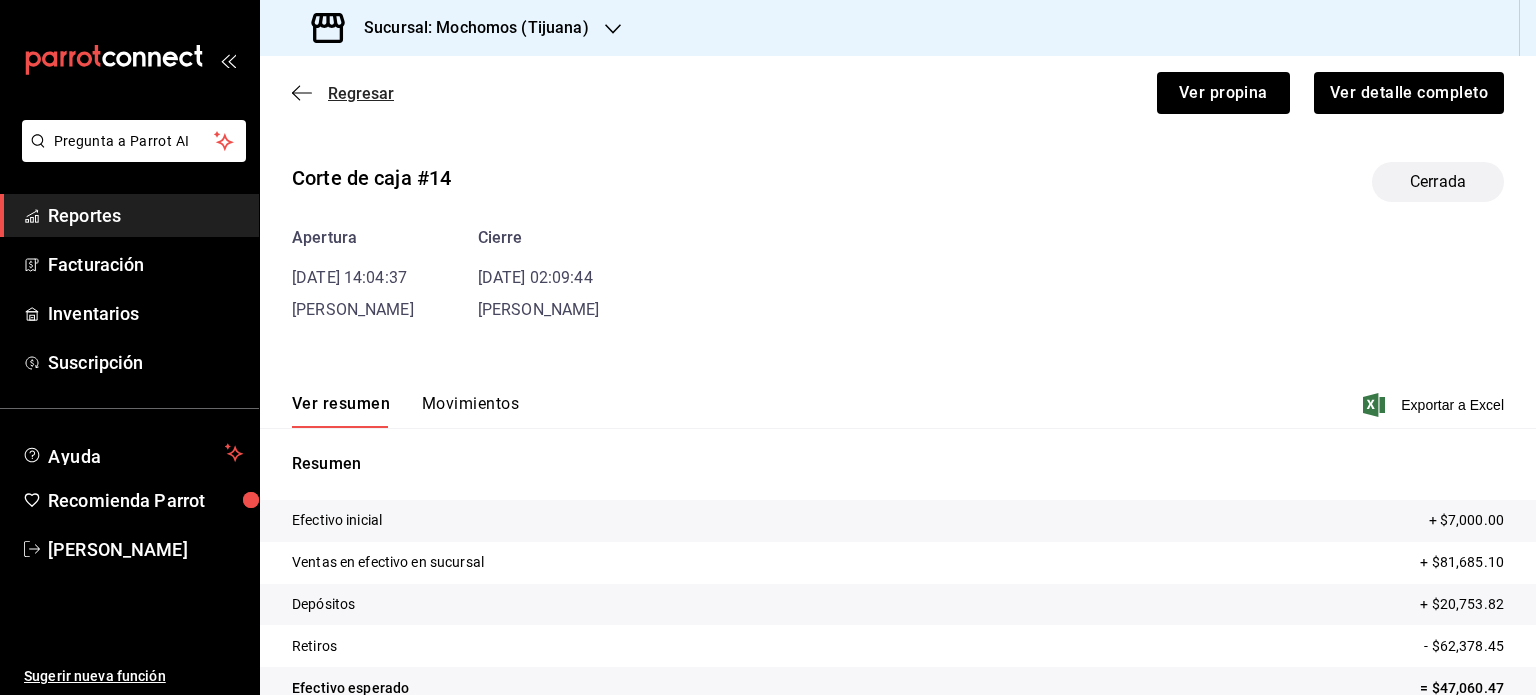 click 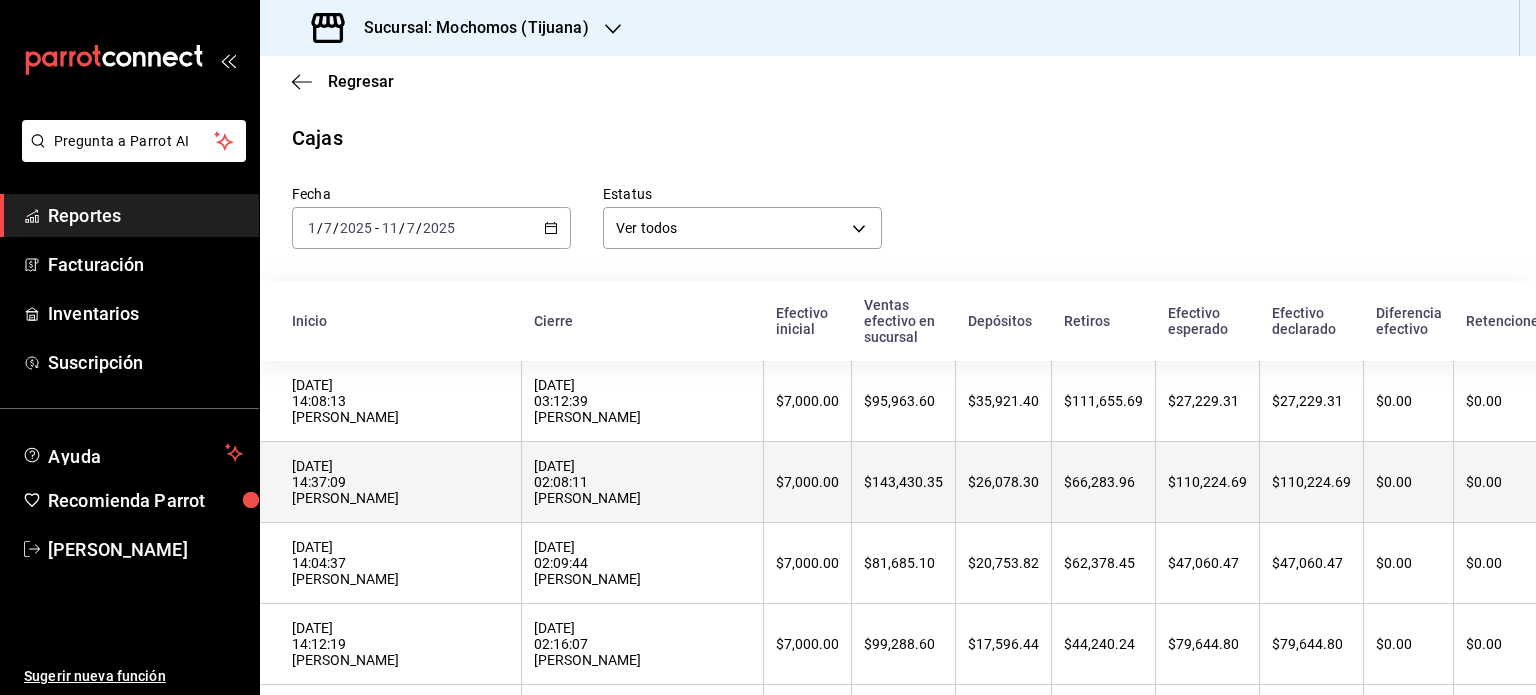 click on "[DATE]
14:37:09
[PERSON_NAME]" at bounding box center (400, 482) 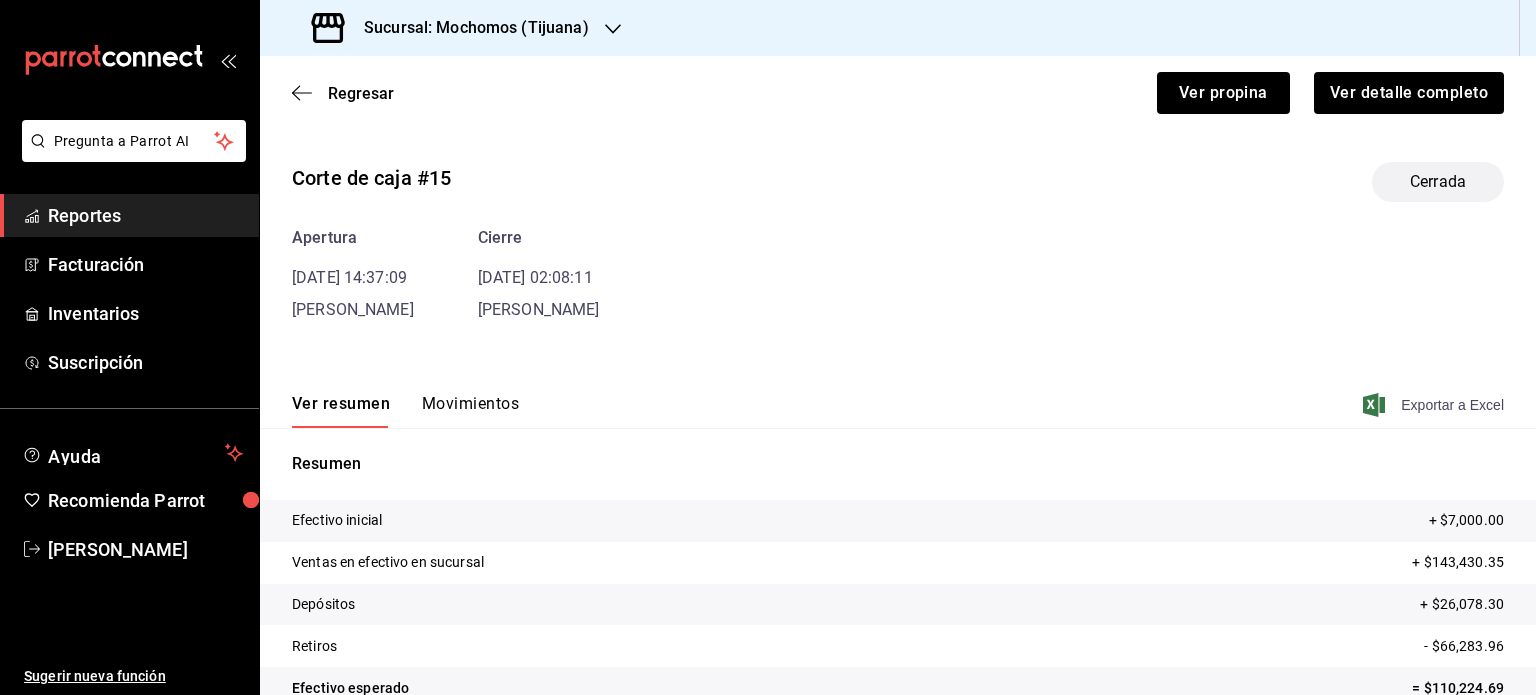 click on "Exportar a Excel" at bounding box center (1435, 405) 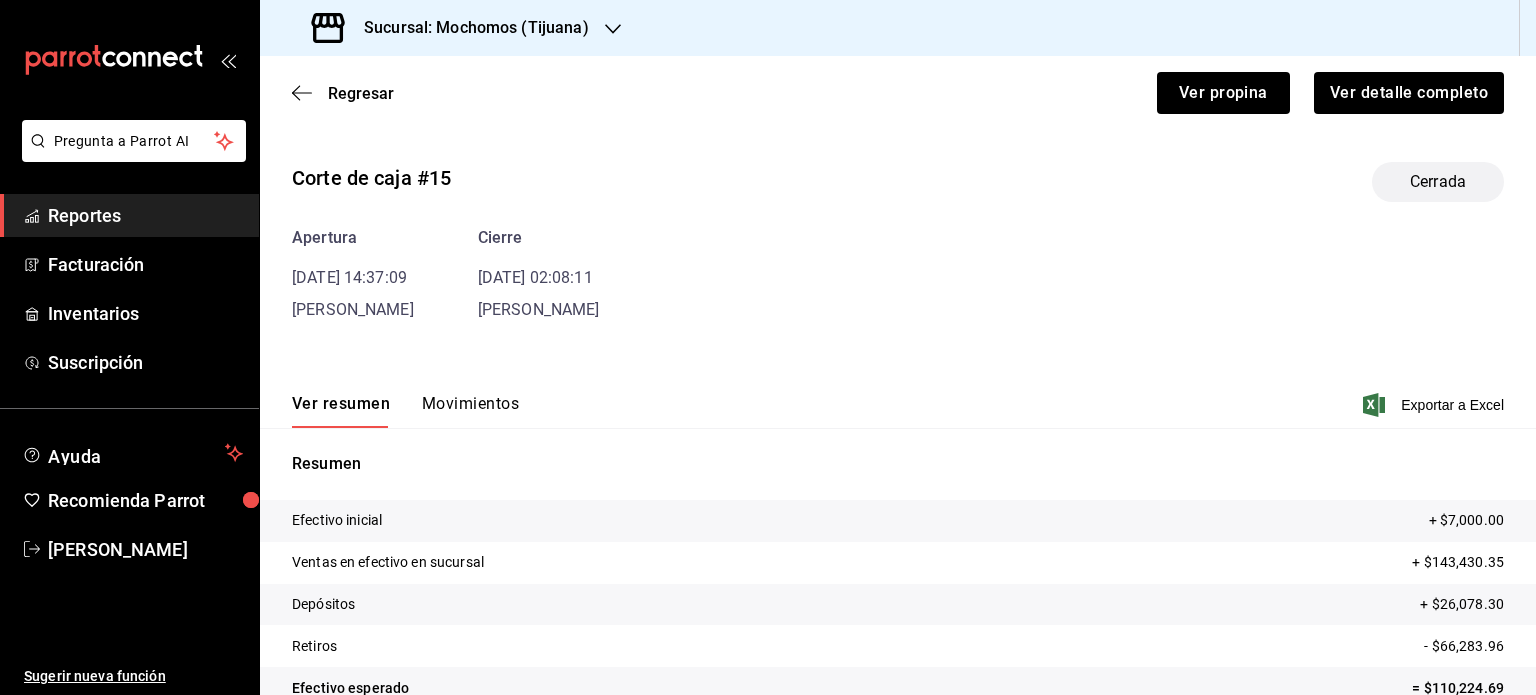 click on "Apertura [DATE] 14:37:09 [PERSON_NAME] [DATE] 02:08:11 [PERSON_NAME]" at bounding box center [898, 274] 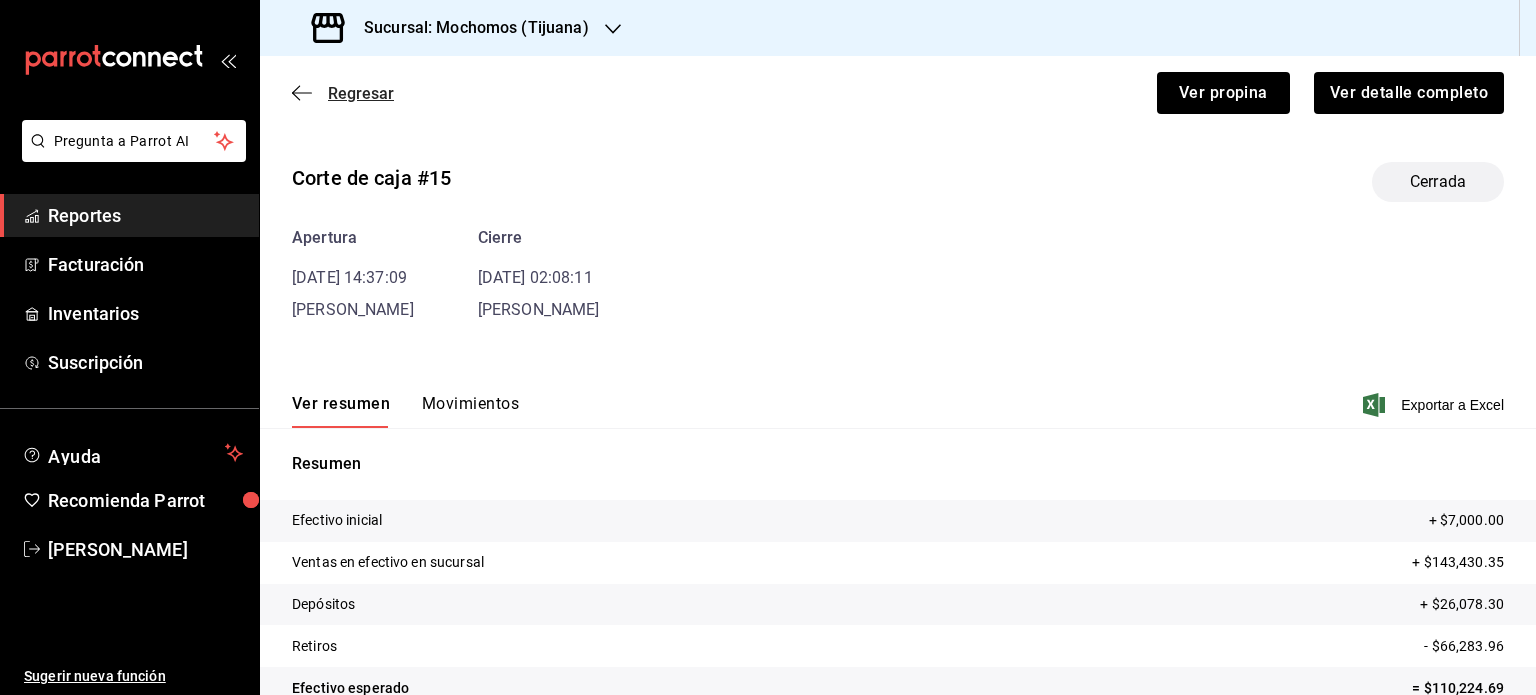 click 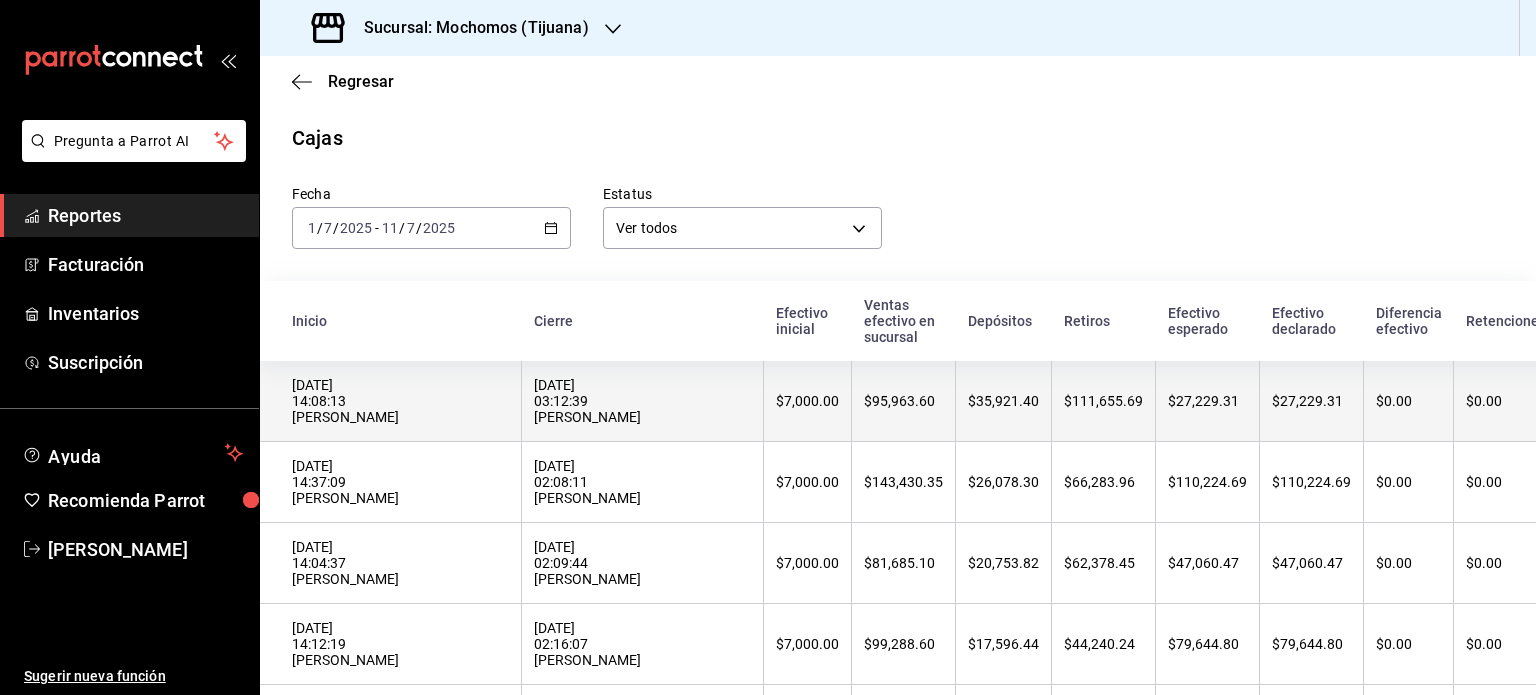 click on "[DATE]
14:08:13
[PERSON_NAME]" at bounding box center [400, 401] 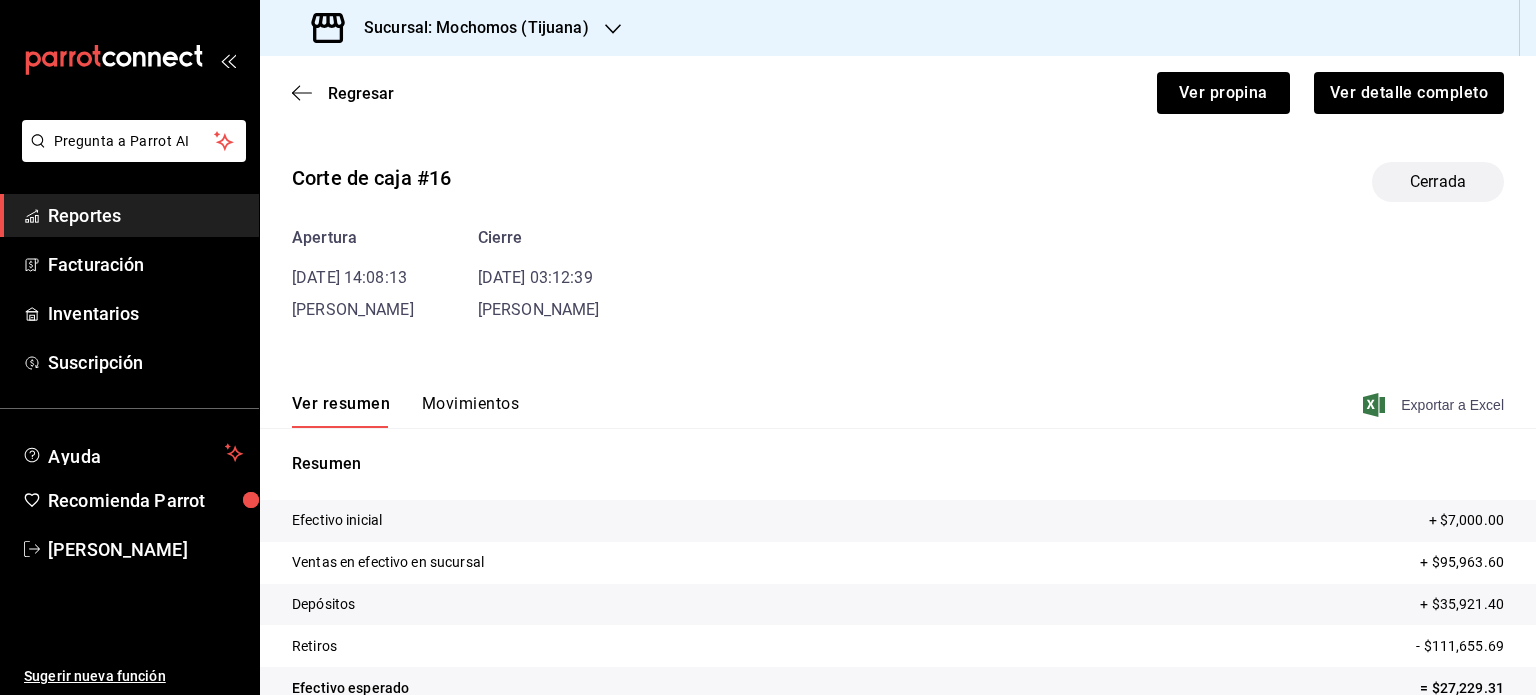 click on "Exportar a Excel" at bounding box center [1435, 405] 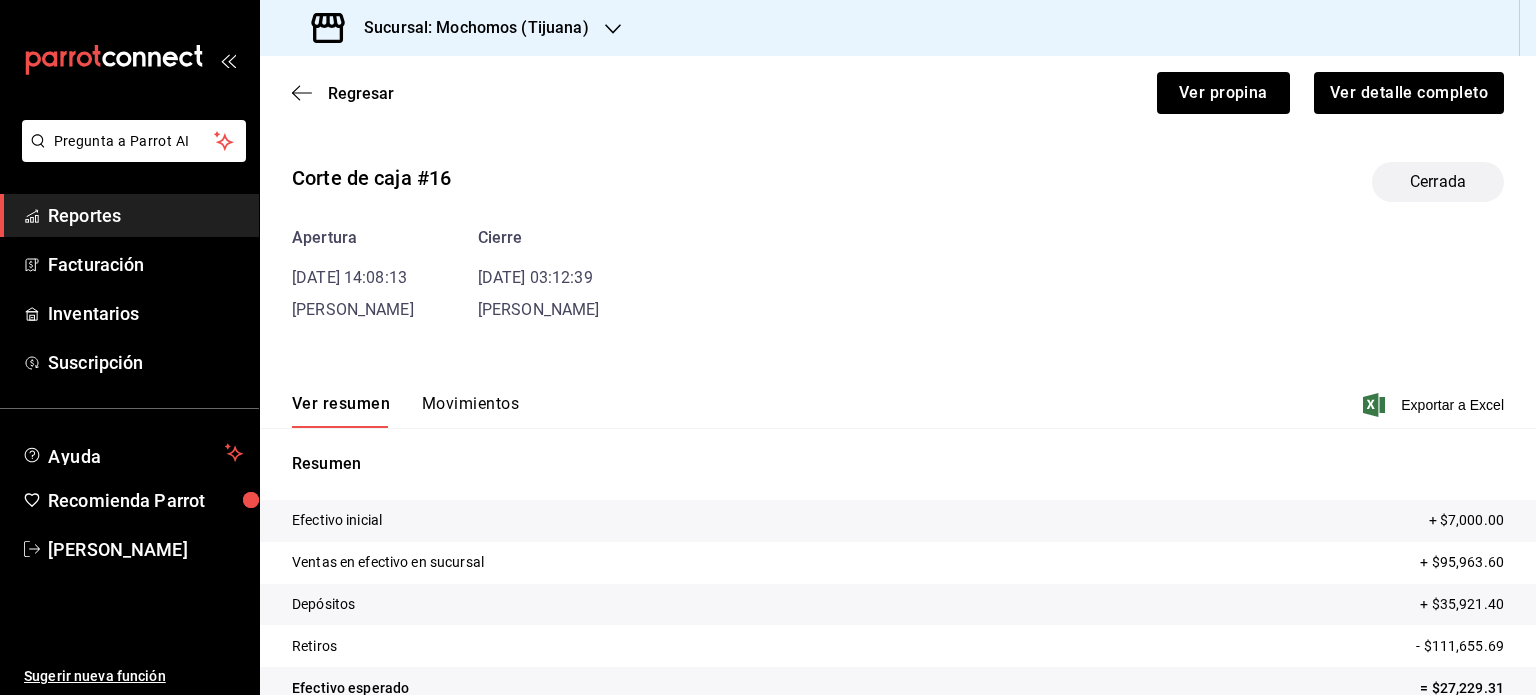 drag, startPoint x: 1214, startPoint y: 280, endPoint x: 438, endPoint y: 146, distance: 787.4846 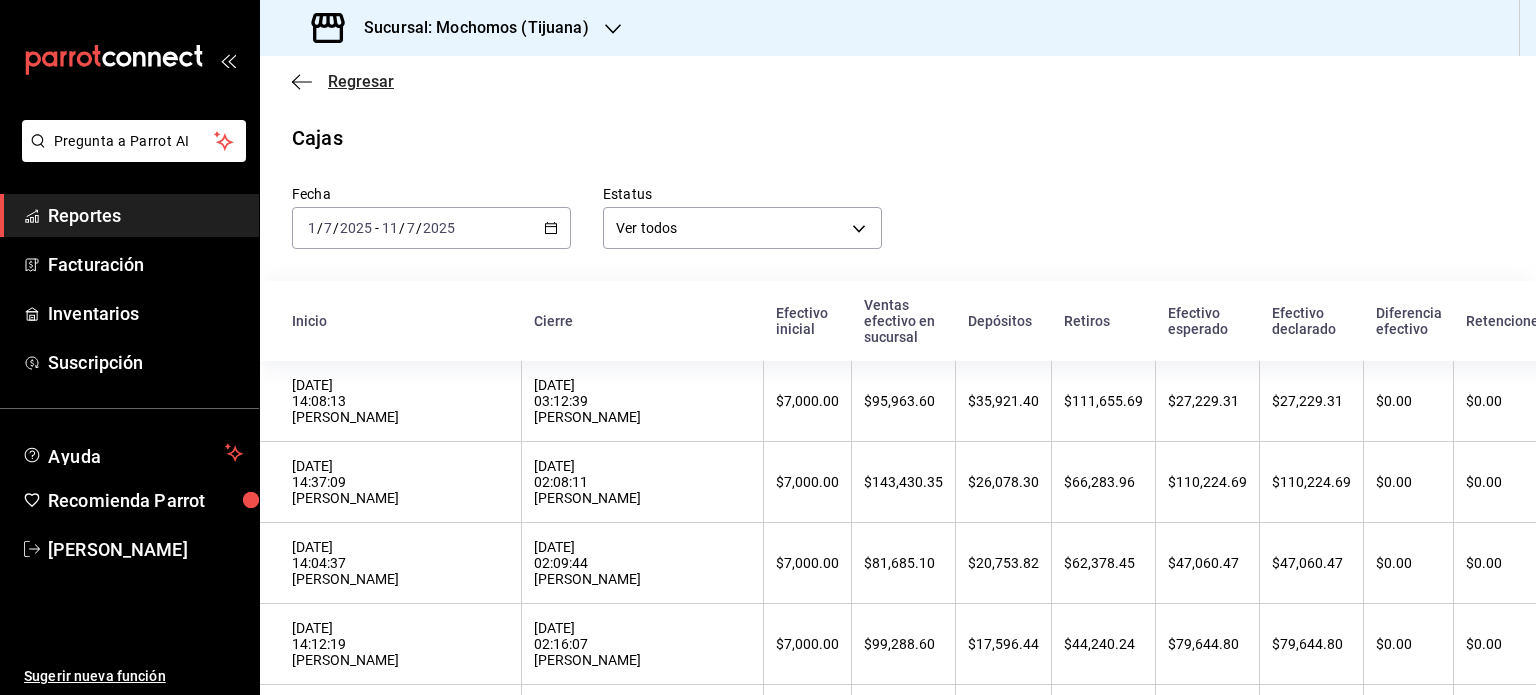 click 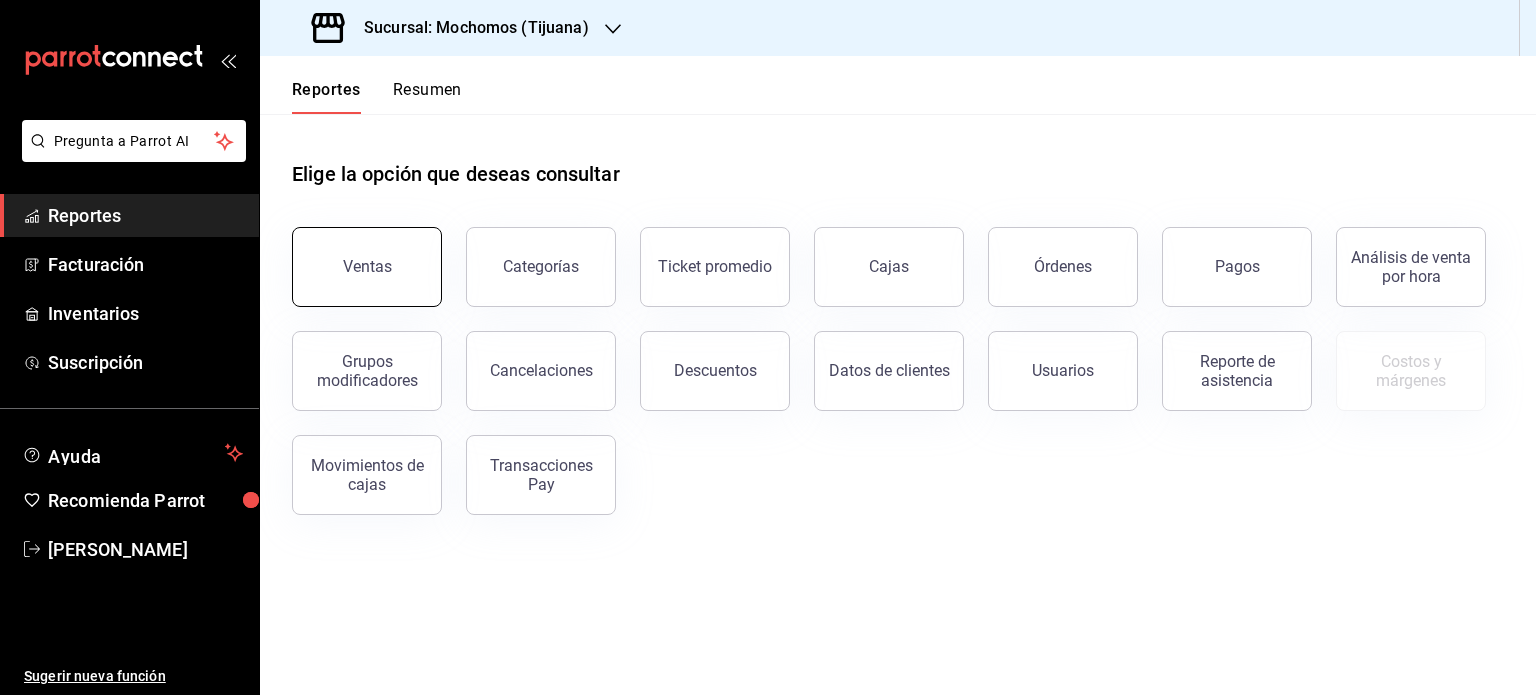 click on "Ventas" at bounding box center (367, 267) 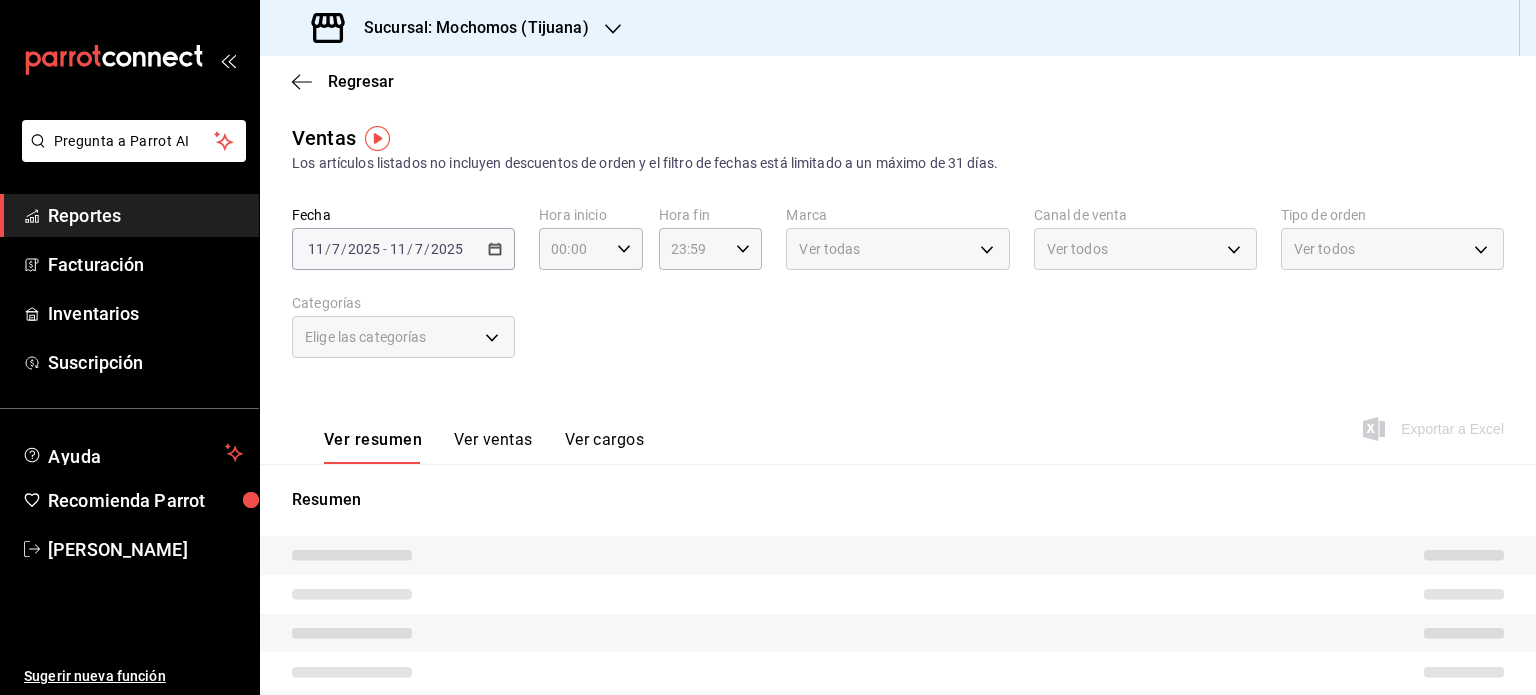 click on "[DATE] [DATE] - [DATE] [DATE]" at bounding box center [403, 249] 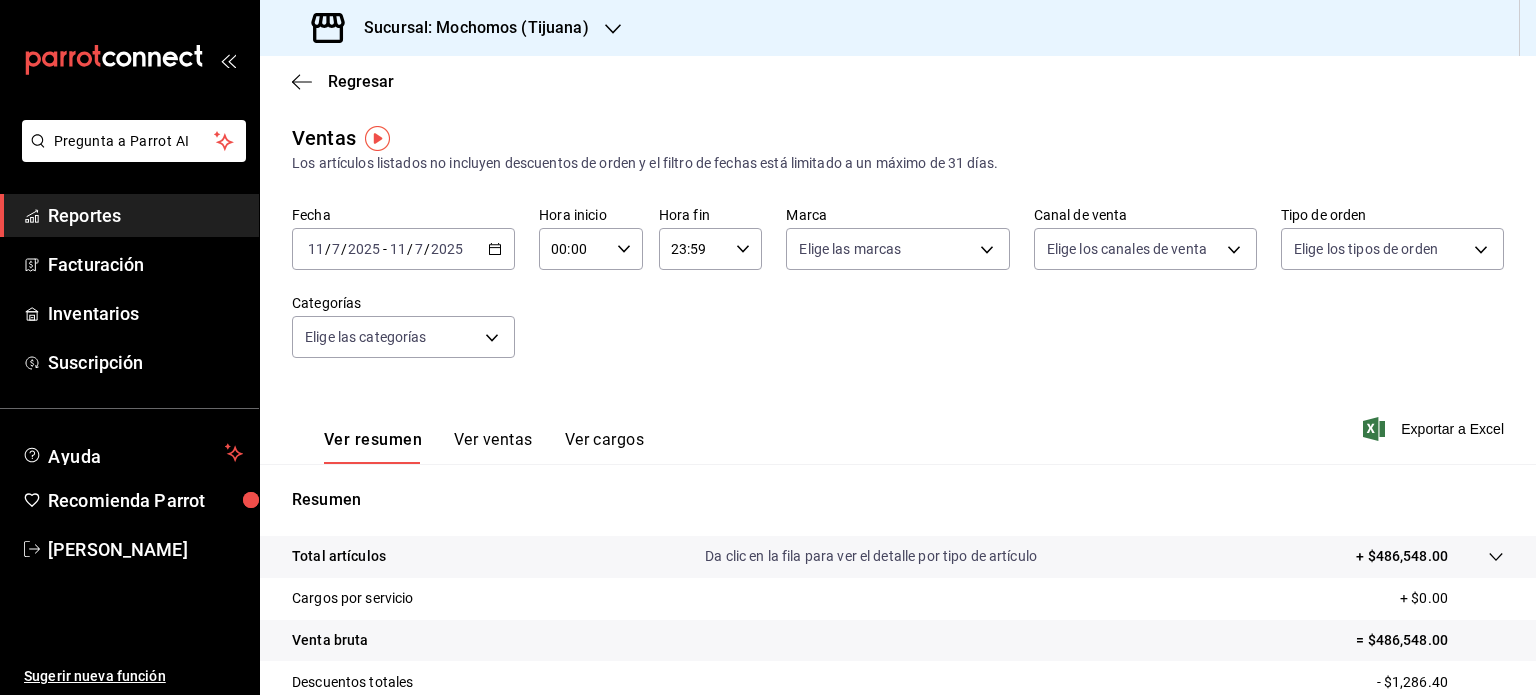 click 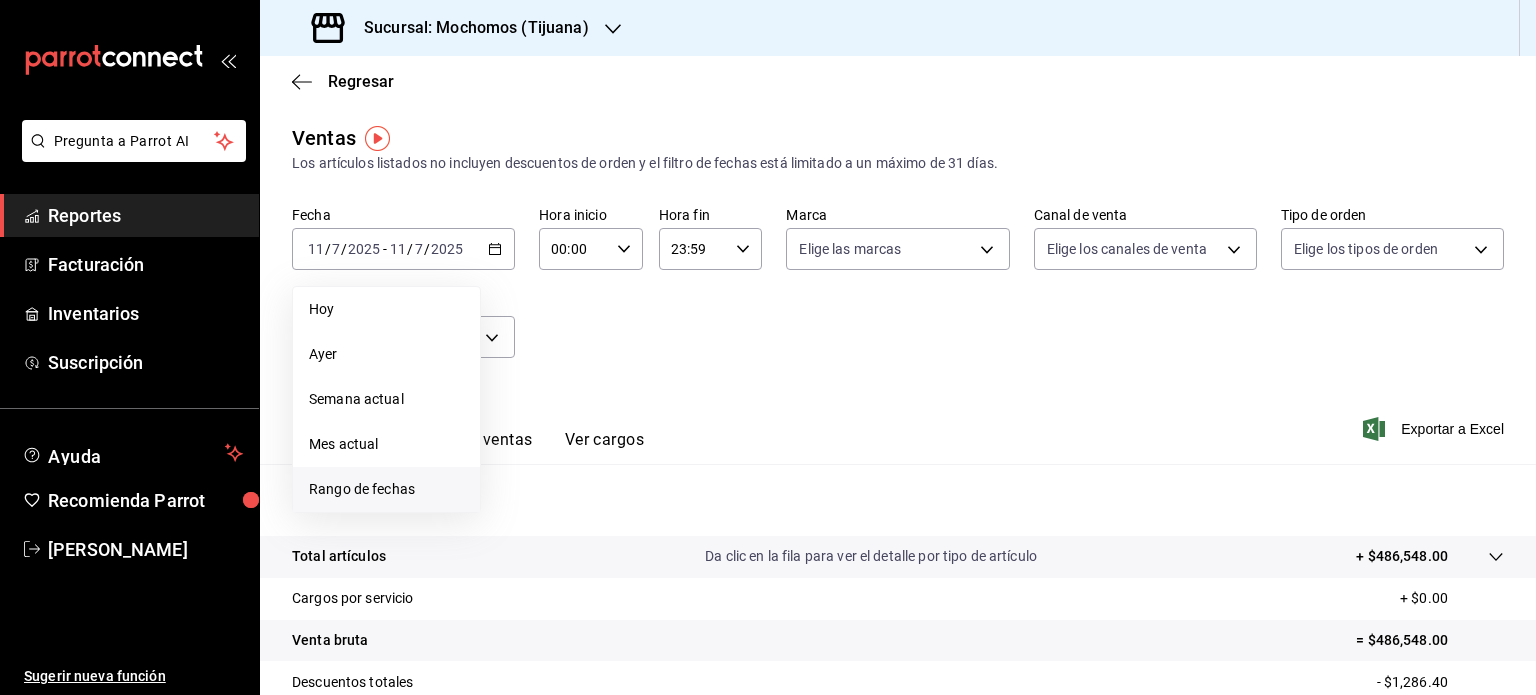 click on "Rango de fechas" at bounding box center (386, 489) 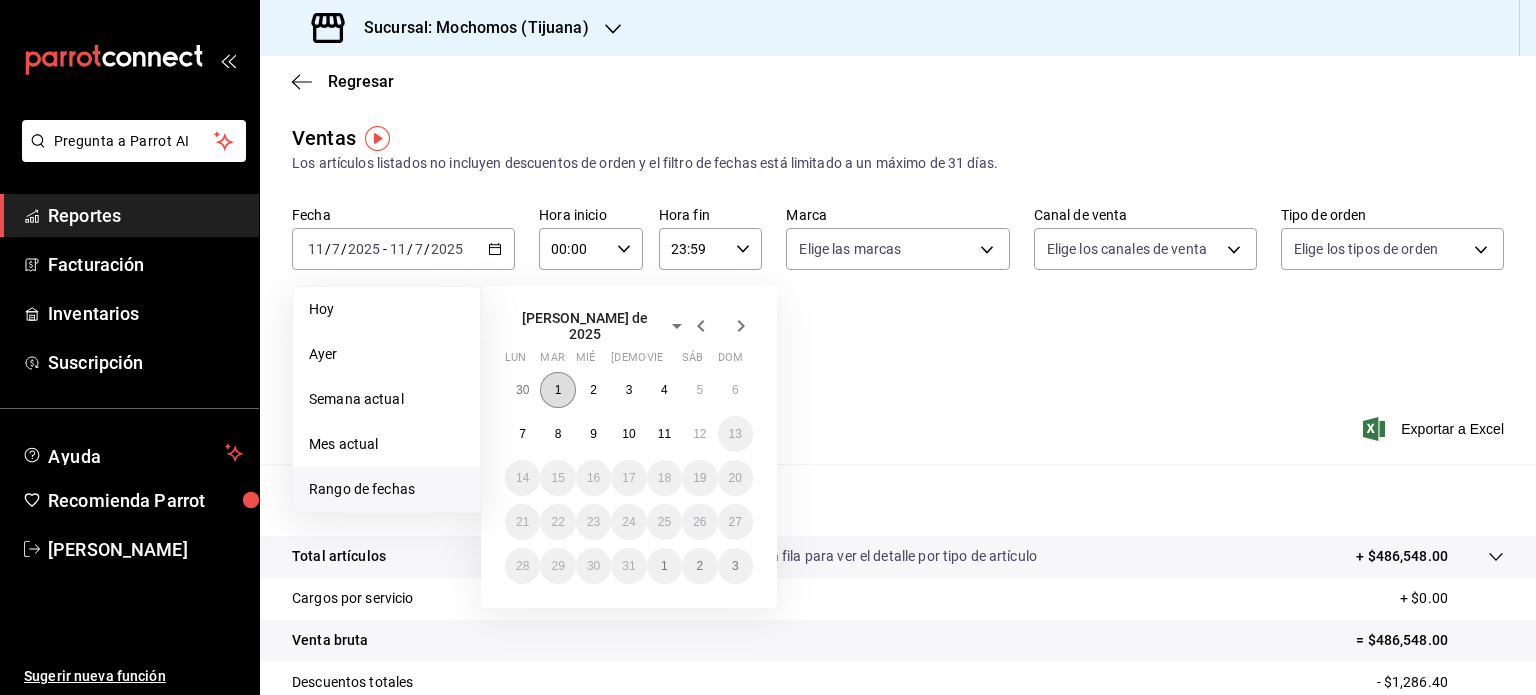 click on "1" at bounding box center [557, 390] 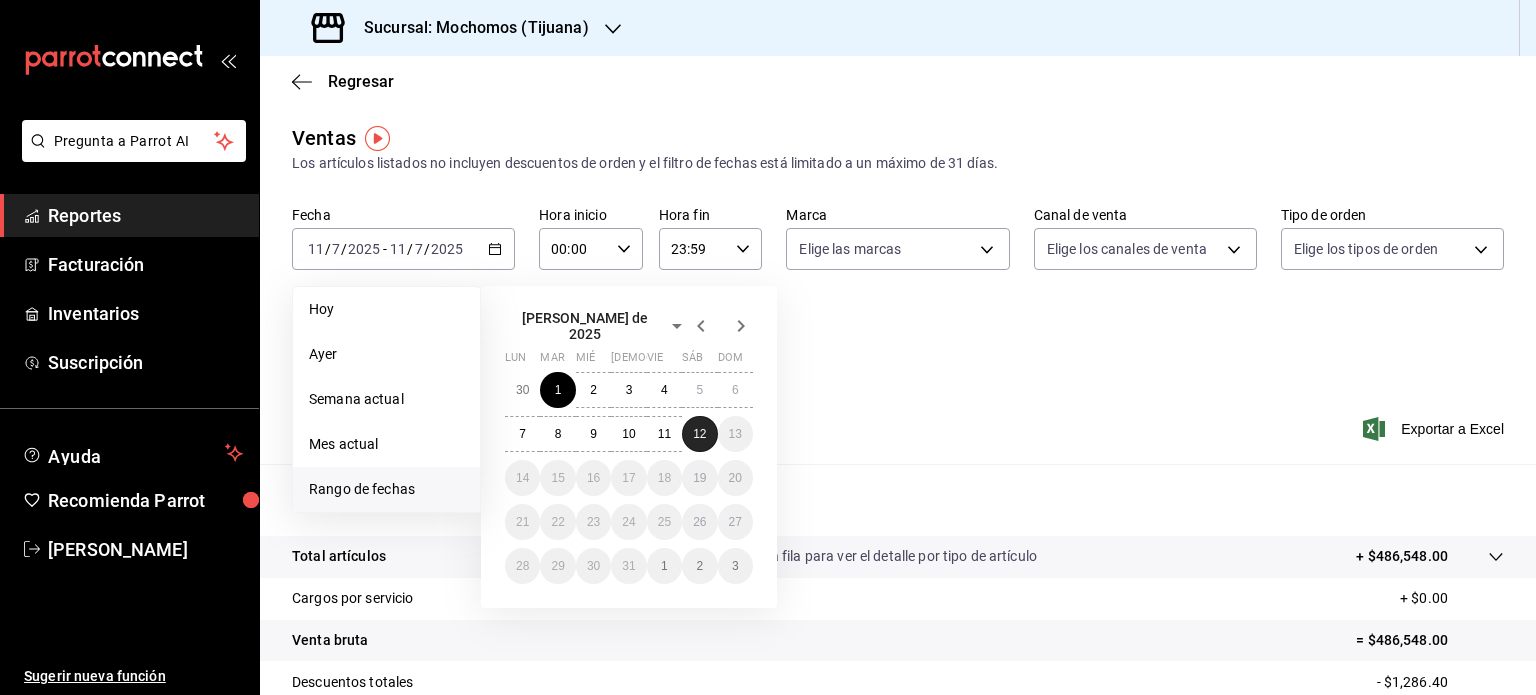 click on "12" at bounding box center (699, 434) 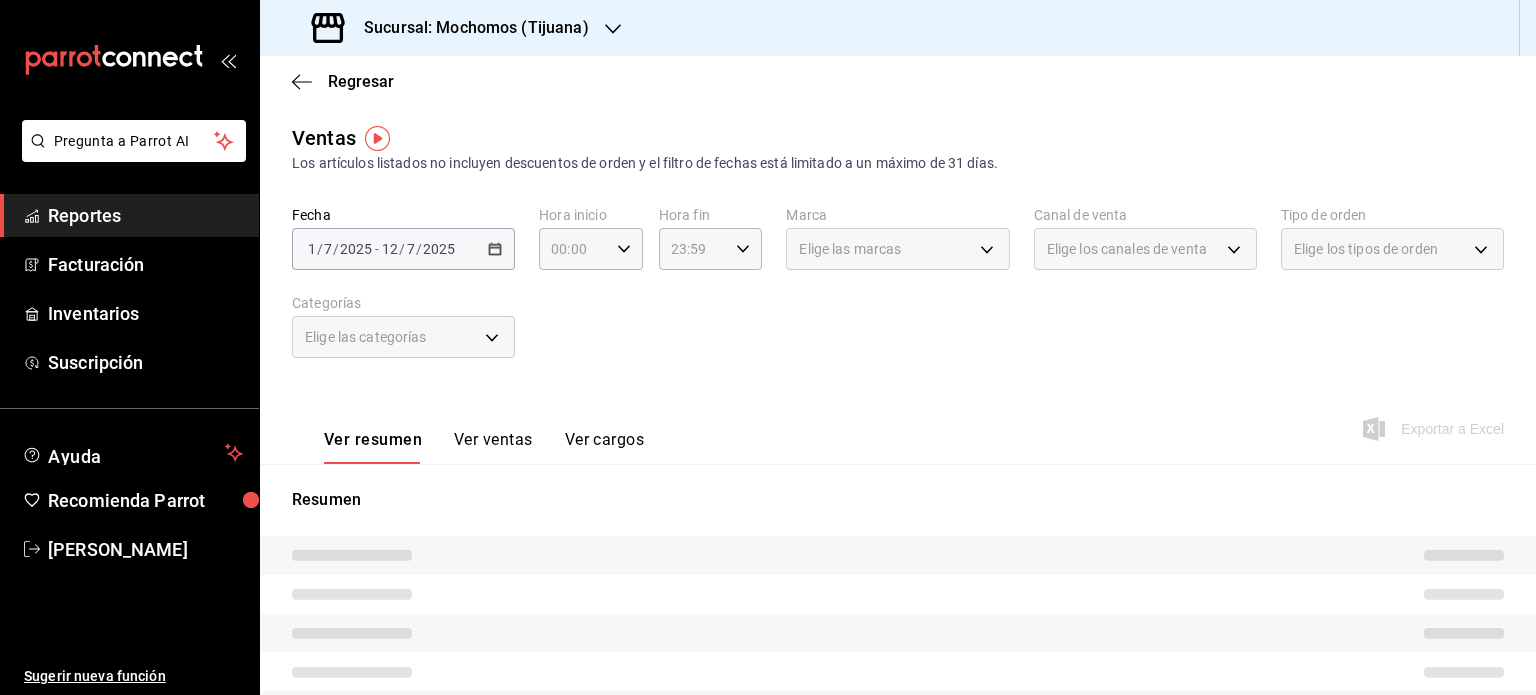 click on "Ver resumen Ver ventas Ver cargos Exportar a Excel" at bounding box center [898, 423] 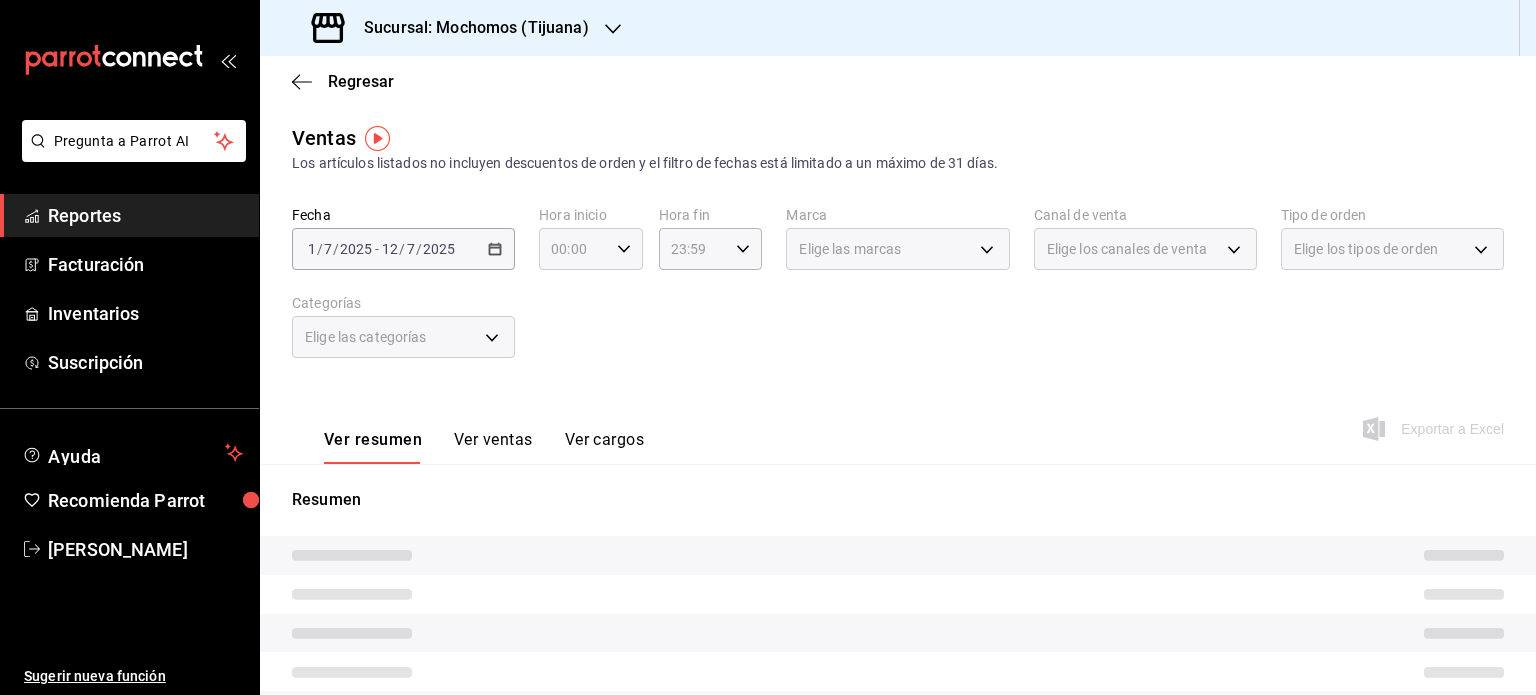 click 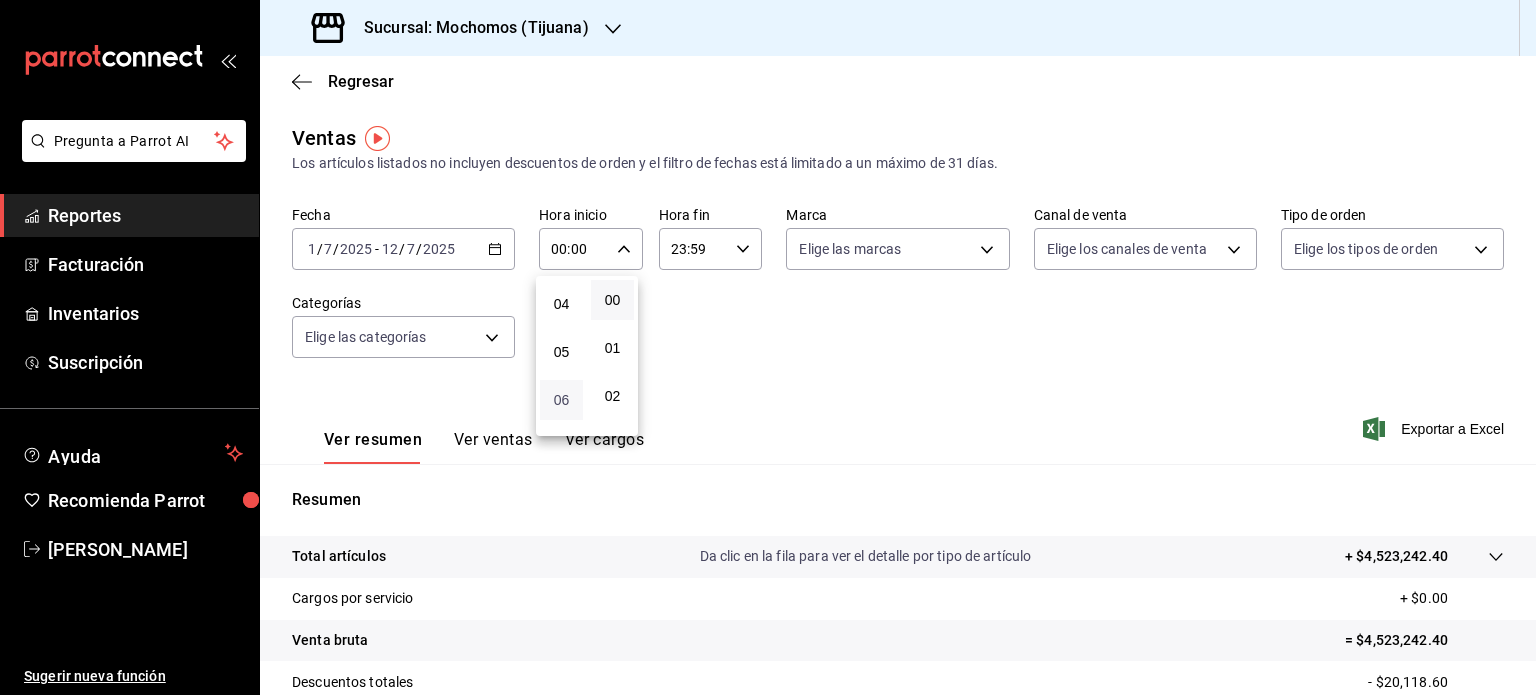 scroll, scrollTop: 200, scrollLeft: 0, axis: vertical 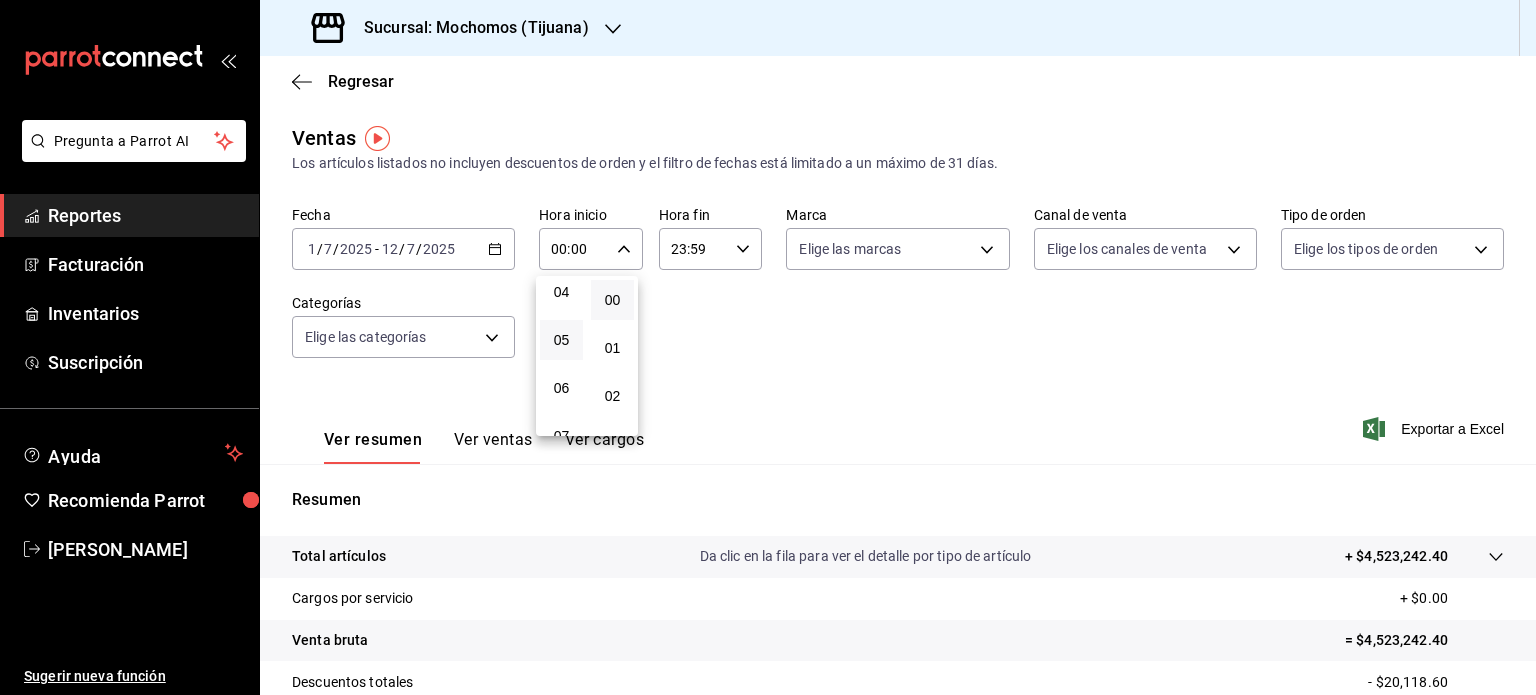 click on "05" at bounding box center (561, 340) 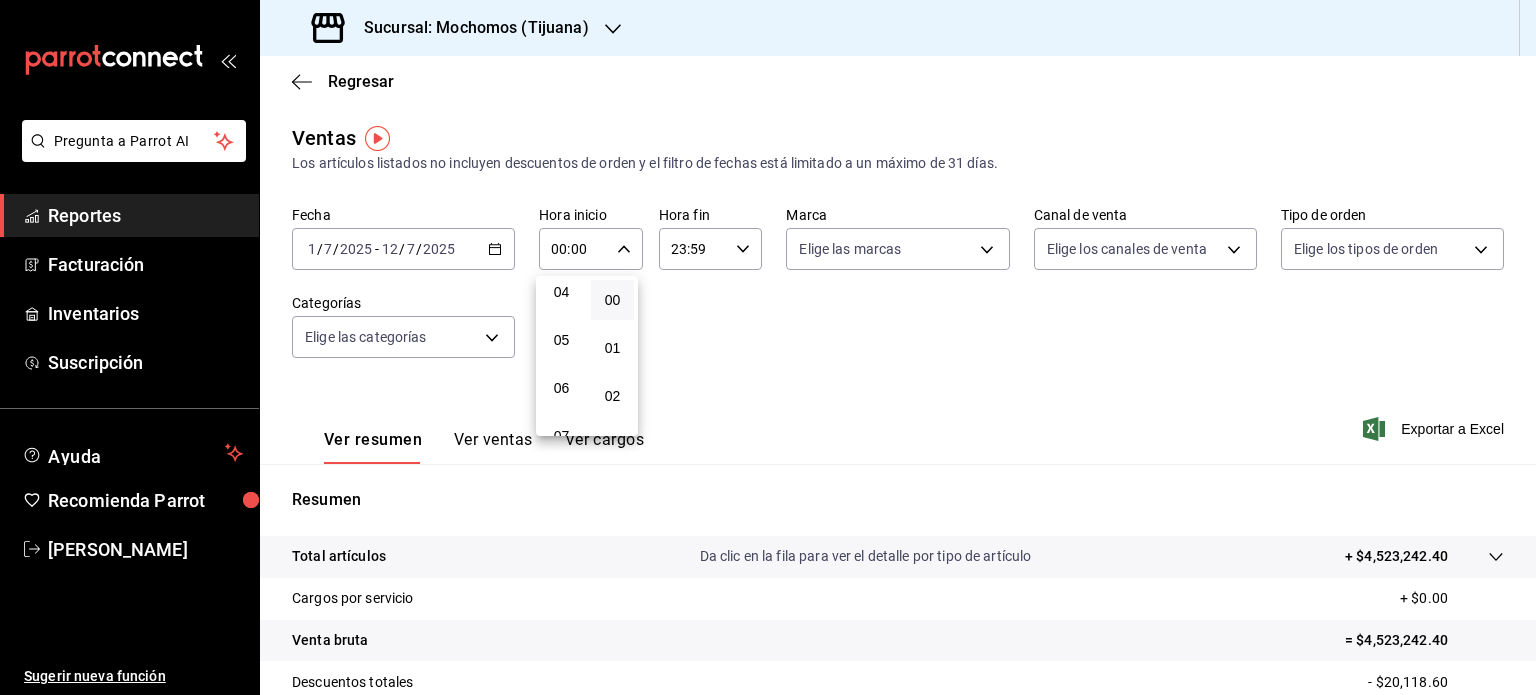 type on "05:00" 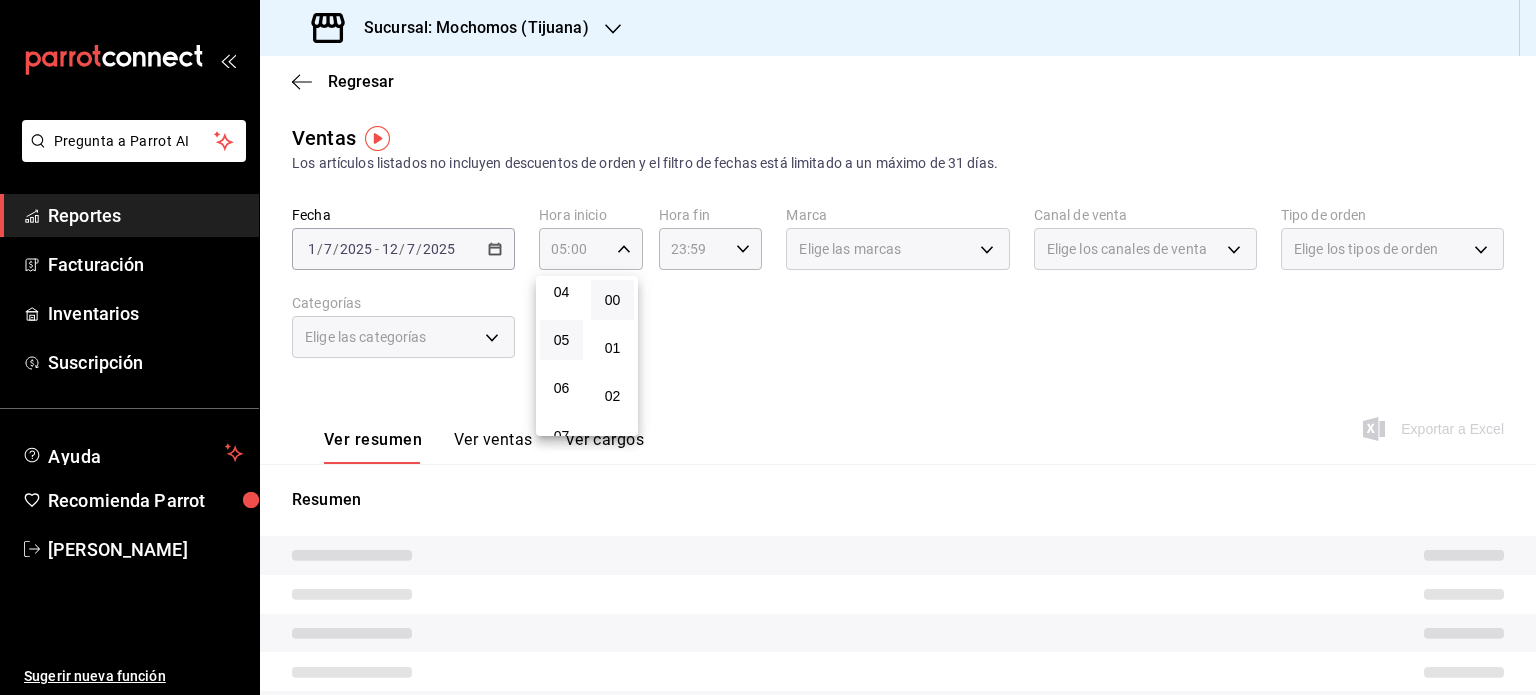 click at bounding box center [768, 347] 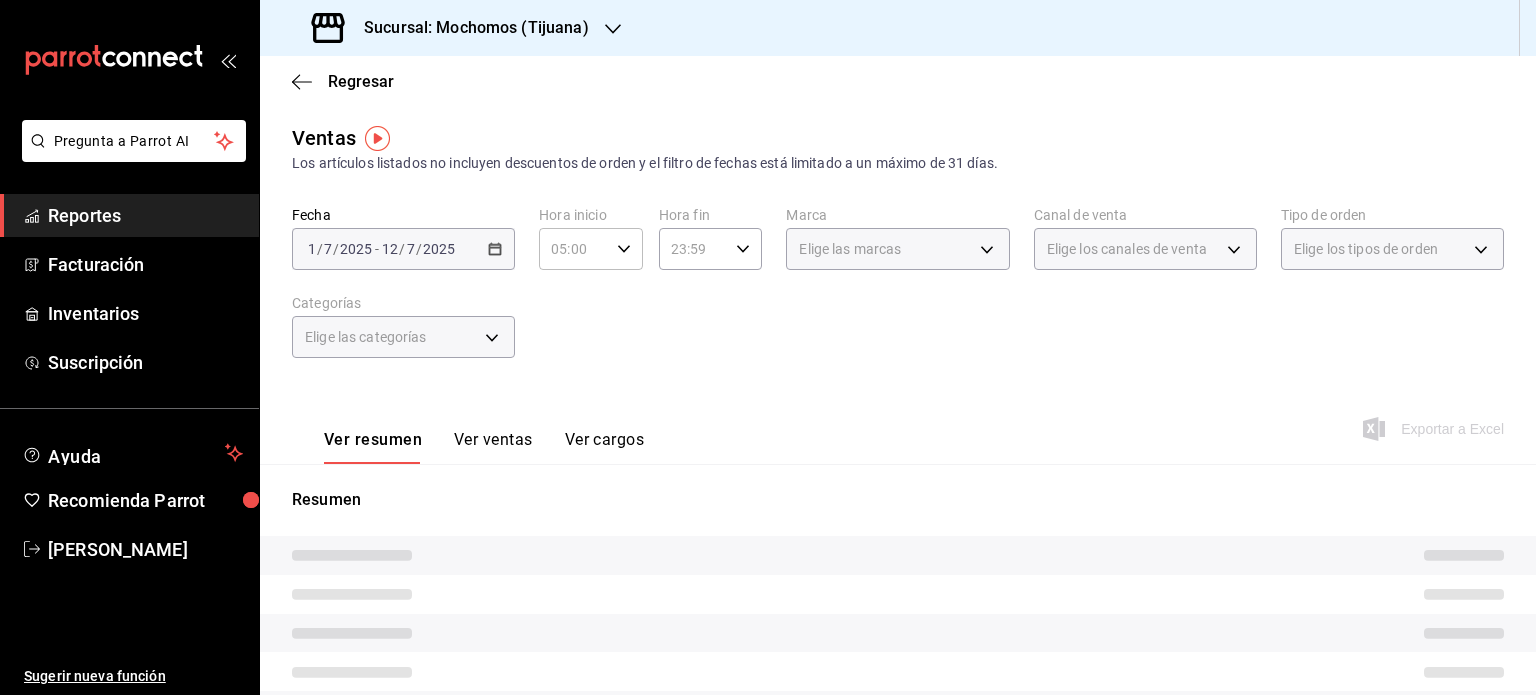 click 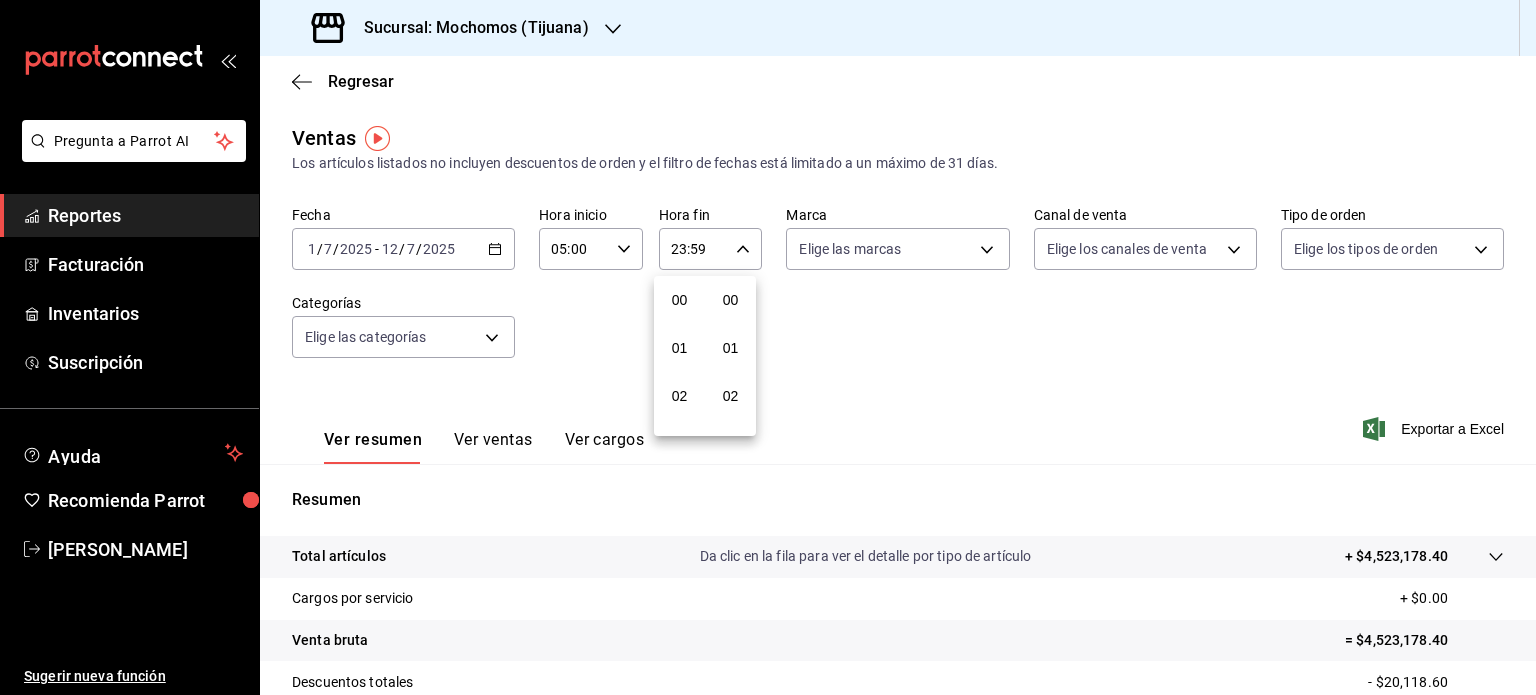 scroll, scrollTop: 1011, scrollLeft: 0, axis: vertical 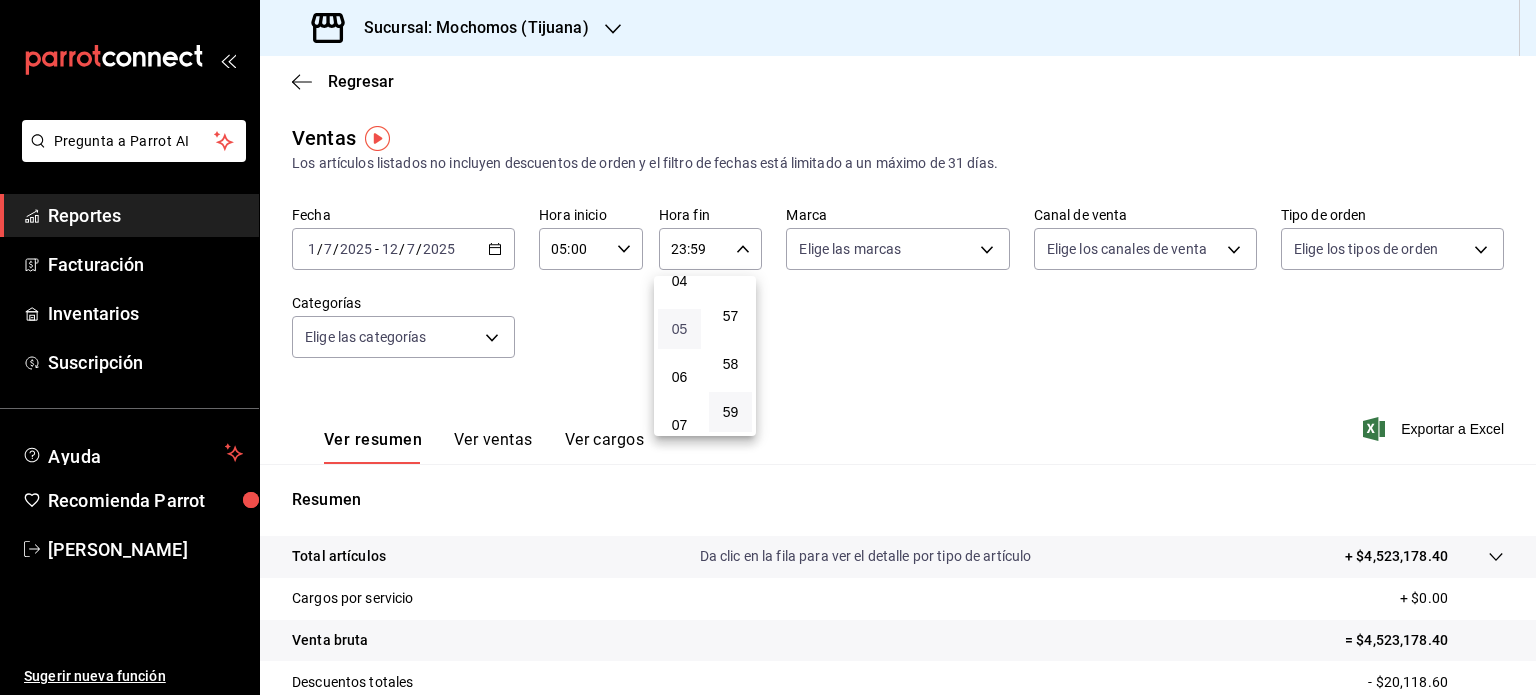 click on "05" at bounding box center (679, 329) 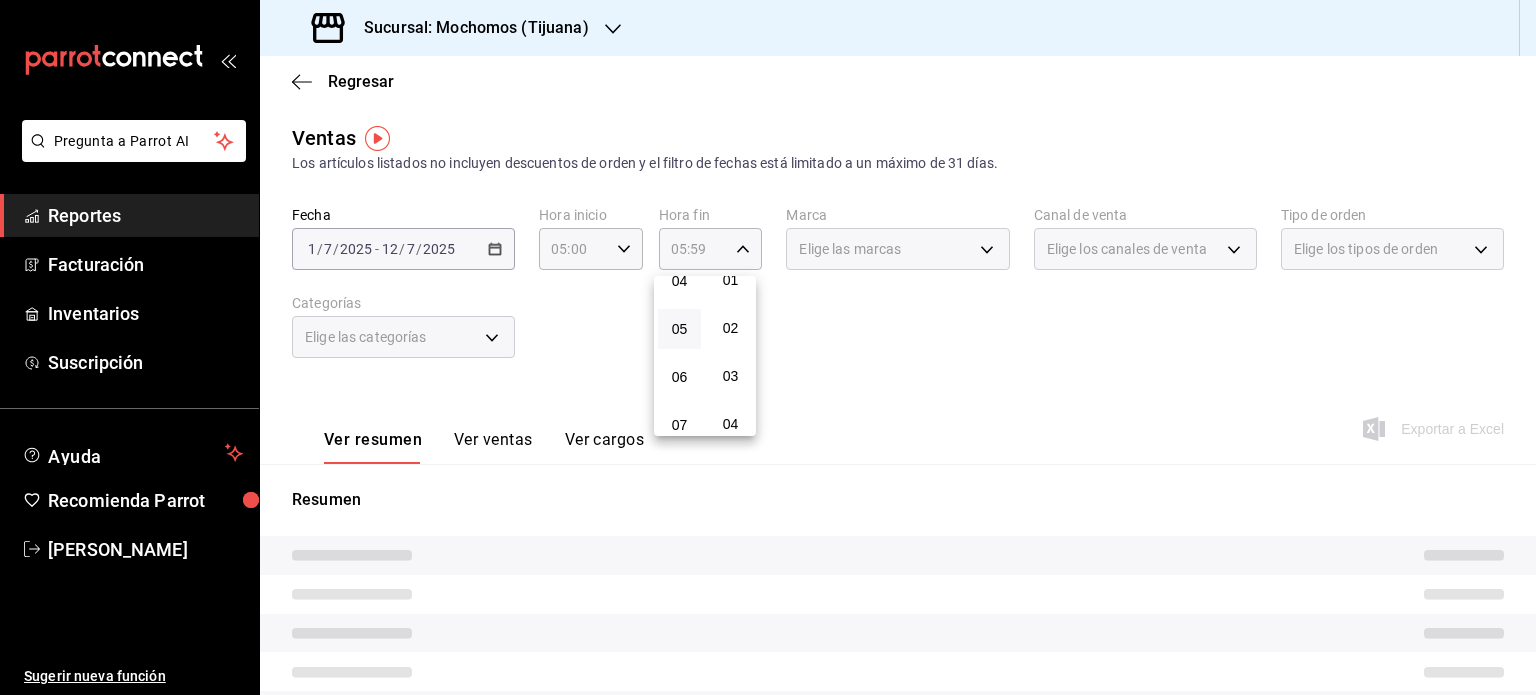 scroll, scrollTop: 0, scrollLeft: 0, axis: both 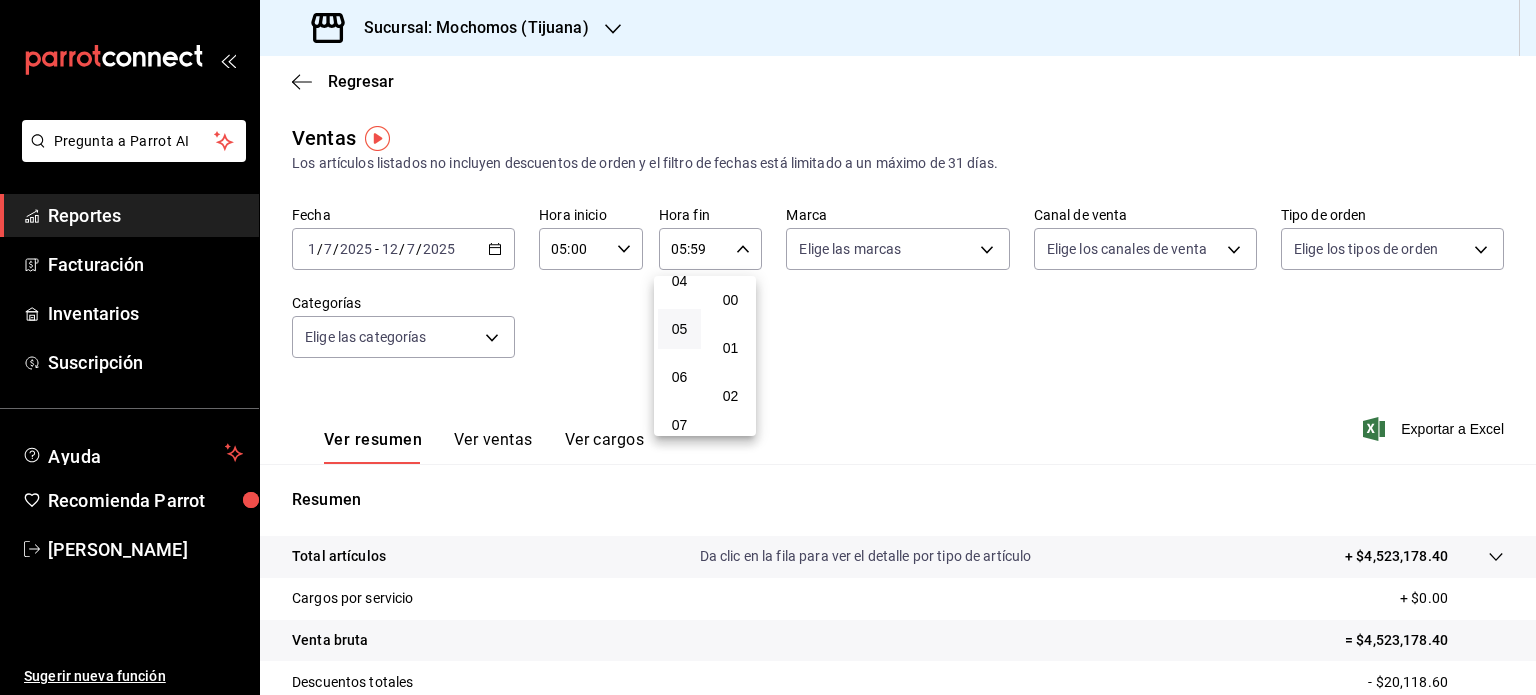 drag, startPoint x: 724, startPoint y: 295, endPoint x: 845, endPoint y: 316, distance: 122.80879 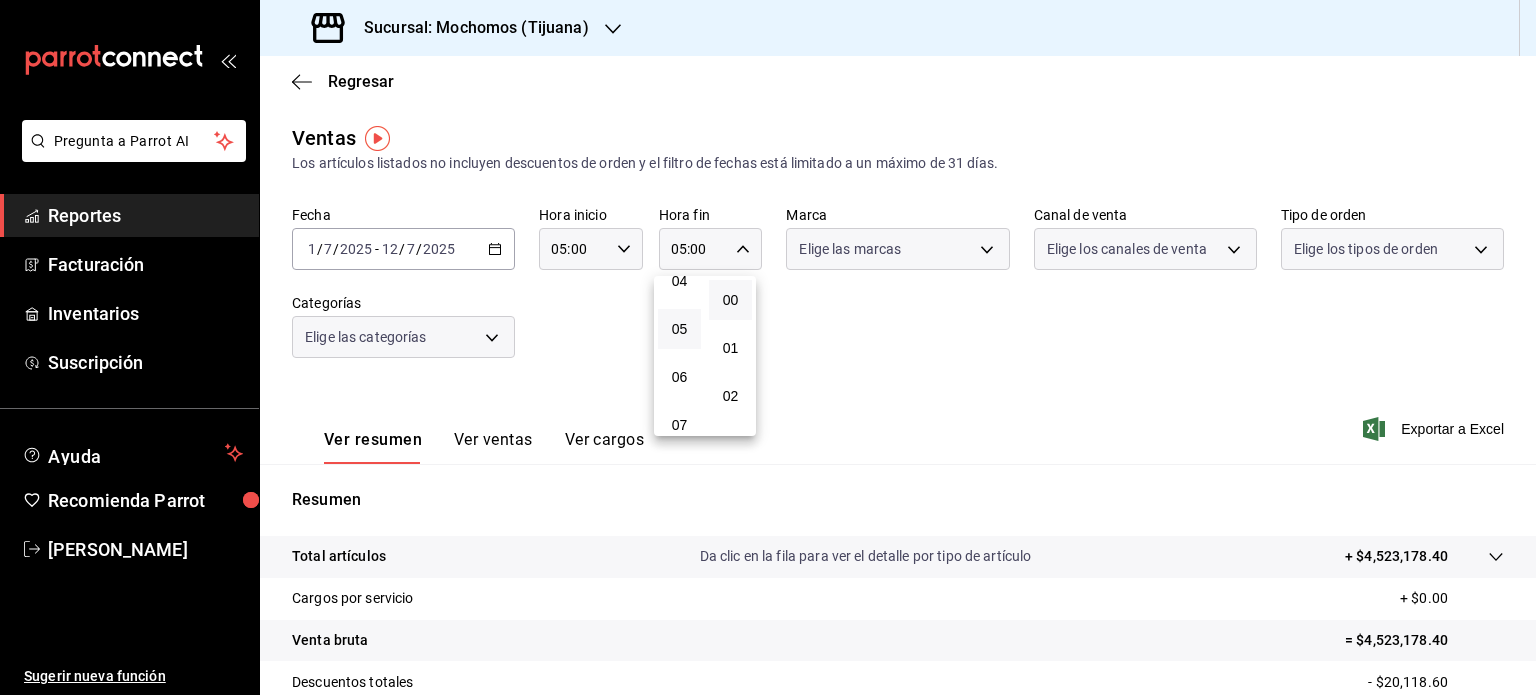 click at bounding box center (768, 347) 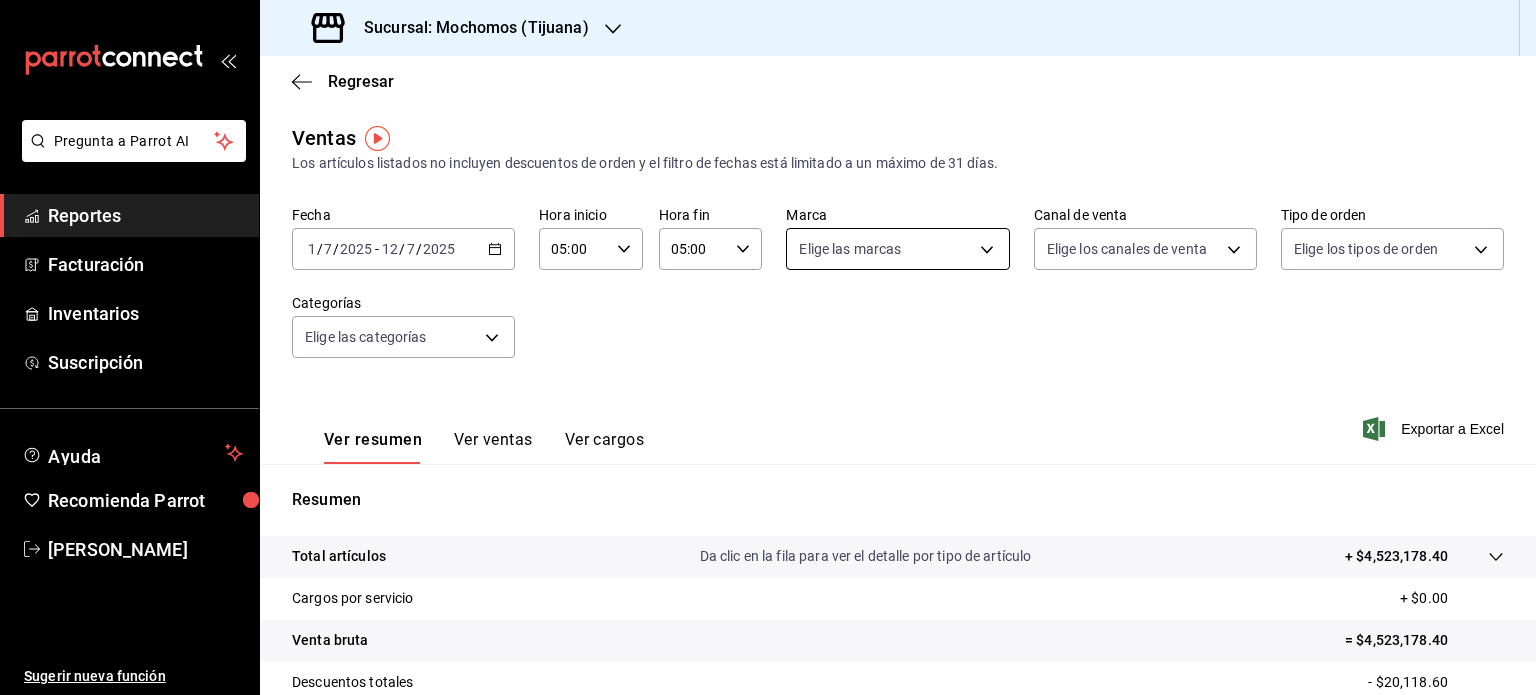 click on "Pregunta a Parrot AI Reportes   Facturación   Inventarios   Suscripción   Ayuda Recomienda Parrot   [PERSON_NAME]   Sugerir nueva función   Sucursal: Mochomos (Tijuana) Regresar Ventas Los artículos listados no incluyen descuentos de orden y el filtro de fechas está limitado a un máximo de 31 [PERSON_NAME]. Fecha [DATE] [DATE] - [DATE] [DATE] Hora inicio 05:00 Hora inicio Hora fin 05:00 Hora fin Marca Elige las marcas Canal de venta Elige los [PERSON_NAME] de venta Tipo de orden Elige los tipos de orden Categorías Elige las categorías Ver resumen Ver ventas Ver cargos Exportar a Excel Resumen Total artículos Da clic en la fila para ver el detalle por tipo de artículo + $4,523,178.40 Cargos por servicio + $0.00 Venta bruta = $4,523,178.40 Descuentos totales - $20,118.60 Certificados de regalo - $118,988.00 Venta total = $4,384,071.80 Impuestos - $324,746.06 Venta [PERSON_NAME] = $4,059,325.74 GANA 1 MES GRATIS EN TU SUSCRIPCIÓN AQUÍ Ver video tutorial Ir a video Pregunta a Parrot AI Reportes" at bounding box center (768, 347) 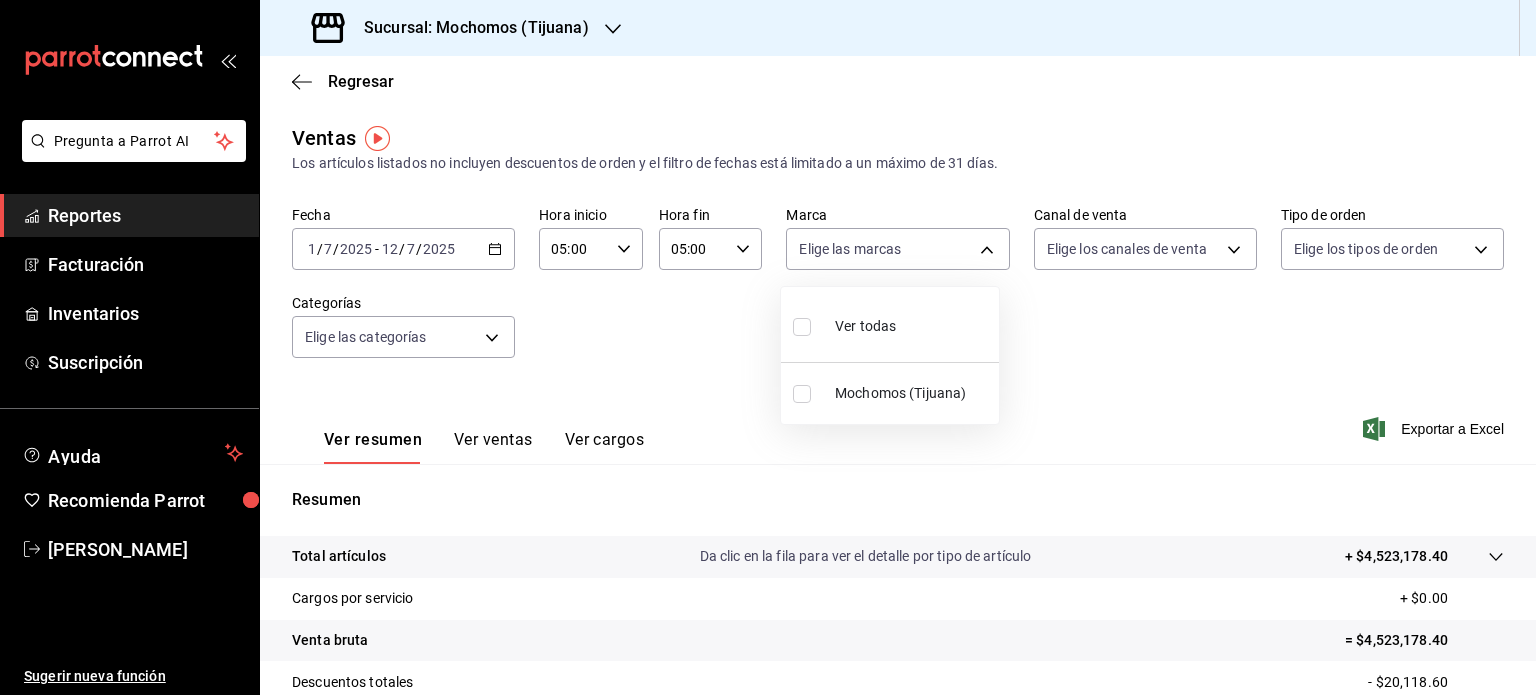 click on "Mochomos (Tijuana)" at bounding box center (890, 393) 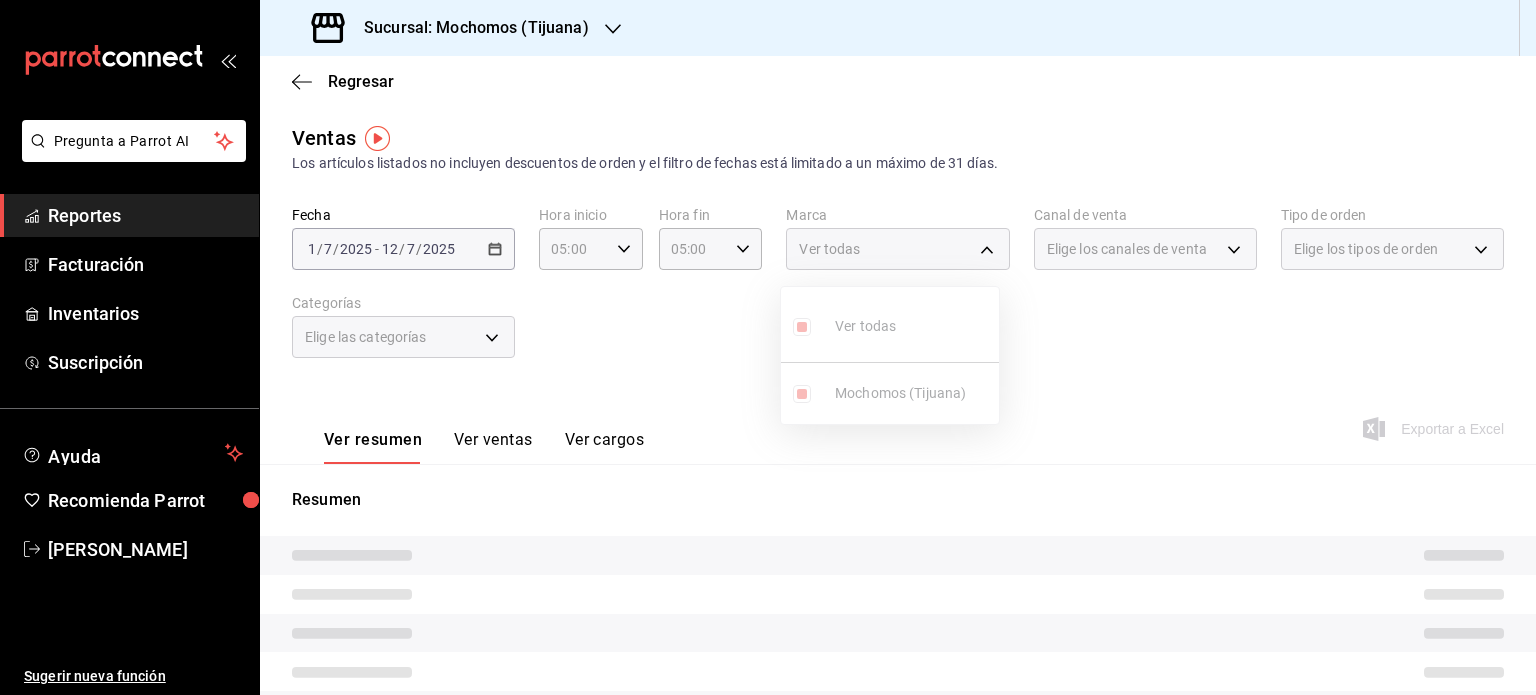 click at bounding box center [768, 347] 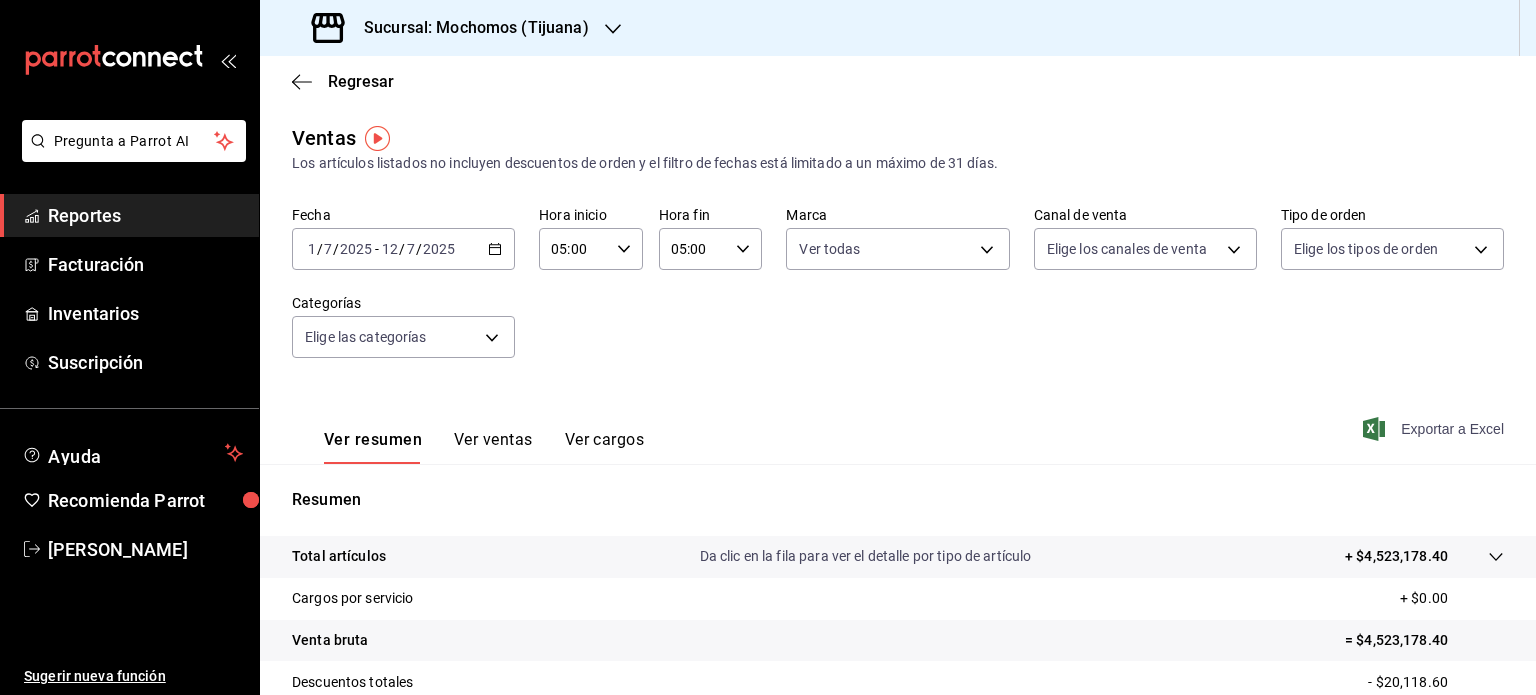click on "Exportar a Excel" at bounding box center (1435, 429) 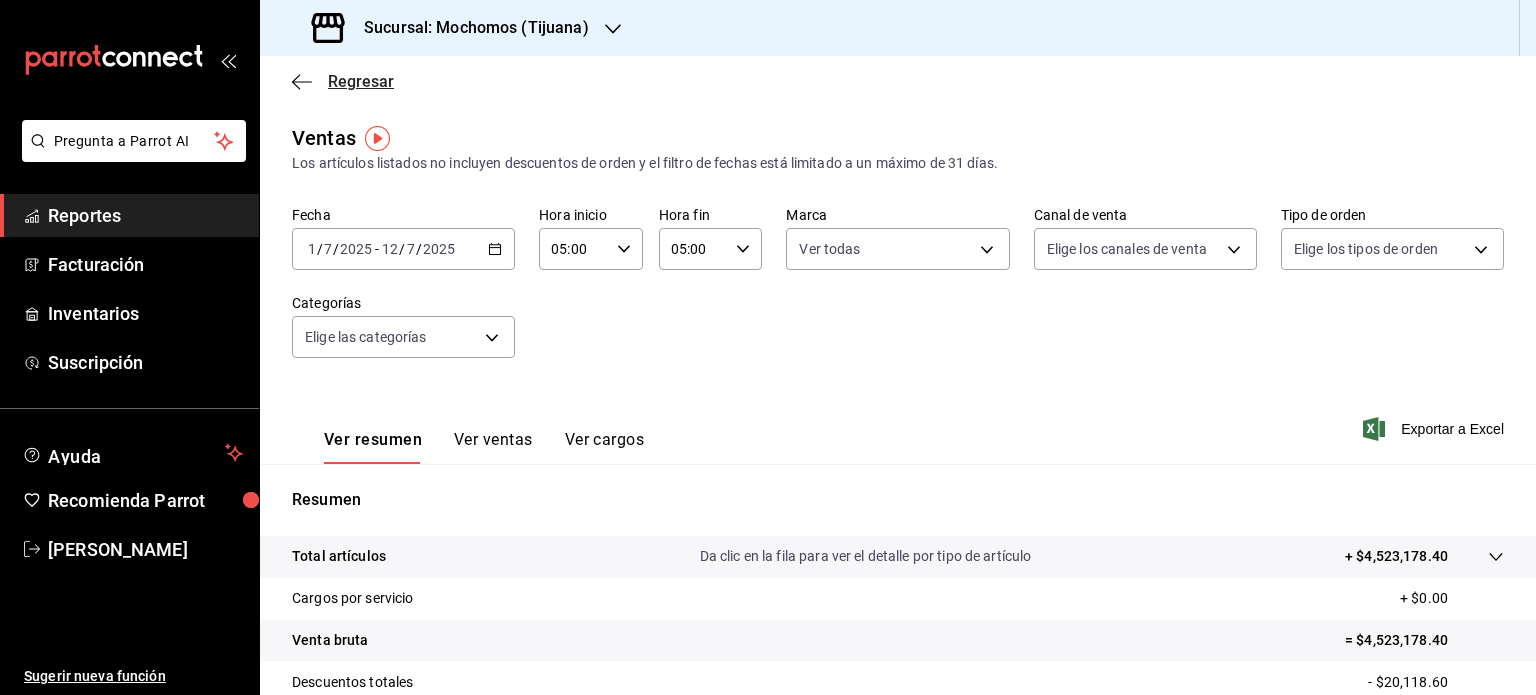 click 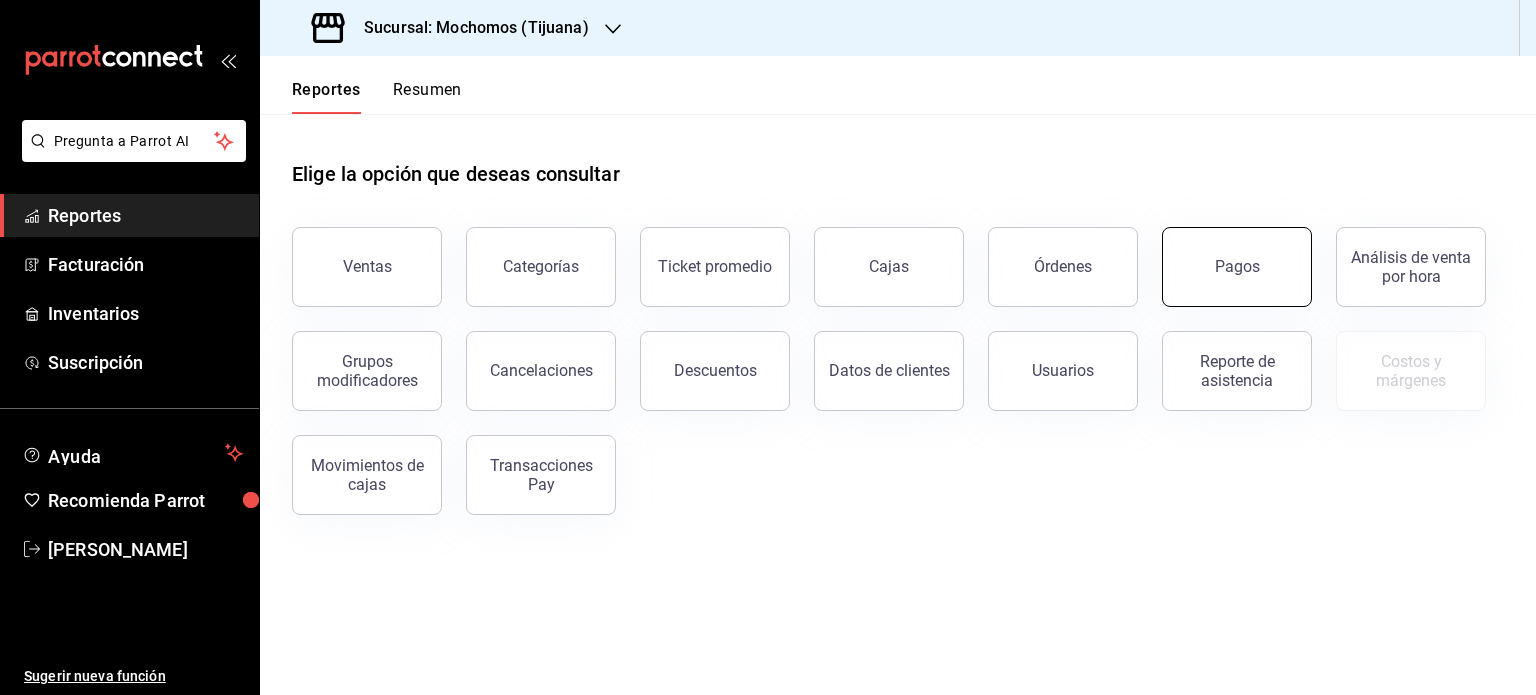 click on "Pagos" at bounding box center (1237, 266) 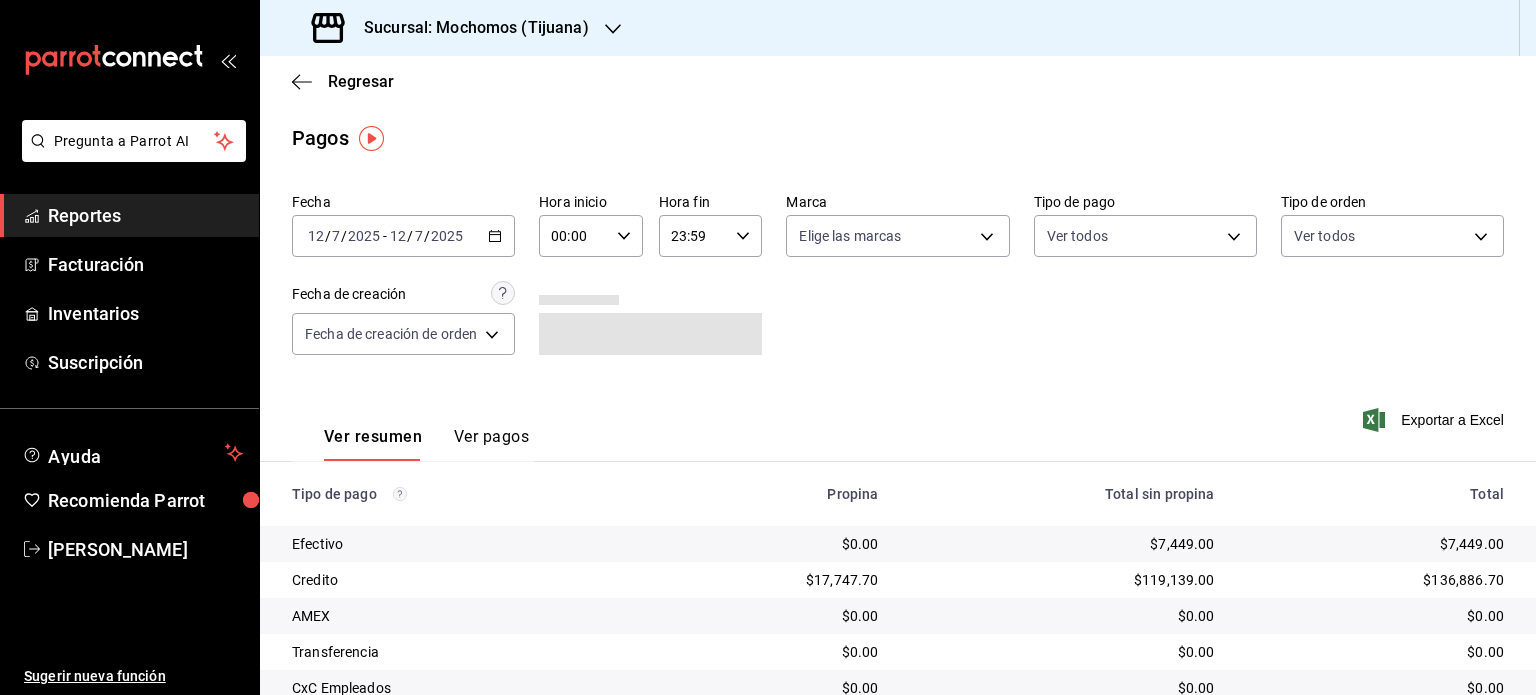click 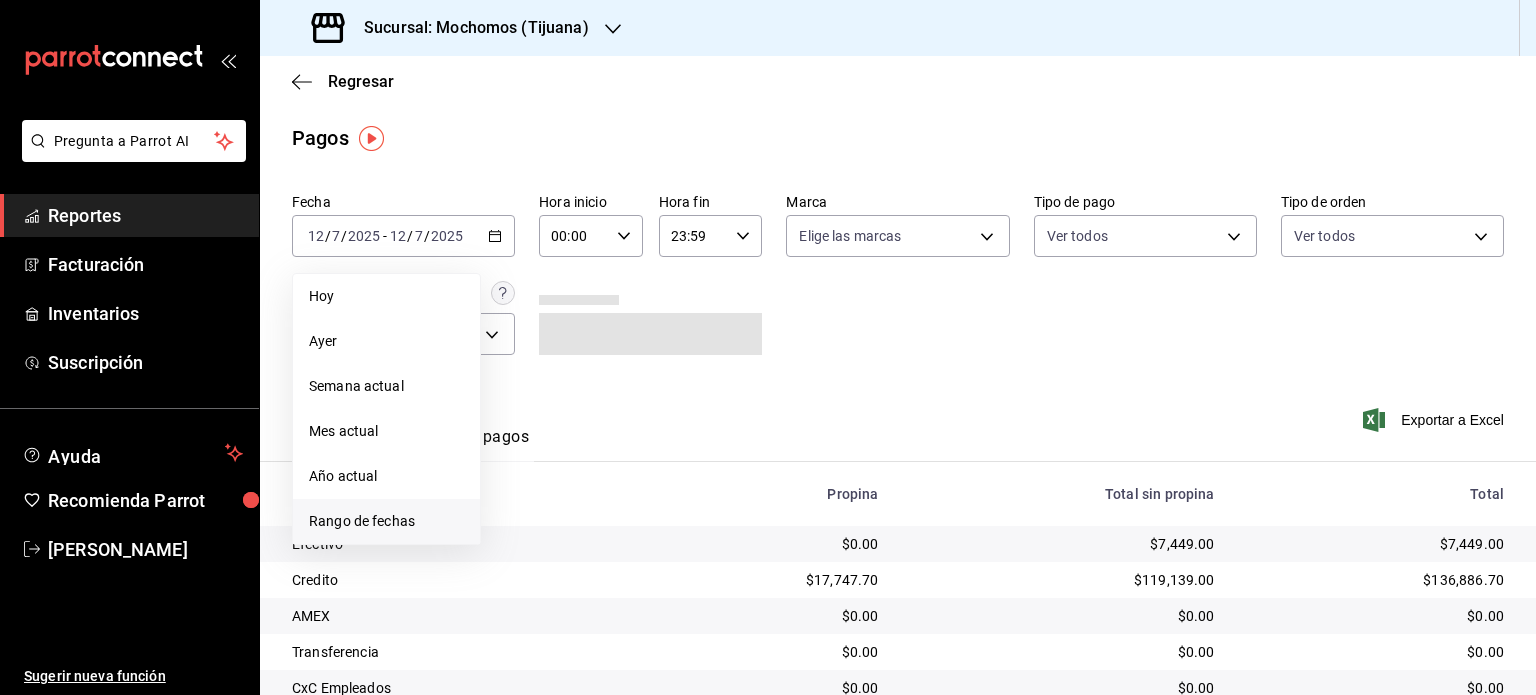 click on "Rango de fechas" at bounding box center [386, 521] 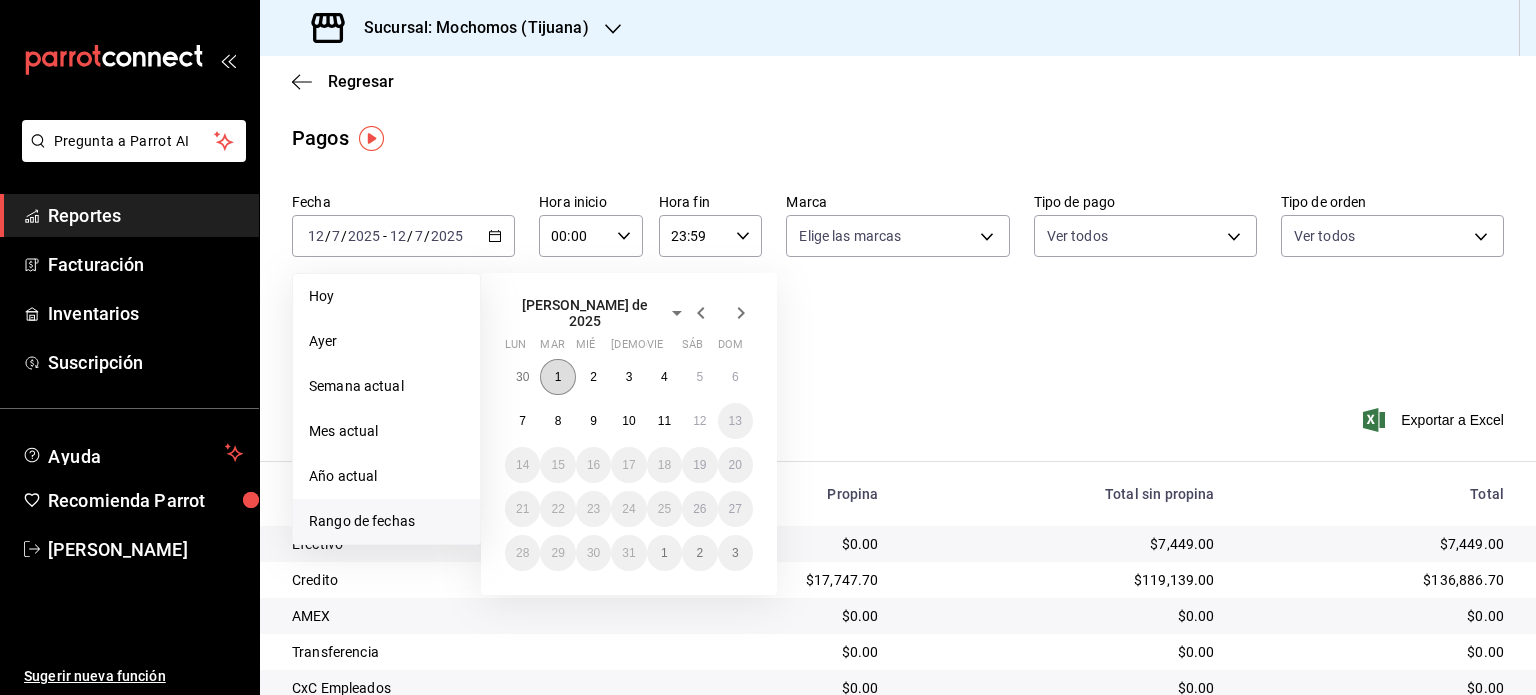 click on "1" at bounding box center (557, 377) 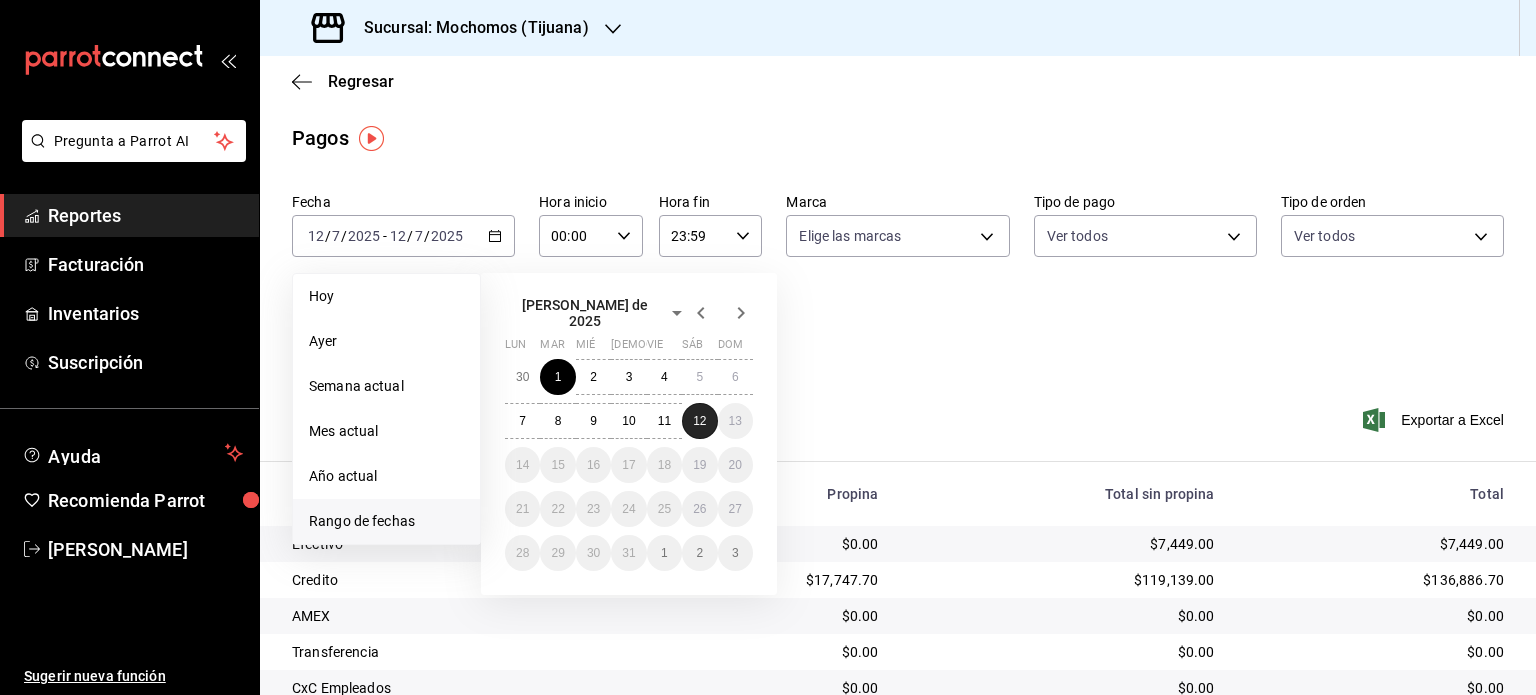 click on "12" at bounding box center (699, 421) 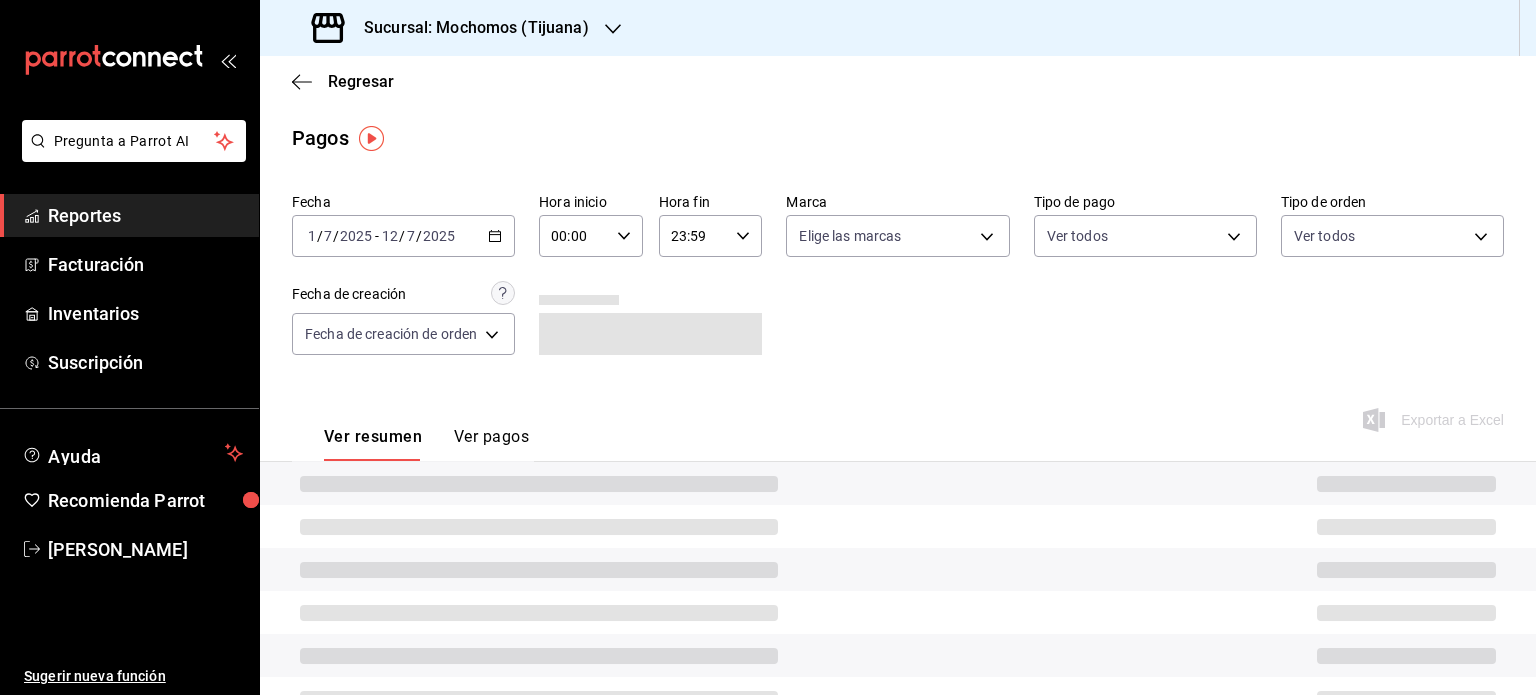 click on "Fecha [DATE] [DATE] - [DATE] [DATE] Hora inicio 00:00 Hora inicio Hora fin 23:59 Hora fin Marca Elige las marcas Tipo de pago Ver todos Tipo de orden Ver todos Fecha de creación   Fecha de creación de orden ORDER" at bounding box center (898, 282) 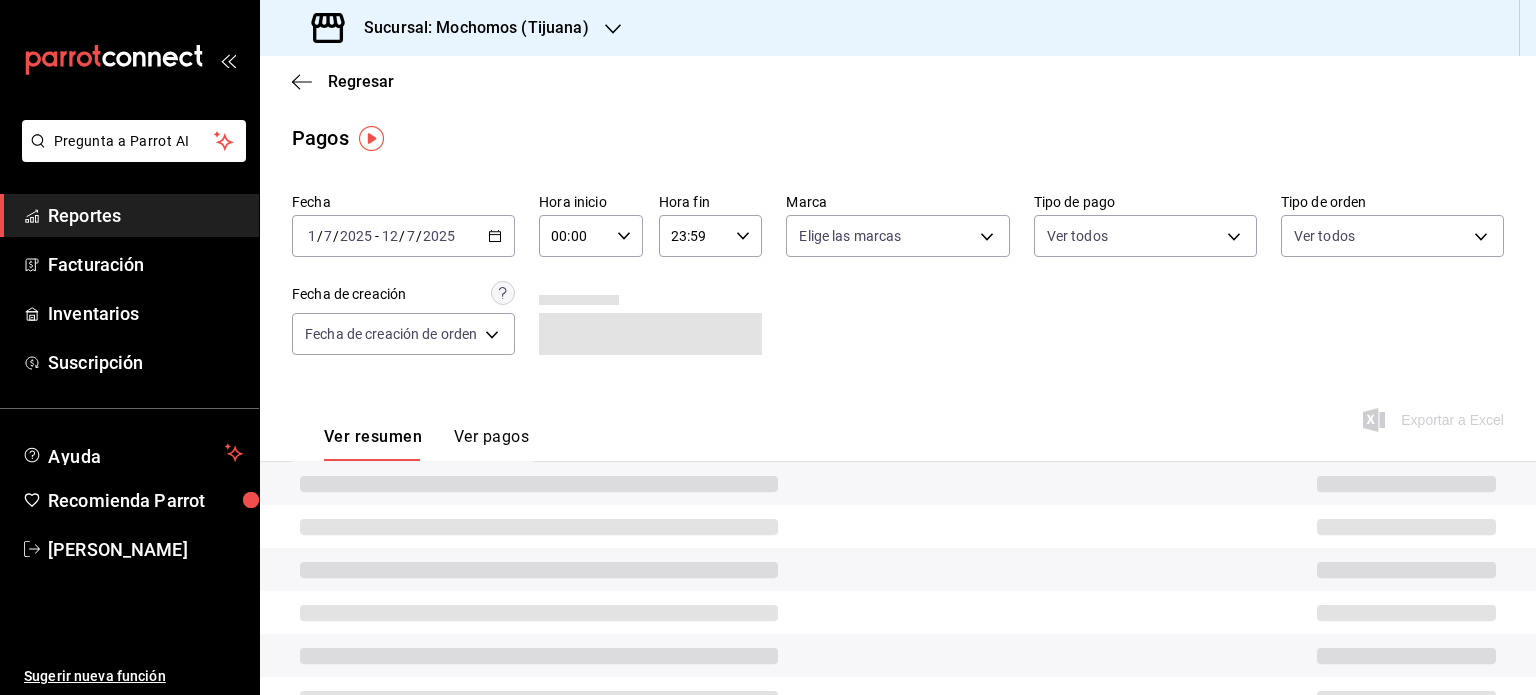click 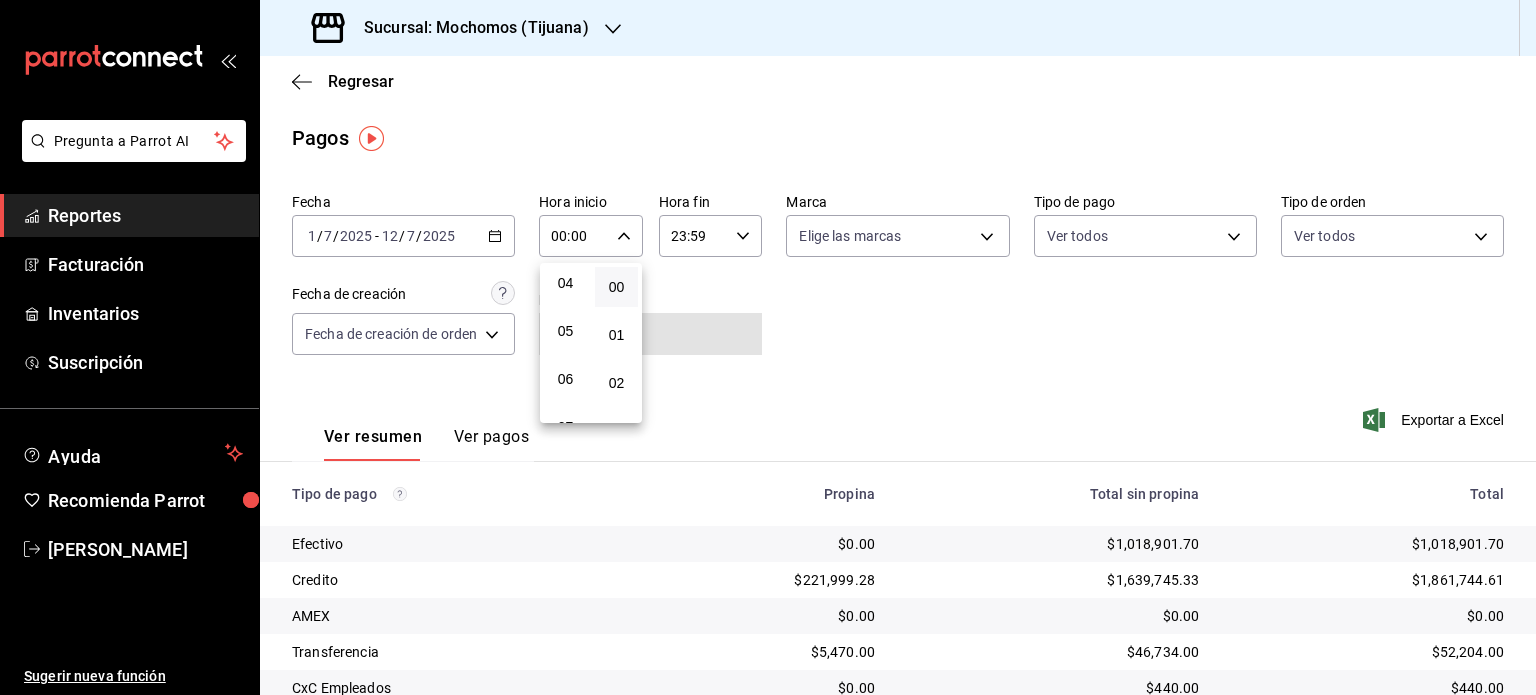 scroll, scrollTop: 200, scrollLeft: 0, axis: vertical 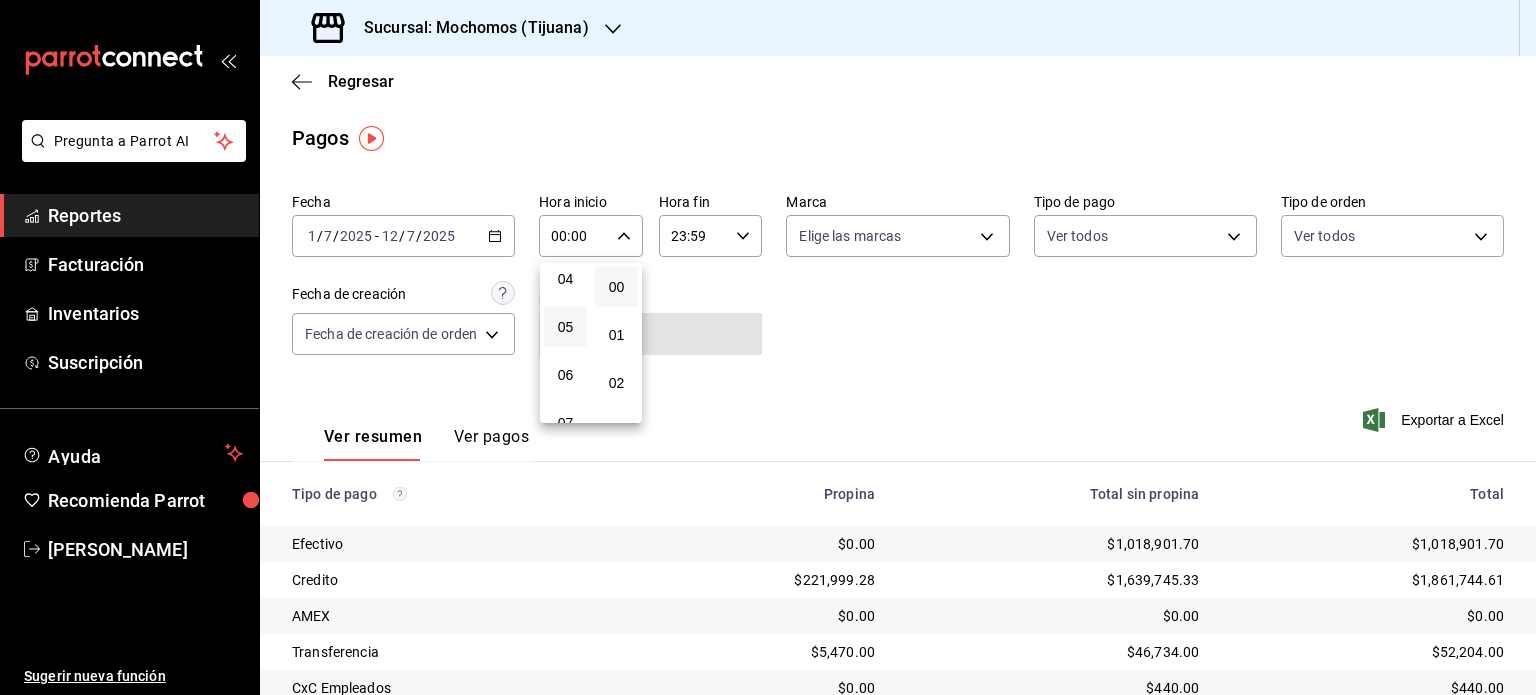 click on "05" at bounding box center [565, 327] 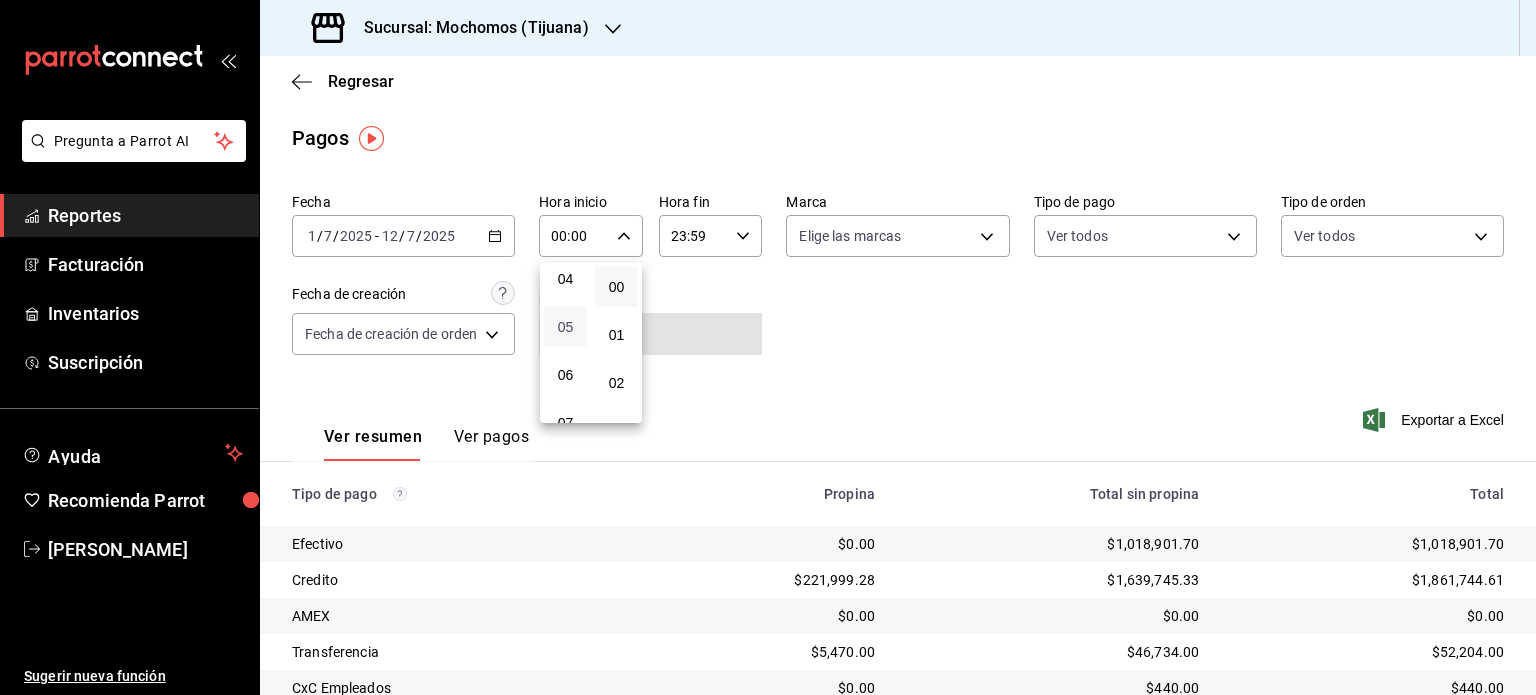 type on "05:00" 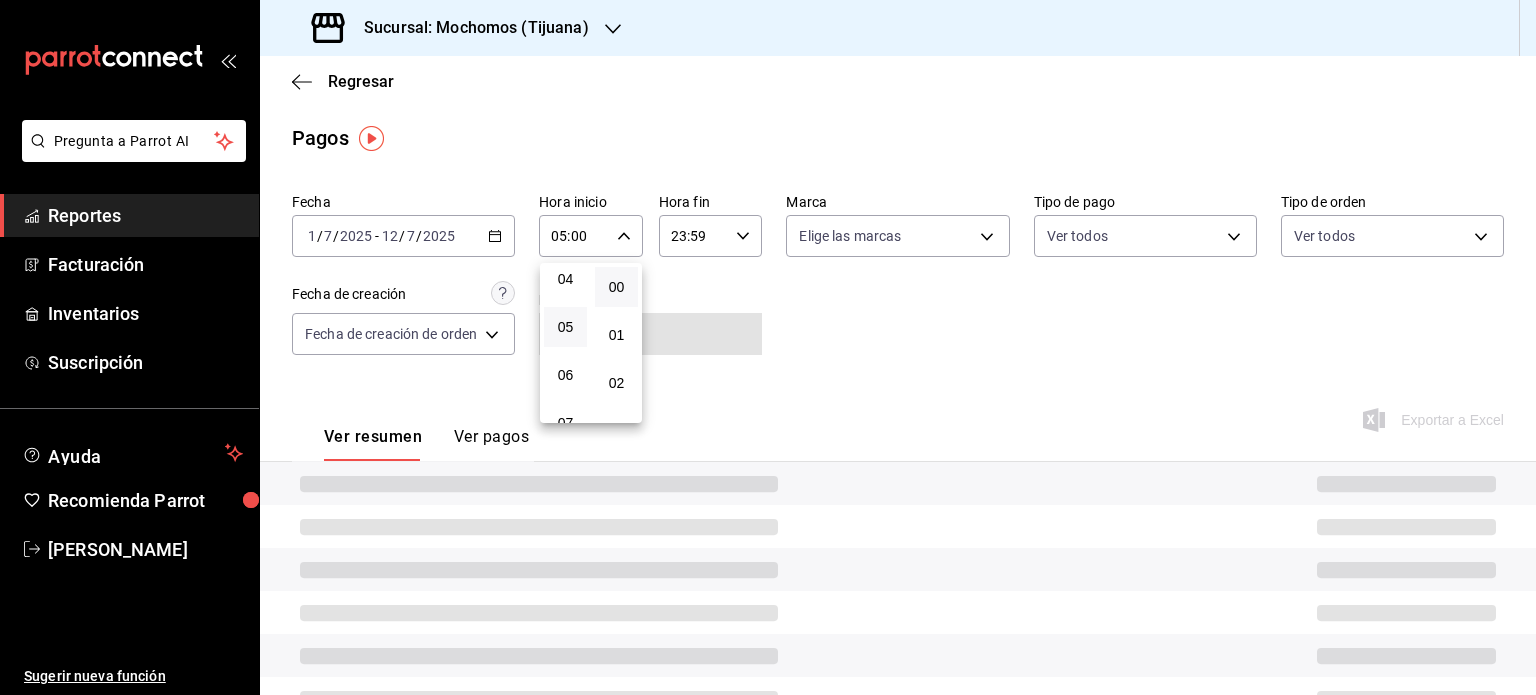 click at bounding box center [768, 347] 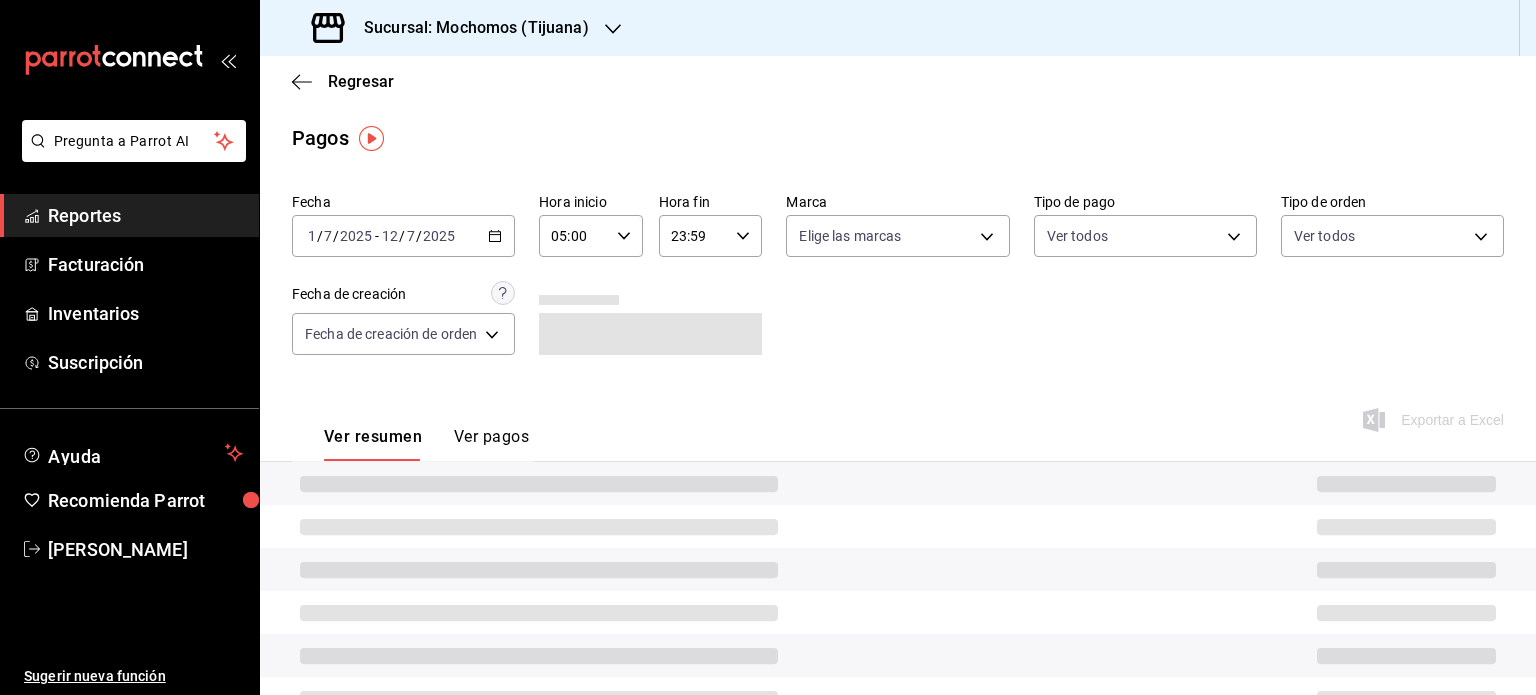 click on "23:59 Hora fin" at bounding box center (711, 236) 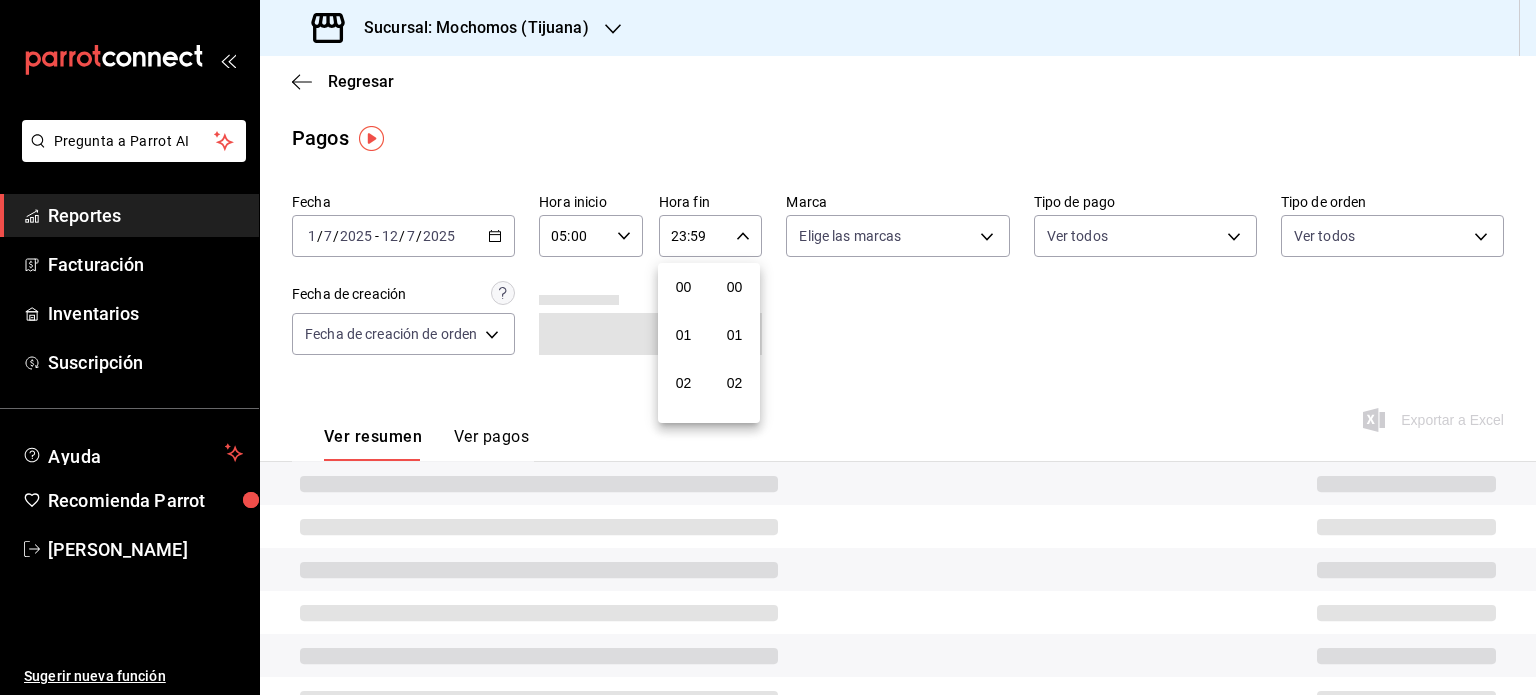 scroll, scrollTop: 1011, scrollLeft: 0, axis: vertical 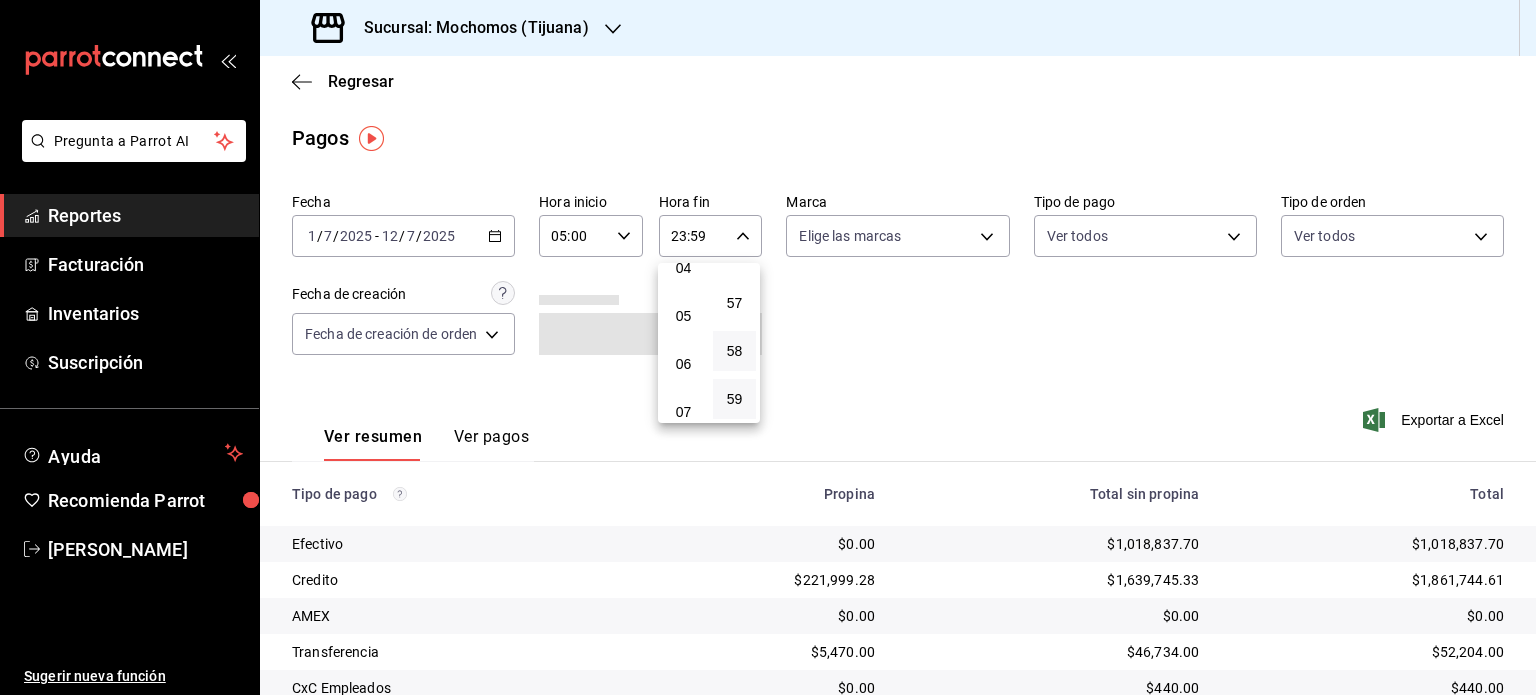 click on "05" at bounding box center (683, 316) 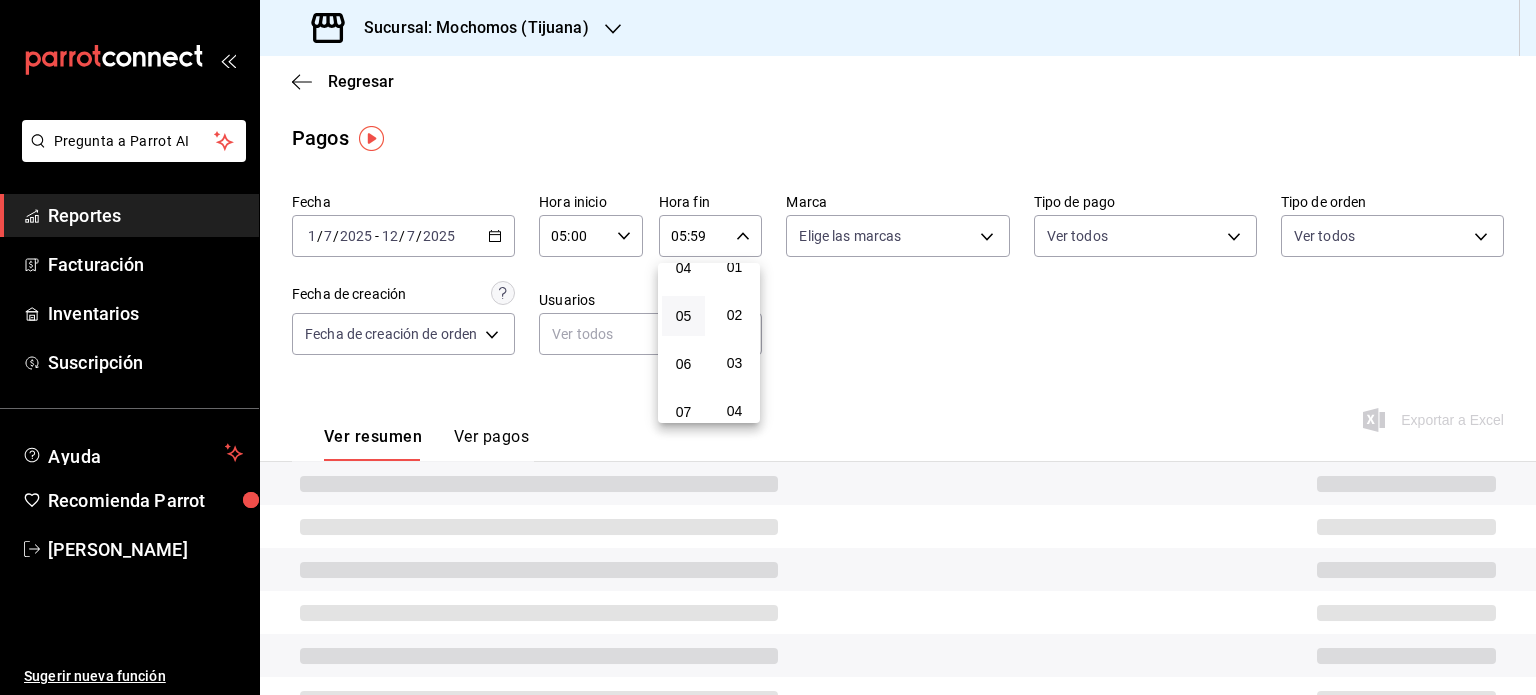 scroll, scrollTop: 0, scrollLeft: 0, axis: both 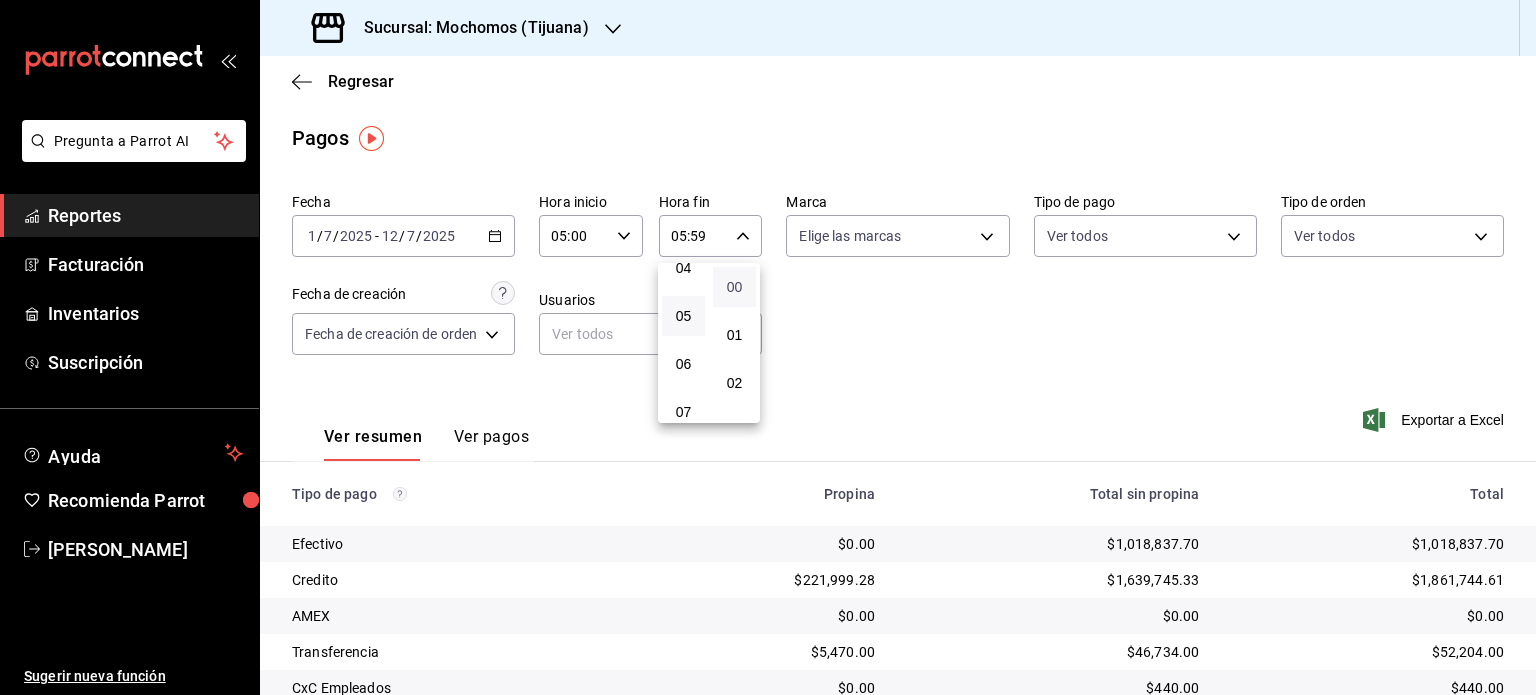 click on "00" at bounding box center [734, 287] 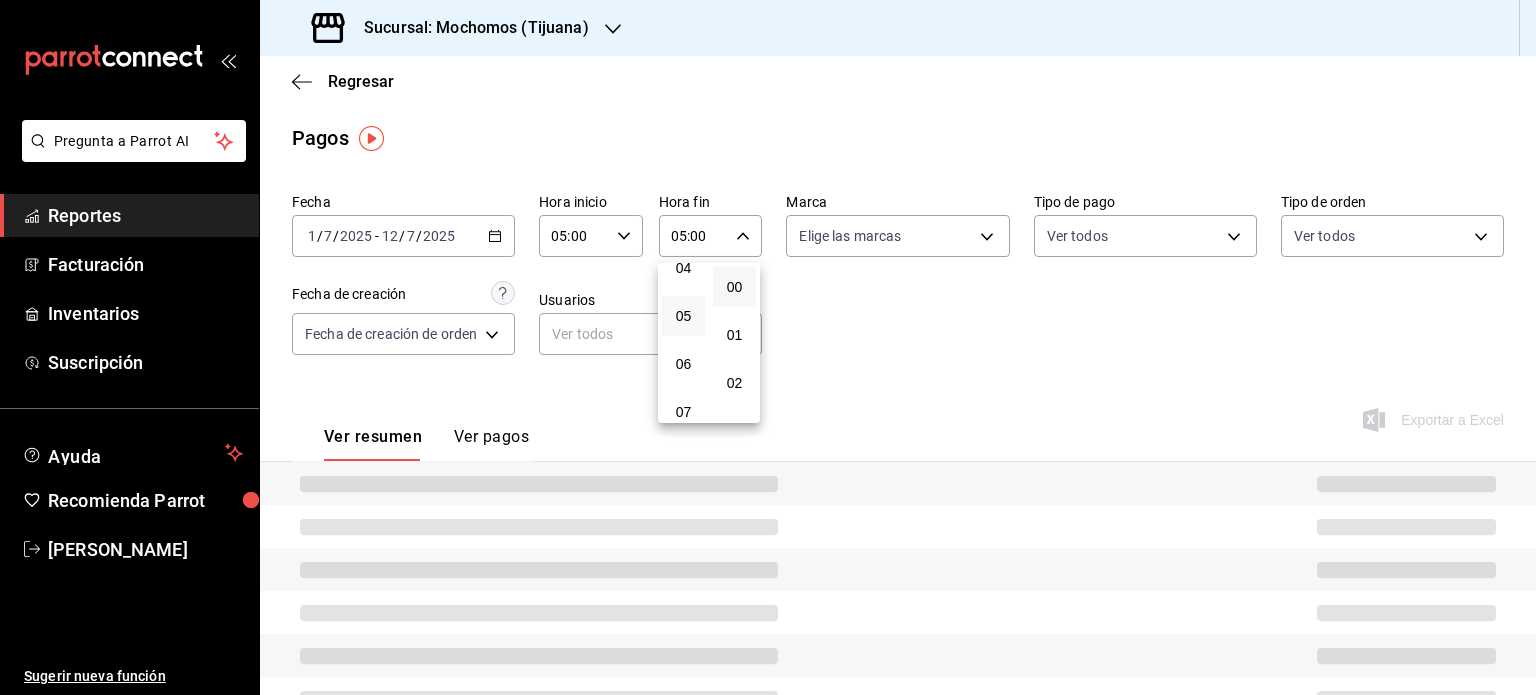 click at bounding box center (768, 347) 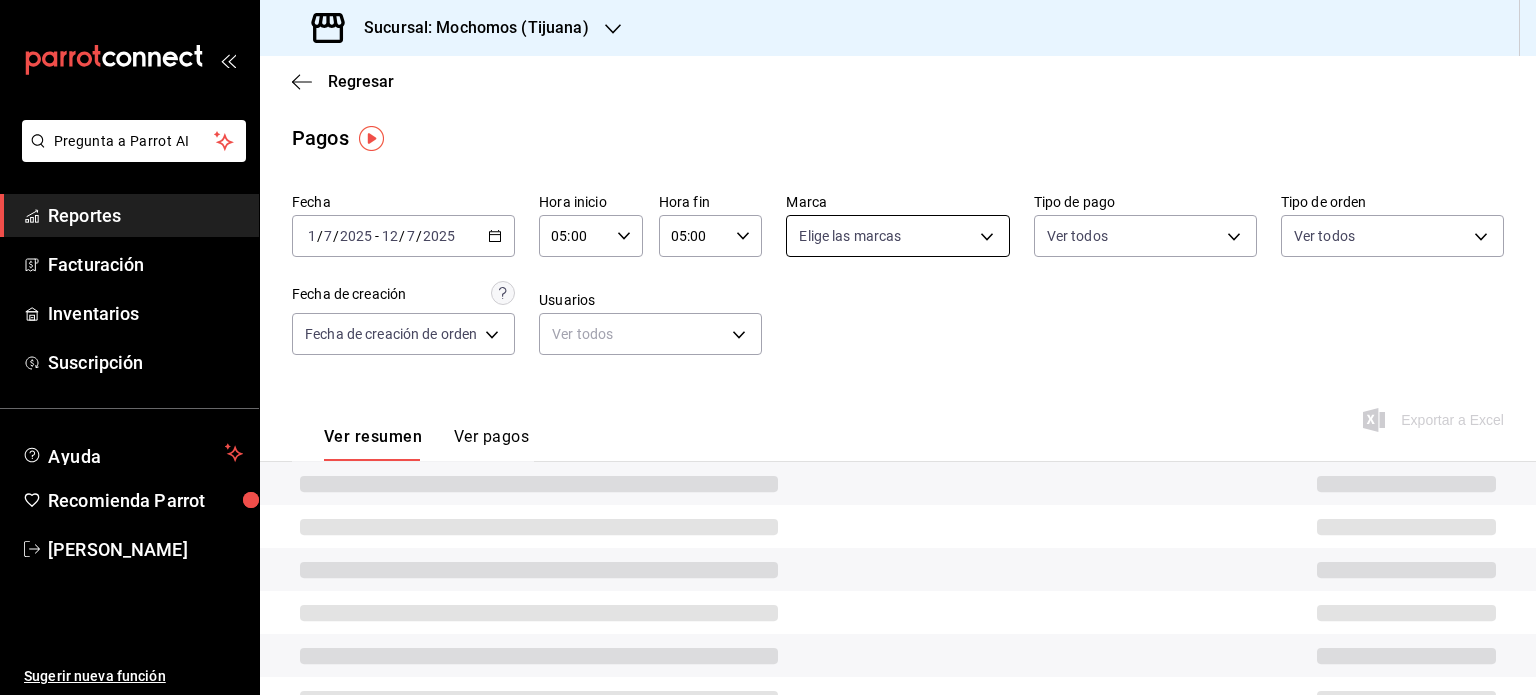 click on "Pregunta a Parrot AI Reportes   Facturación   Inventarios   Suscripción   Ayuda Recomienda Parrot   [PERSON_NAME]   Sugerir nueva función   Sucursal: Mochomos ([GEOGRAPHIC_DATA]) Regresar Pagos Fecha [DATE] [DATE] - [DATE] [DATE] Hora inicio 05:00 Hora inicio Hora fin 05:00 Hora fin Marca Elige las marcas Tipo de pago Ver todos Tipo de orden Ver todos Fecha de creación   Fecha de creación de orden ORDER Usuarios Ver todos null Ver resumen Ver pagos Exportar a Excel GANA 1 MES GRATIS EN TU SUSCRIPCIÓN AQUÍ ¿Recuerdas cómo empezó tu restaurante?
[PERSON_NAME] puedes ayudar a un colega a tener el mismo cambio que tú viviste.
Recomienda Parrot directamente desde tu Portal Administrador.
Es fácil y rápido.
🎁 Por cada restaurante que se una, ganas 1 mes gratis. Ver video tutorial Ir a video Pregunta a Parrot AI Reportes   Facturación   Inventarios   Suscripción   Ayuda Recomienda Parrot   [PERSON_NAME]   Sugerir nueva función   00 01 02 03 04 05 06 07 08 09 10 11 12 13 14 15 16 17 18 19" at bounding box center (768, 347) 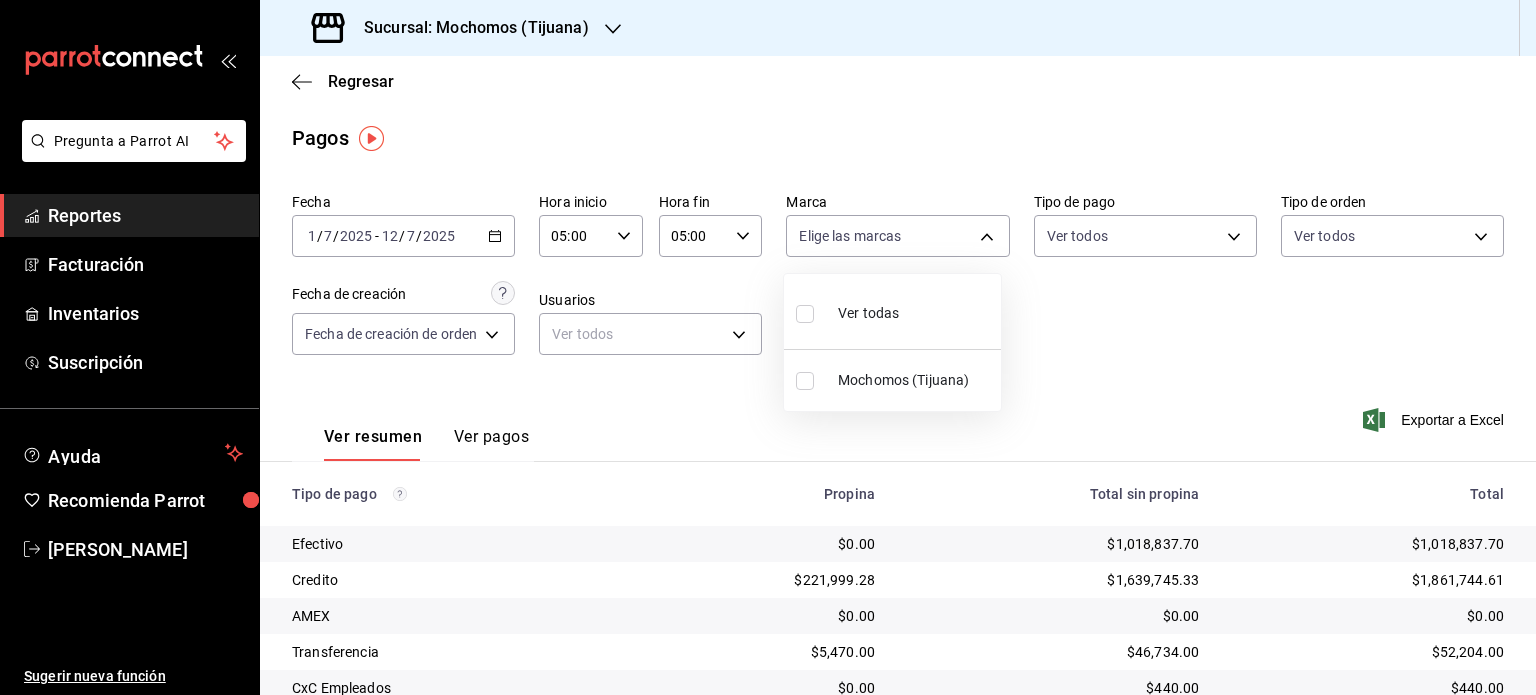 drag, startPoint x: 898, startPoint y: 372, endPoint x: 1112, endPoint y: 355, distance: 214.67418 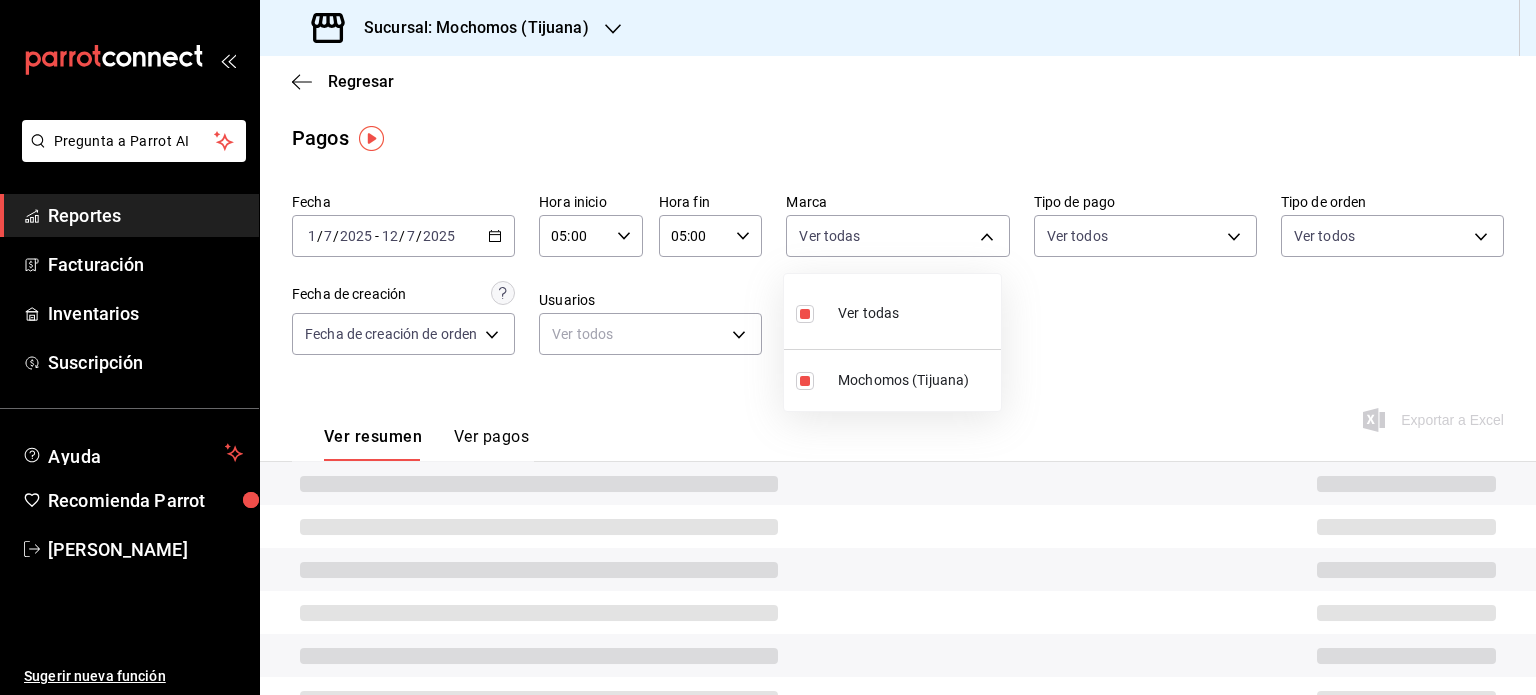 click at bounding box center (768, 347) 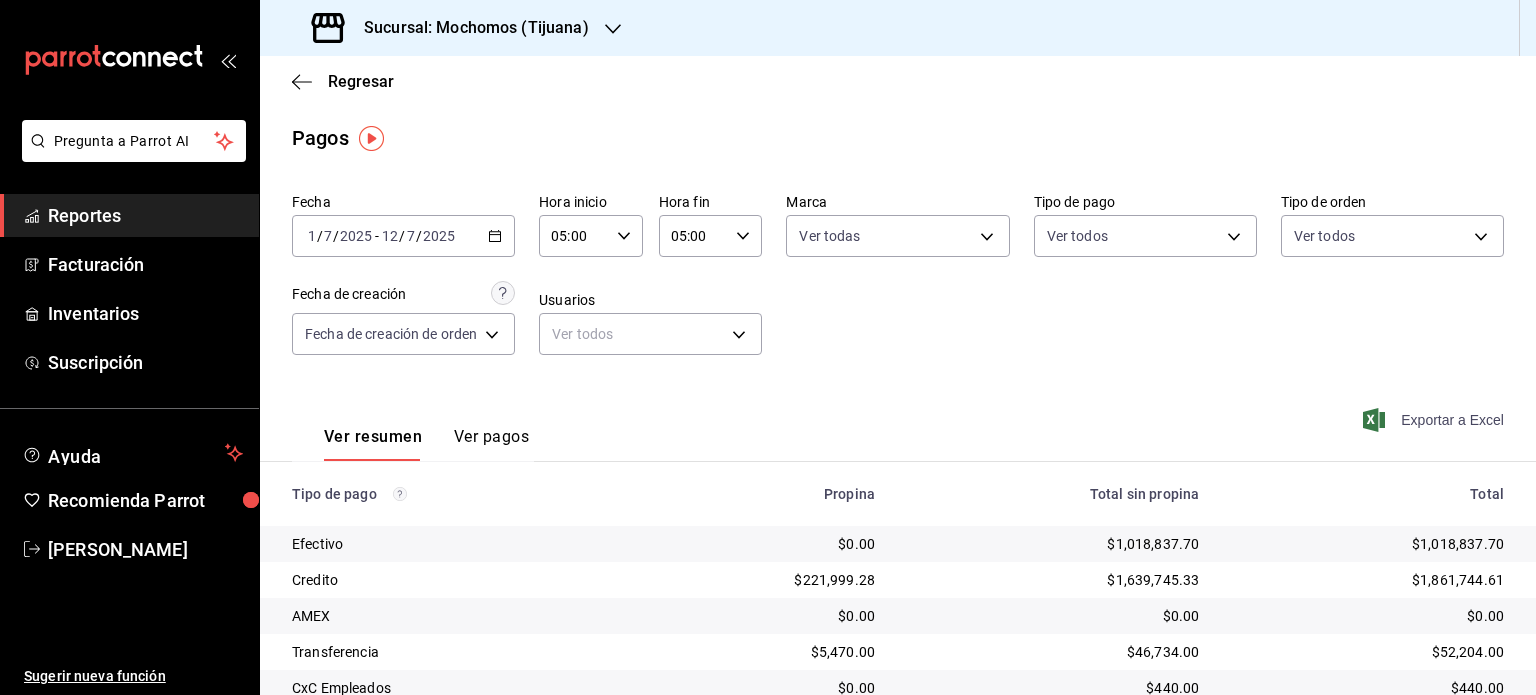 click on "Exportar a Excel" at bounding box center [1435, 420] 